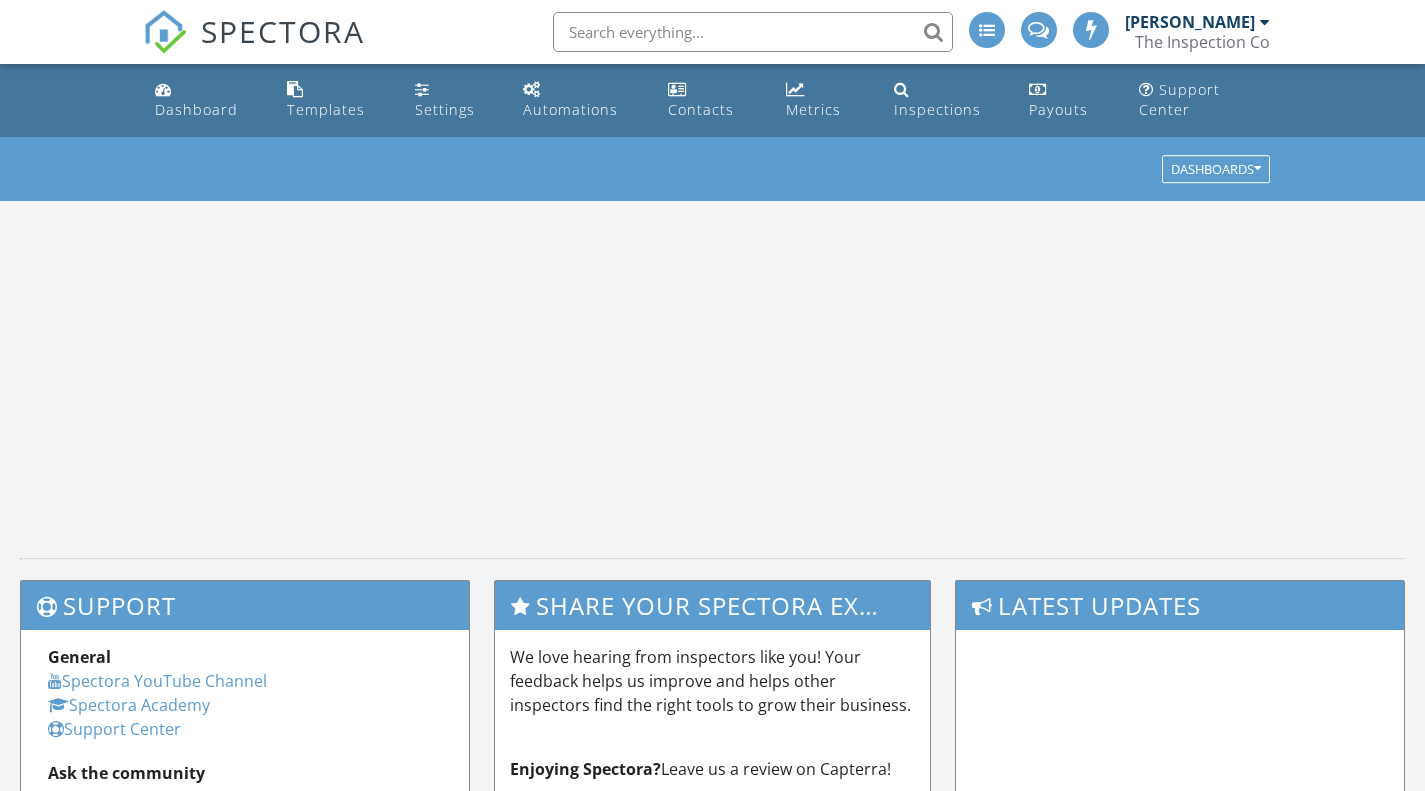 scroll, scrollTop: 0, scrollLeft: 0, axis: both 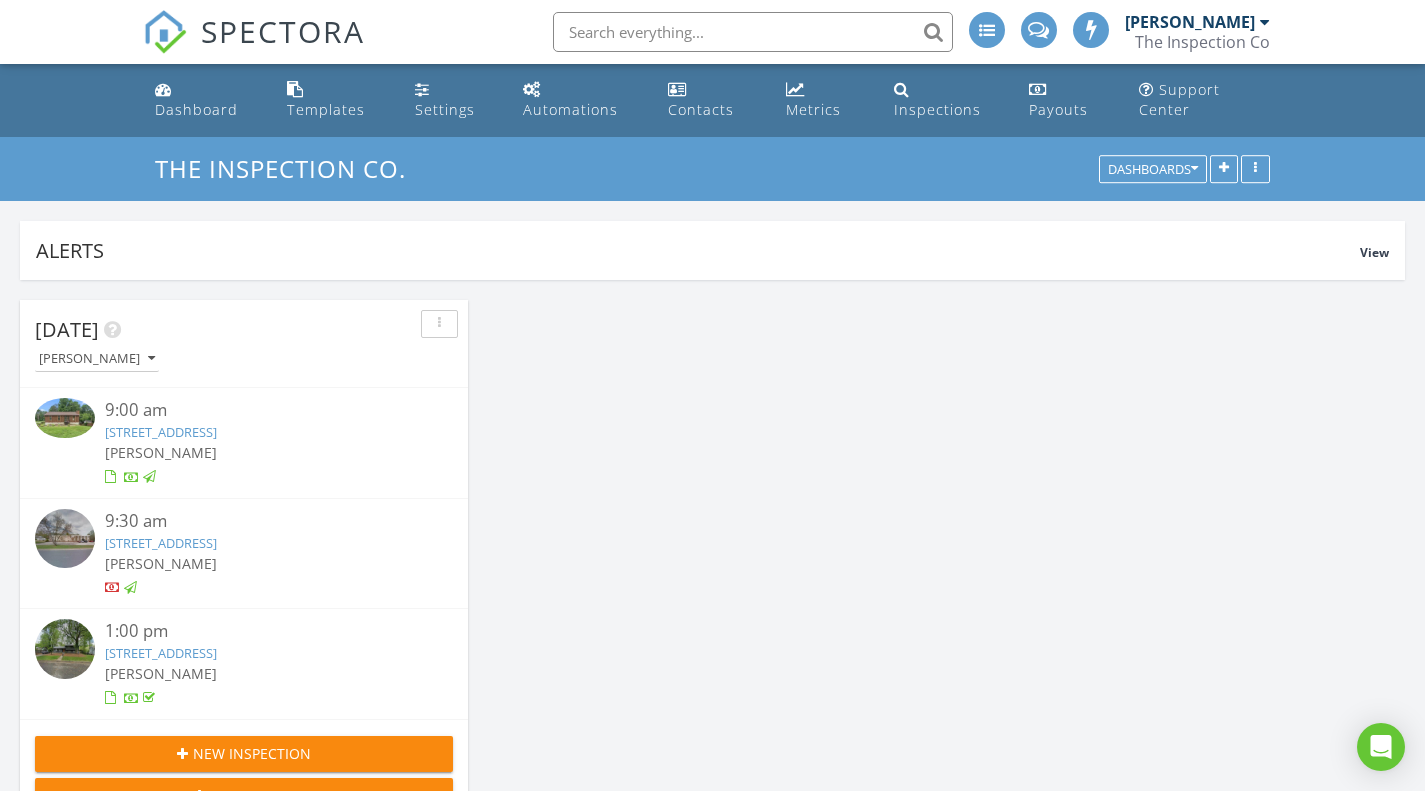 click at bounding box center (753, 32) 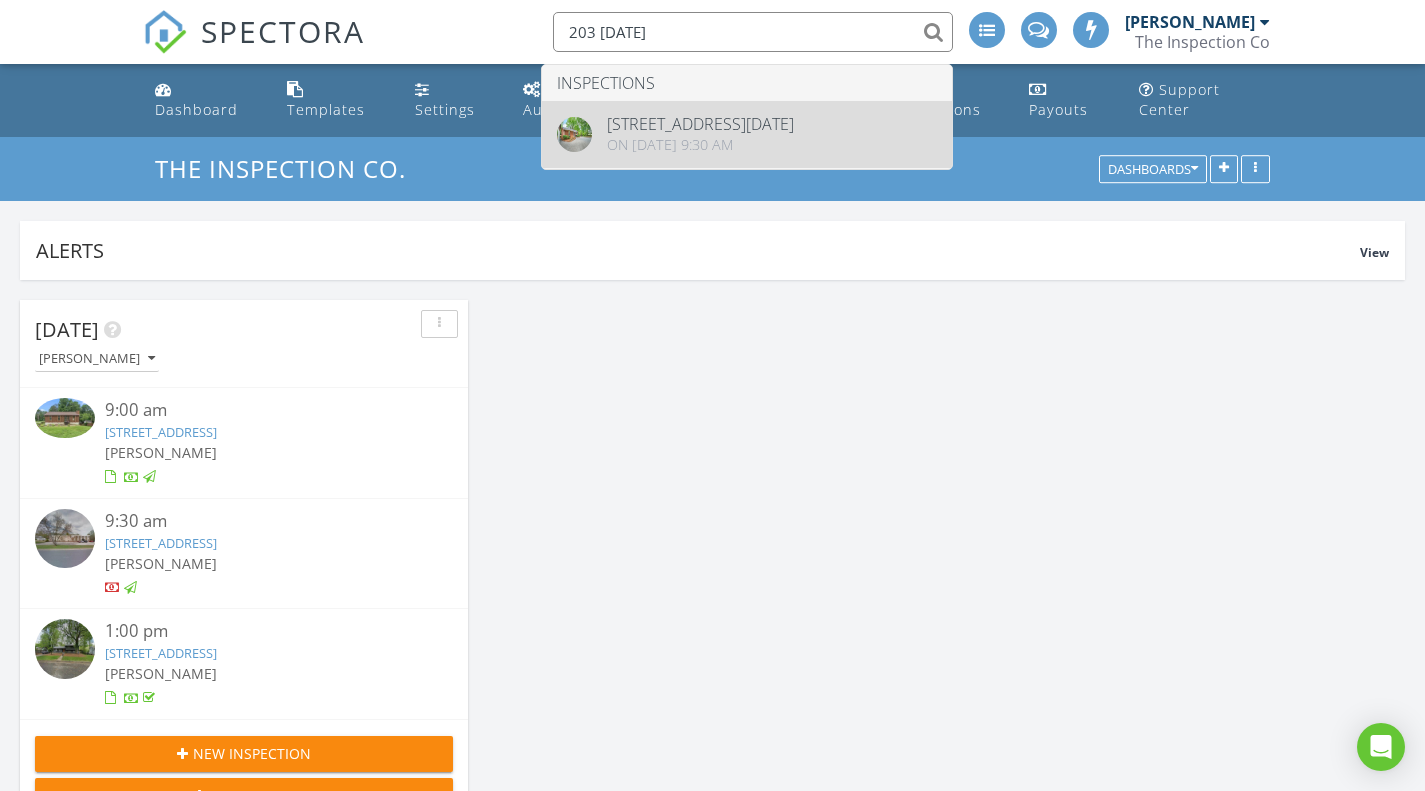 type on "203 easter" 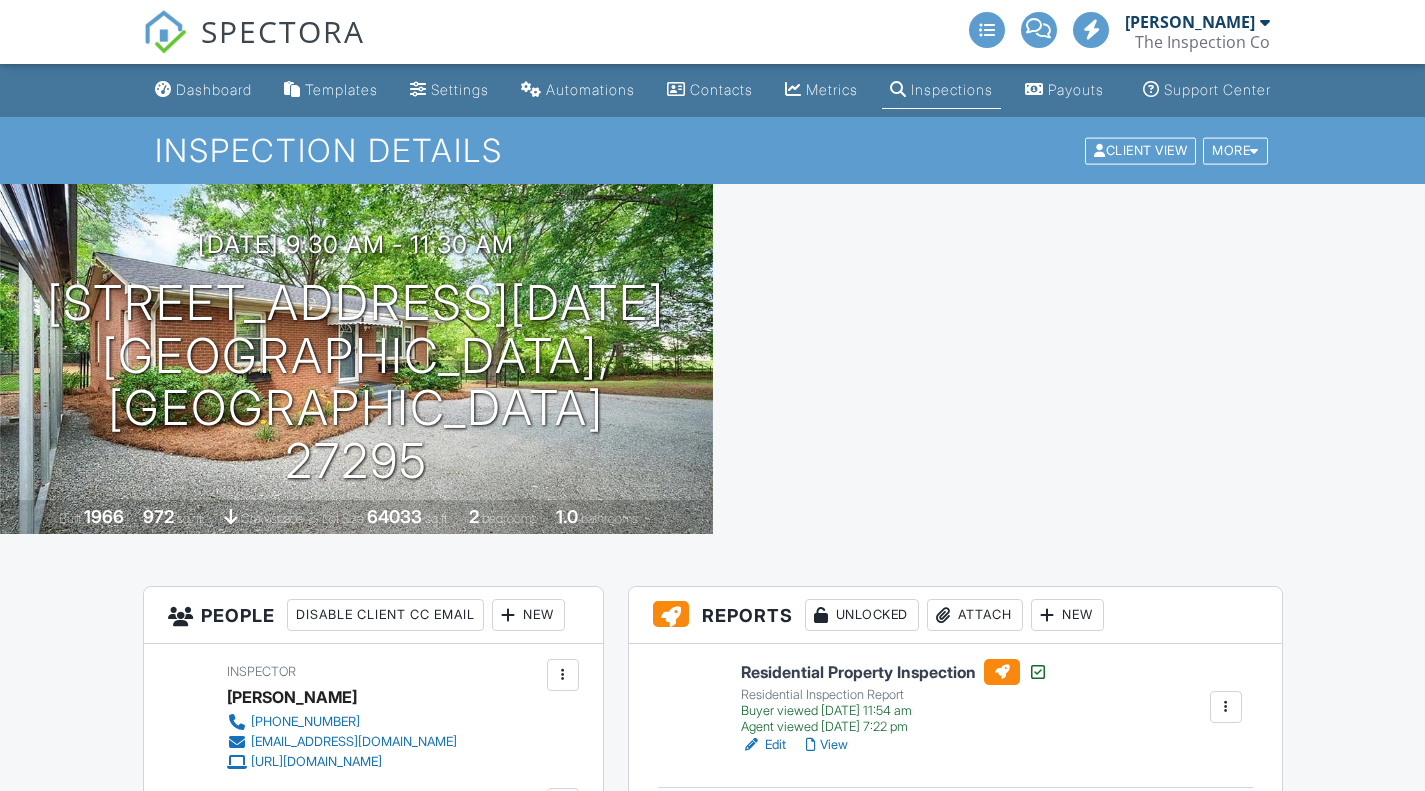 scroll, scrollTop: 0, scrollLeft: 0, axis: both 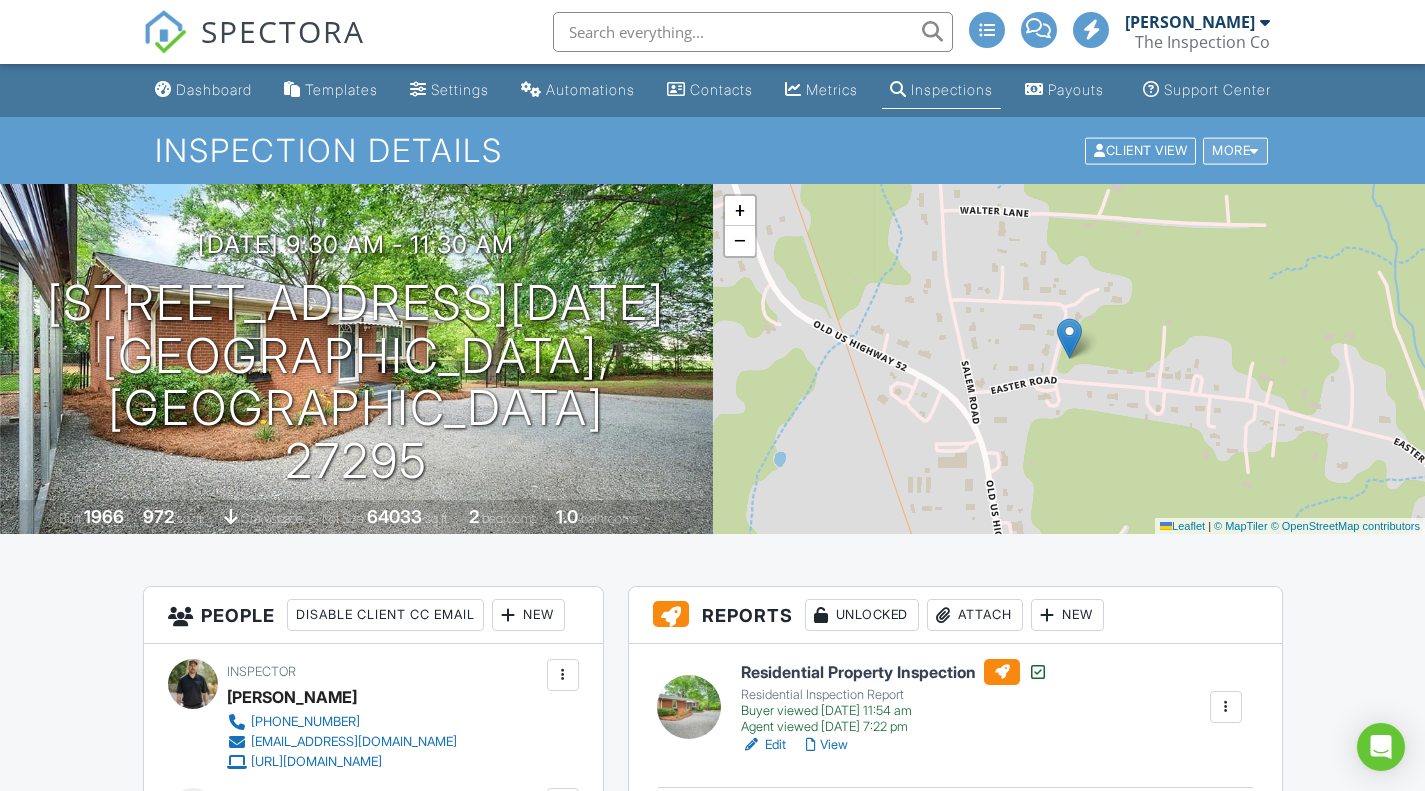 click at bounding box center (1254, 150) 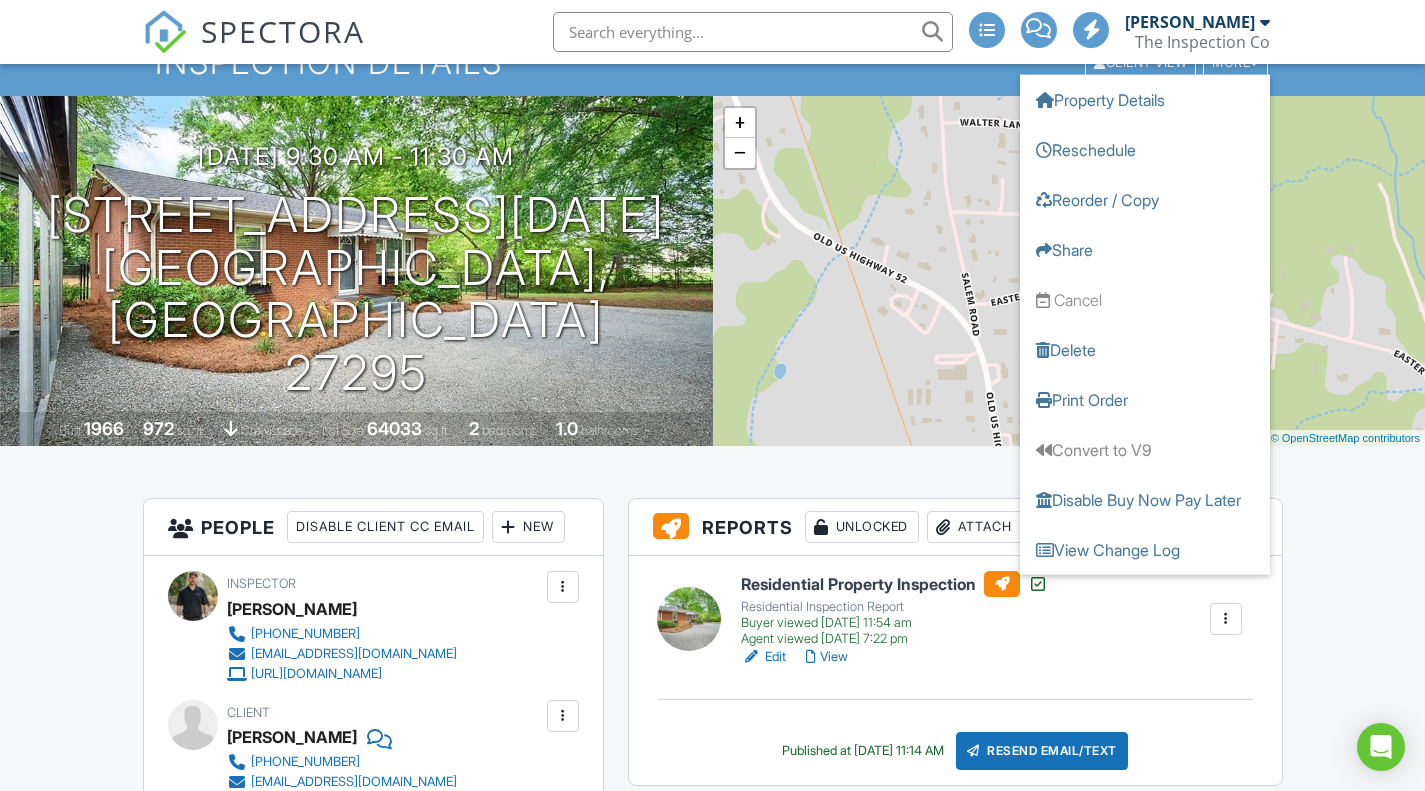 scroll, scrollTop: 71, scrollLeft: 0, axis: vertical 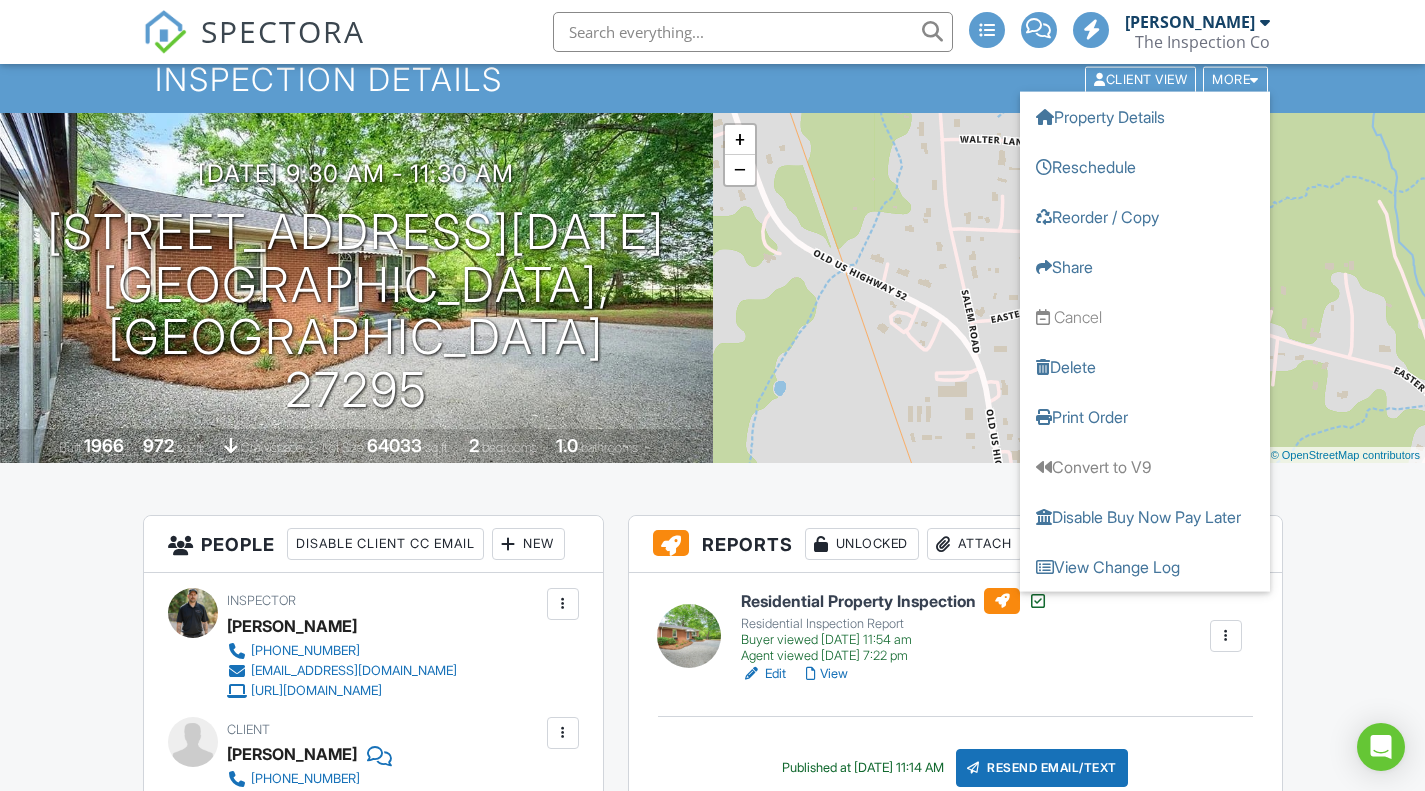 drag, startPoint x: 1326, startPoint y: 461, endPoint x: 1341, endPoint y: 541, distance: 81.394104 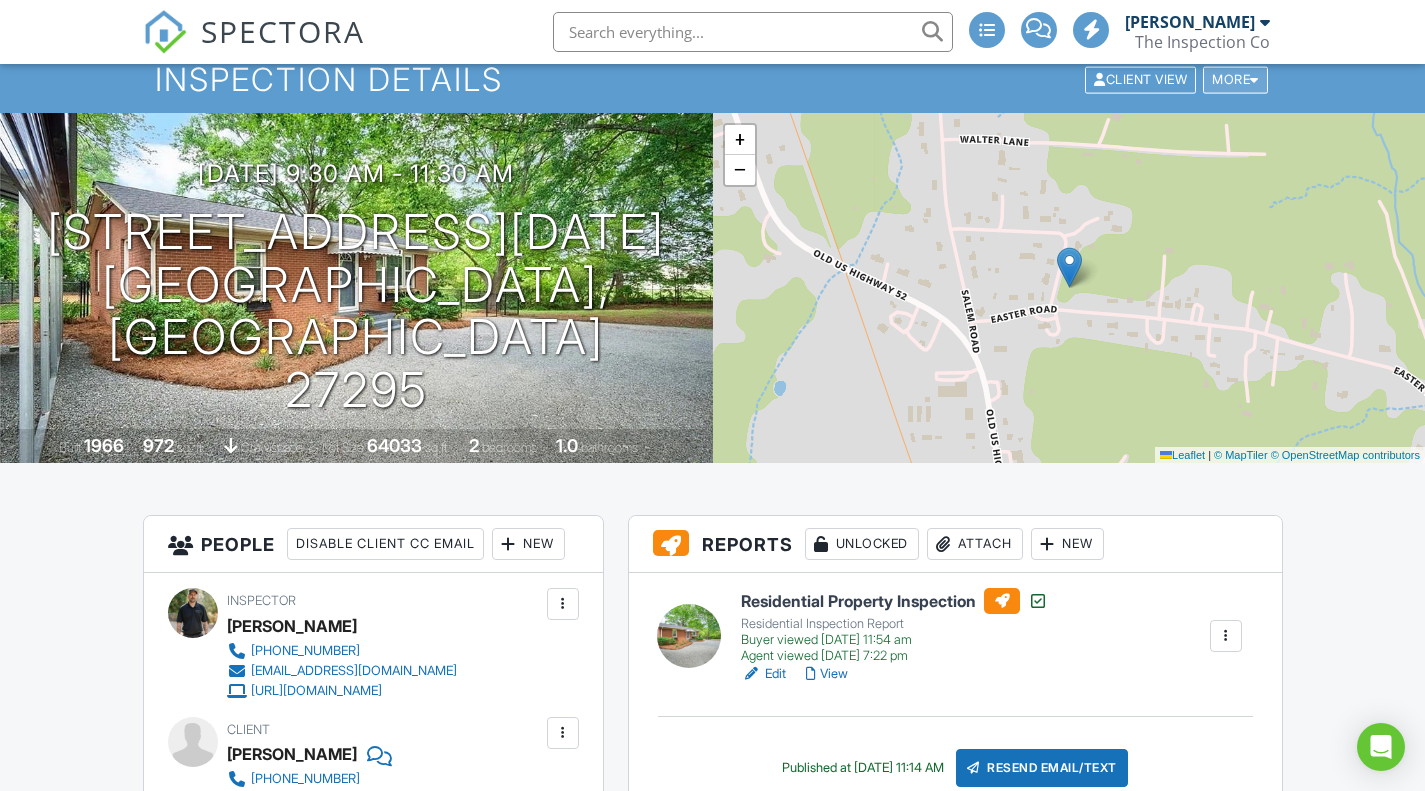 click at bounding box center [1254, 79] 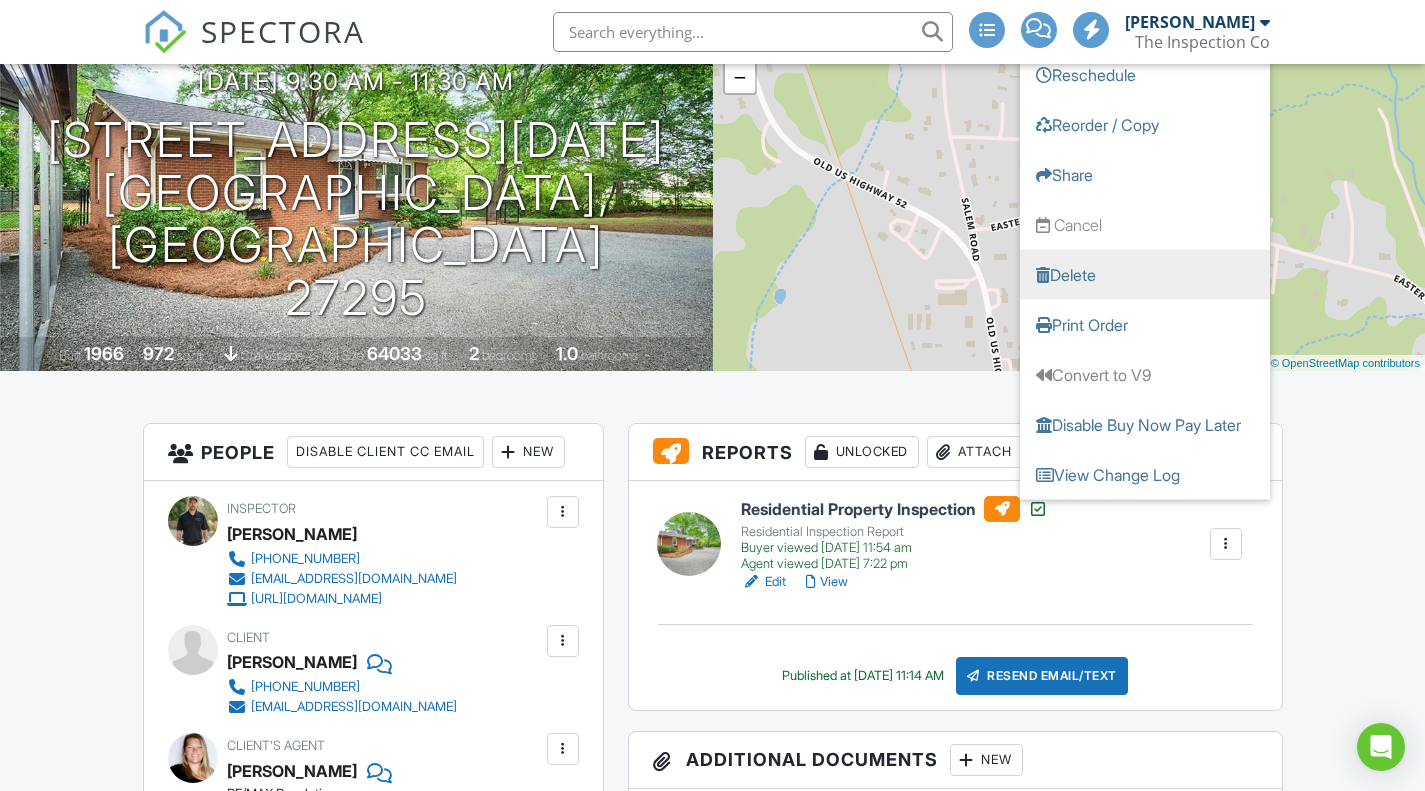 scroll, scrollTop: 164, scrollLeft: 0, axis: vertical 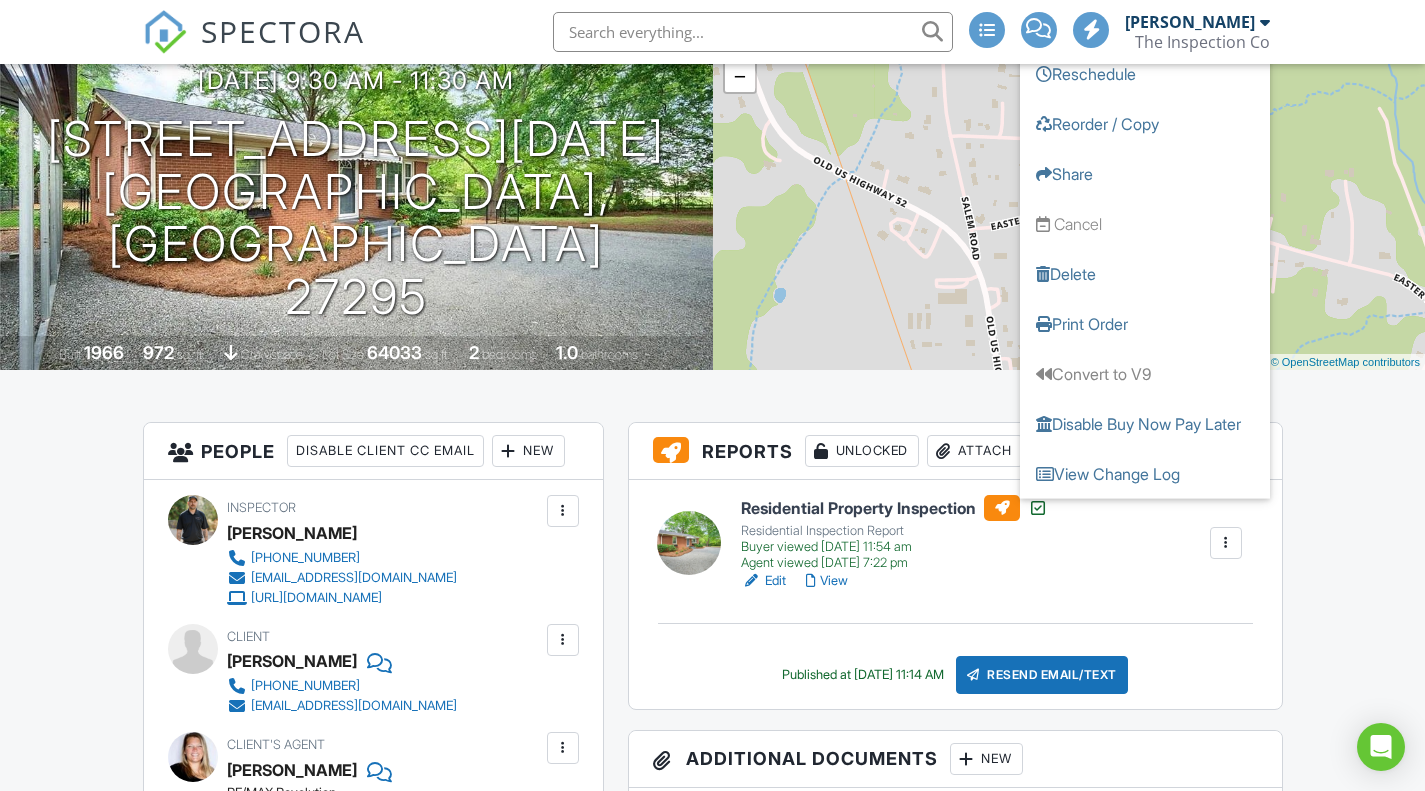 click on "Dashboard
Templates
Settings
Automations
Contacts
Metrics
Inspections
Payouts
Support Center
Inspection Details
Client View
More
Property Details
Reschedule
Reorder / Copy
Share
Cancel
Delete
Print Order
Convert to V9
Disable Buy Now Pay Later
View Change Log
06/20/2025  9:30 am
- 11:30 am
203 Easter Rd
Lexington, NC 27295
Built
1966
972
sq. ft.
crawlspace
Lot Size
64033
sq.ft.
2
bedrooms
1.0
bathrooms
+ −  Leaflet   |   © MapTiler   © OpenStreetMap contributors
All emails and texts are disabled for this inspection!
Turn on emails and texts
Reports
Unlocked
Attach
New
Residential Property Inspection" at bounding box center (712, 2063) 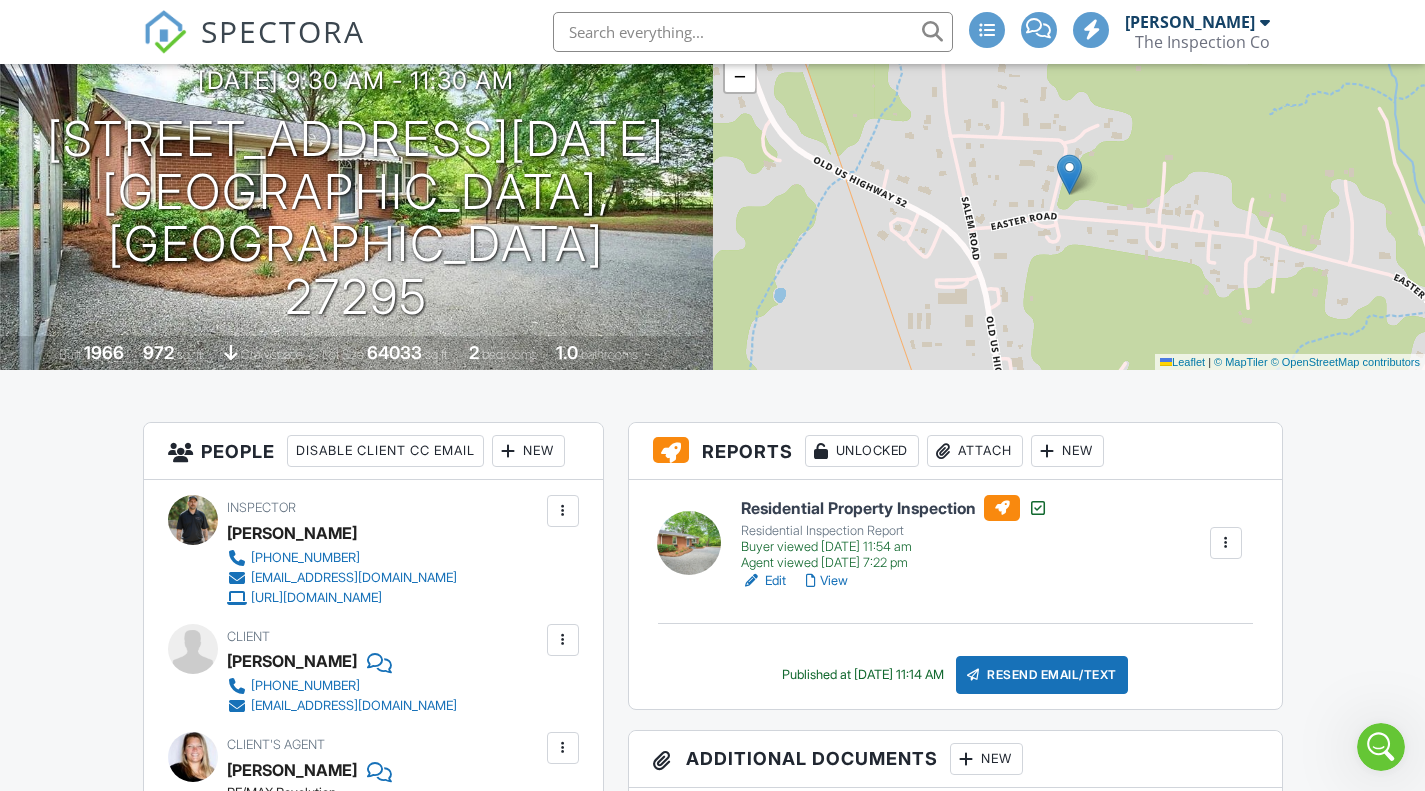 scroll, scrollTop: 0, scrollLeft: 0, axis: both 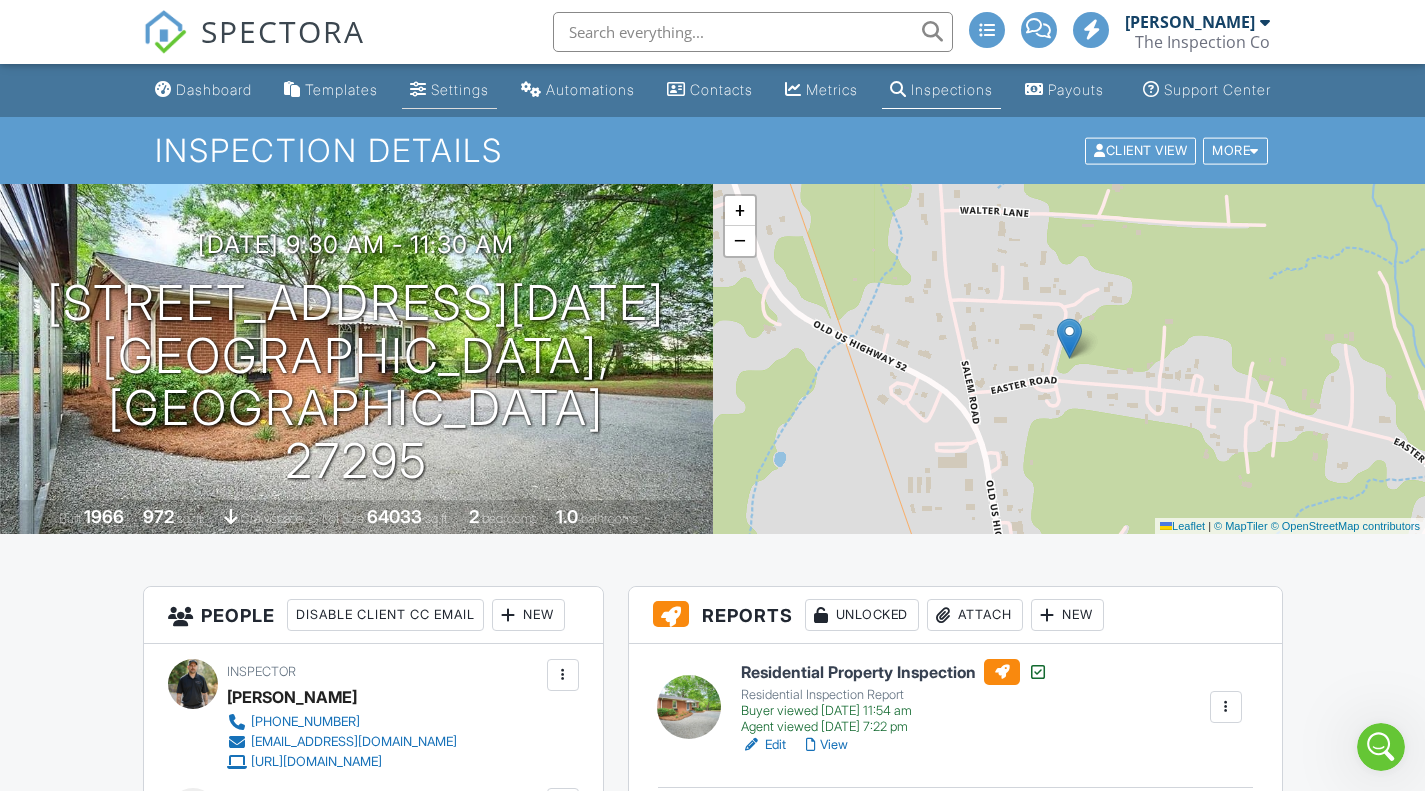 click on "Settings" at bounding box center (449, 90) 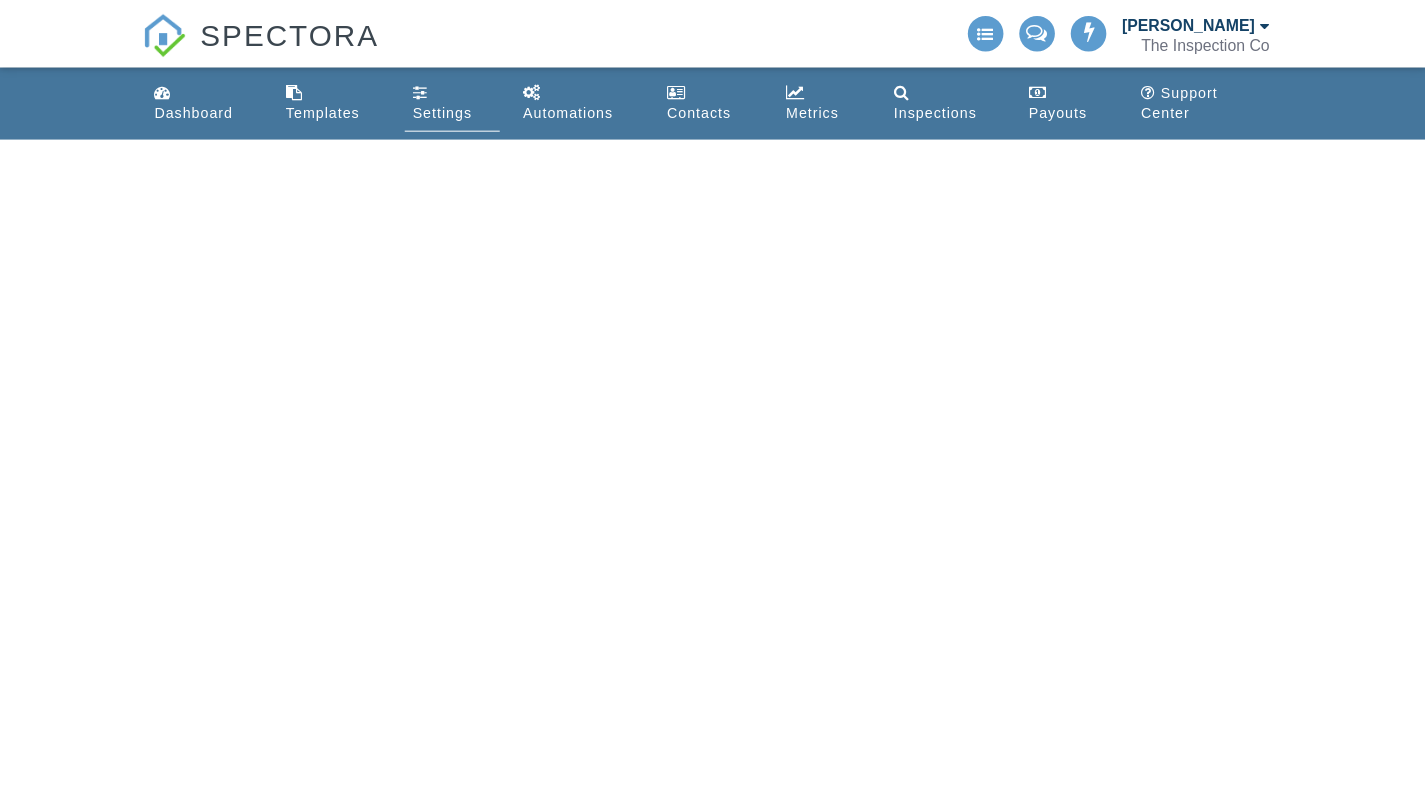 scroll, scrollTop: 0, scrollLeft: 0, axis: both 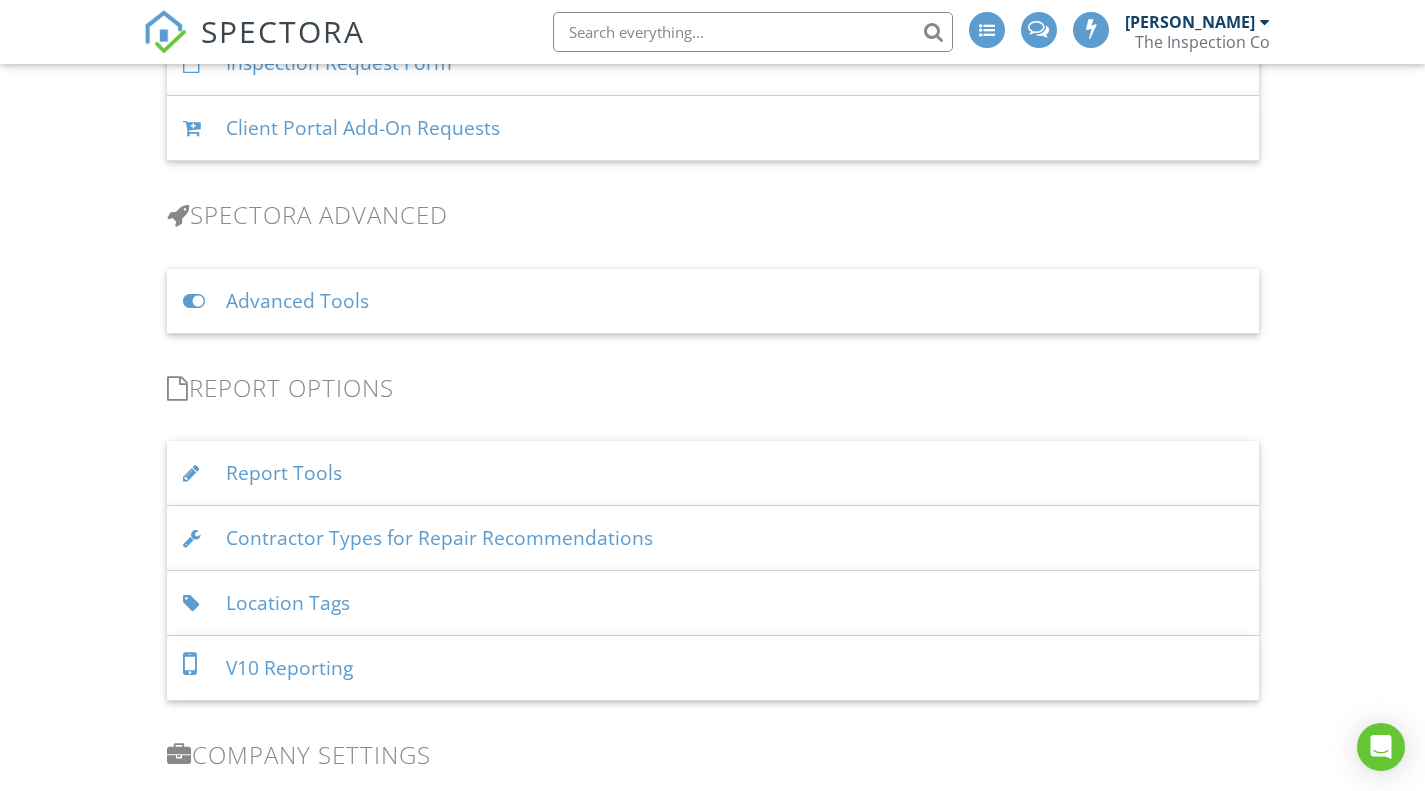 click on "Report Tools" at bounding box center (713, 473) 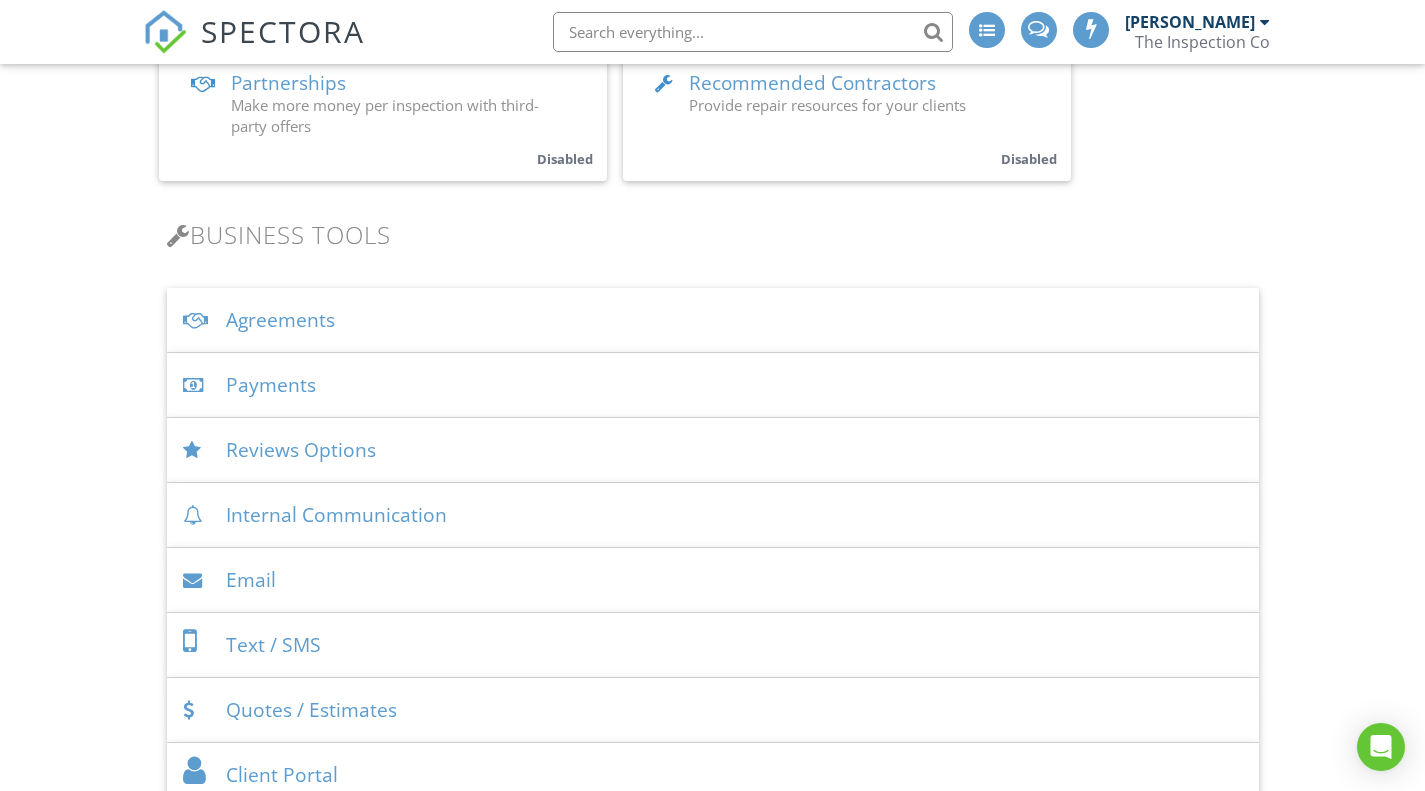 scroll, scrollTop: 535, scrollLeft: 0, axis: vertical 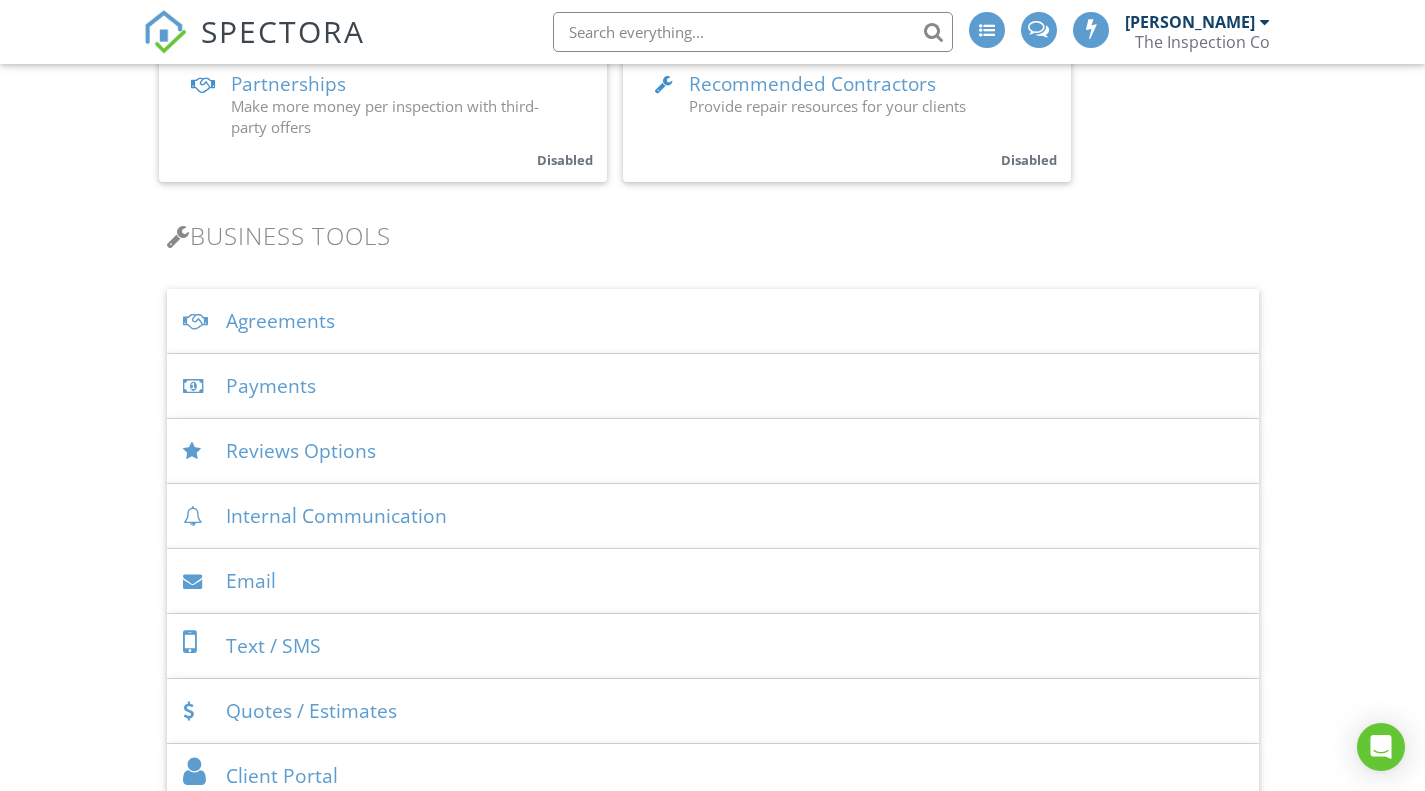 click on "Basics
Profile
Services & Fees
Availability
Team
Sample Reports
Discount Codes
Spectora Connect
Partnerships
Make more money per inspection with third-party offers
Disabled
Recommended Contractors
Provide repair resources for your clients
Disabled
Business Tools
Agreements
Signature Type
▼ E-signature (checkbox) E-signature (checkbox) Written Signature E-signature (checkbox)
Written Signature
Both checkbox signatures and written signatures are legally binding for agreements. They both capture the date and time as well as the IP address that the signature originated from. Certain regions have regulations around which signature is preferred. Look into your local laws when selecting.
Client agreement instructions
This text will appear on the client portal under "Sign Agreement(s)"
Inline Style XLarge Large" at bounding box center (713, 1449) 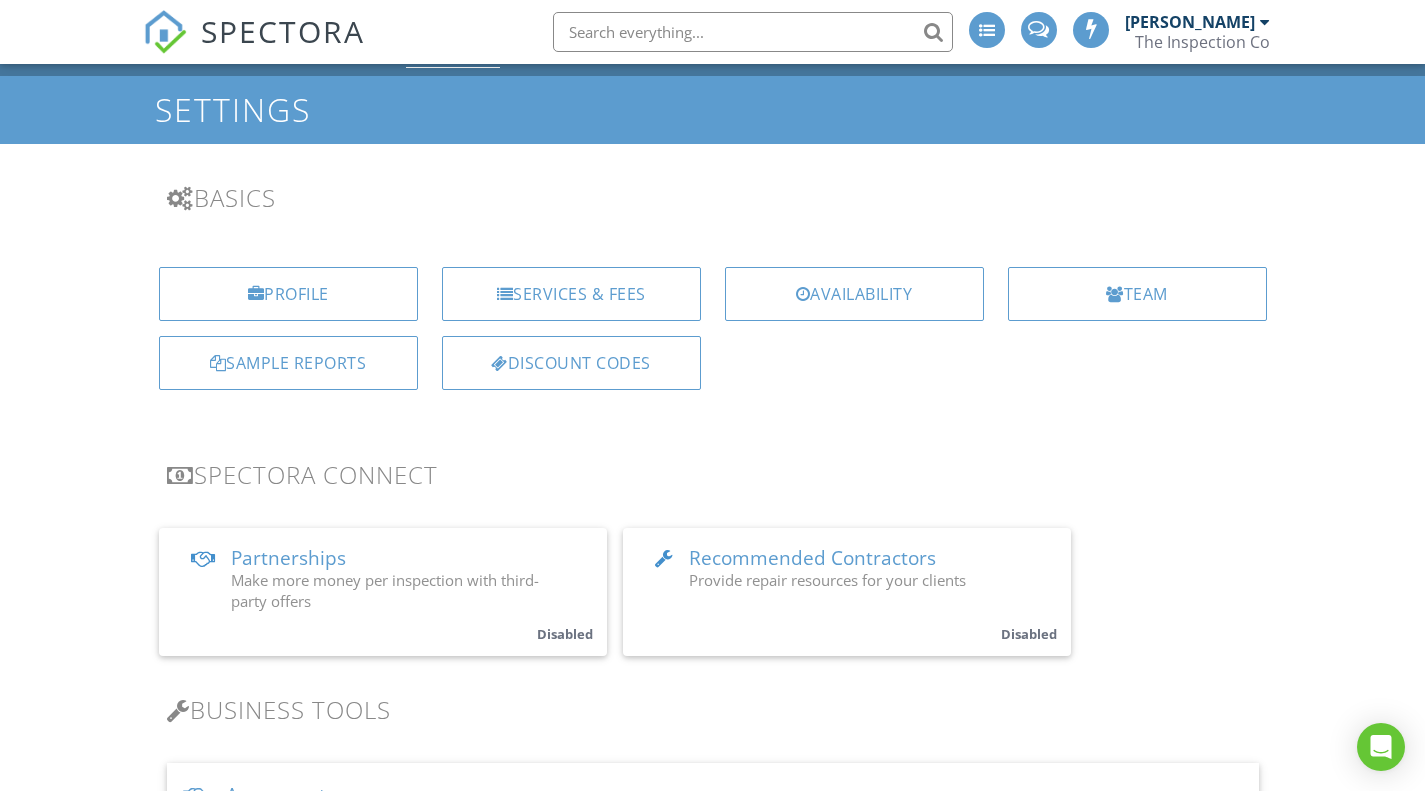 scroll, scrollTop: 0, scrollLeft: 0, axis: both 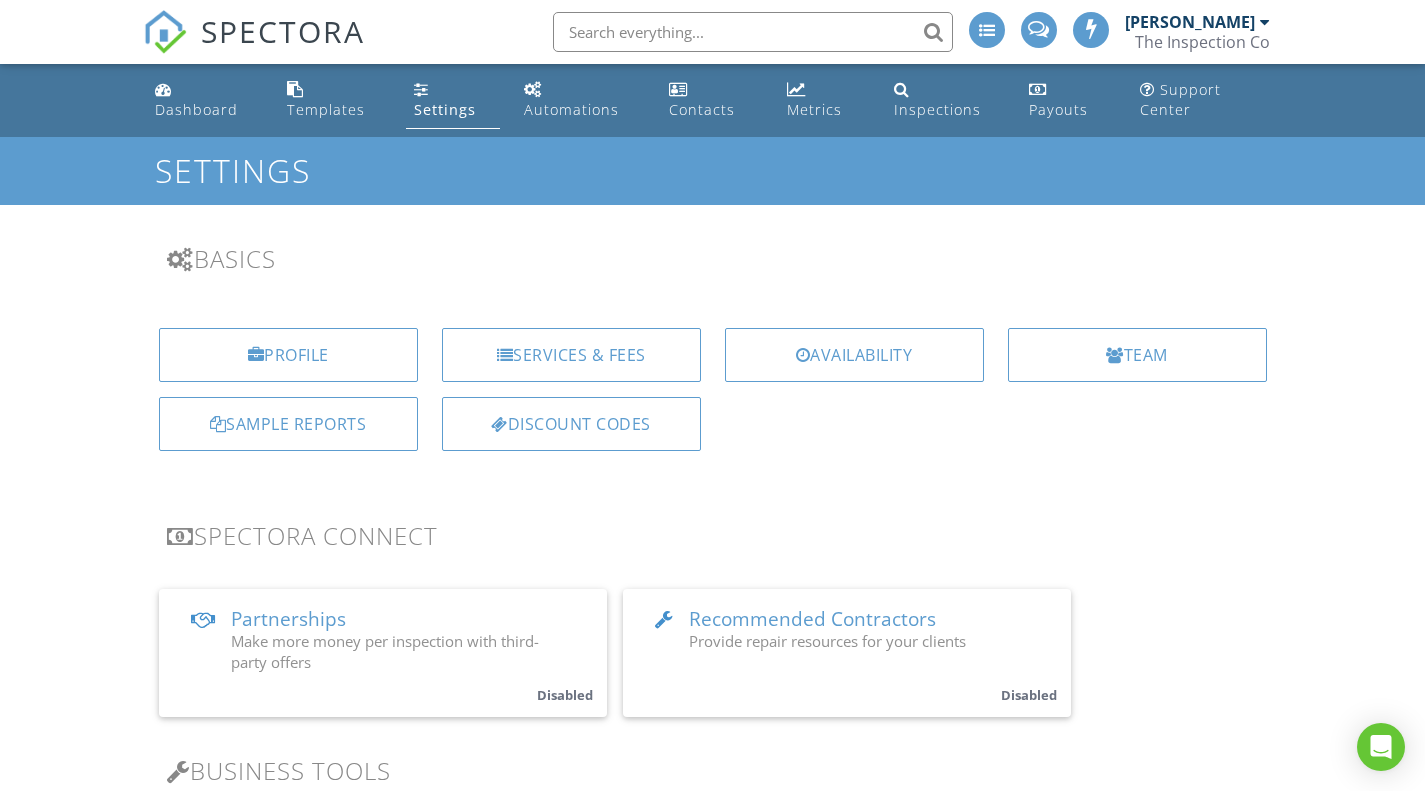 click at bounding box center [753, 32] 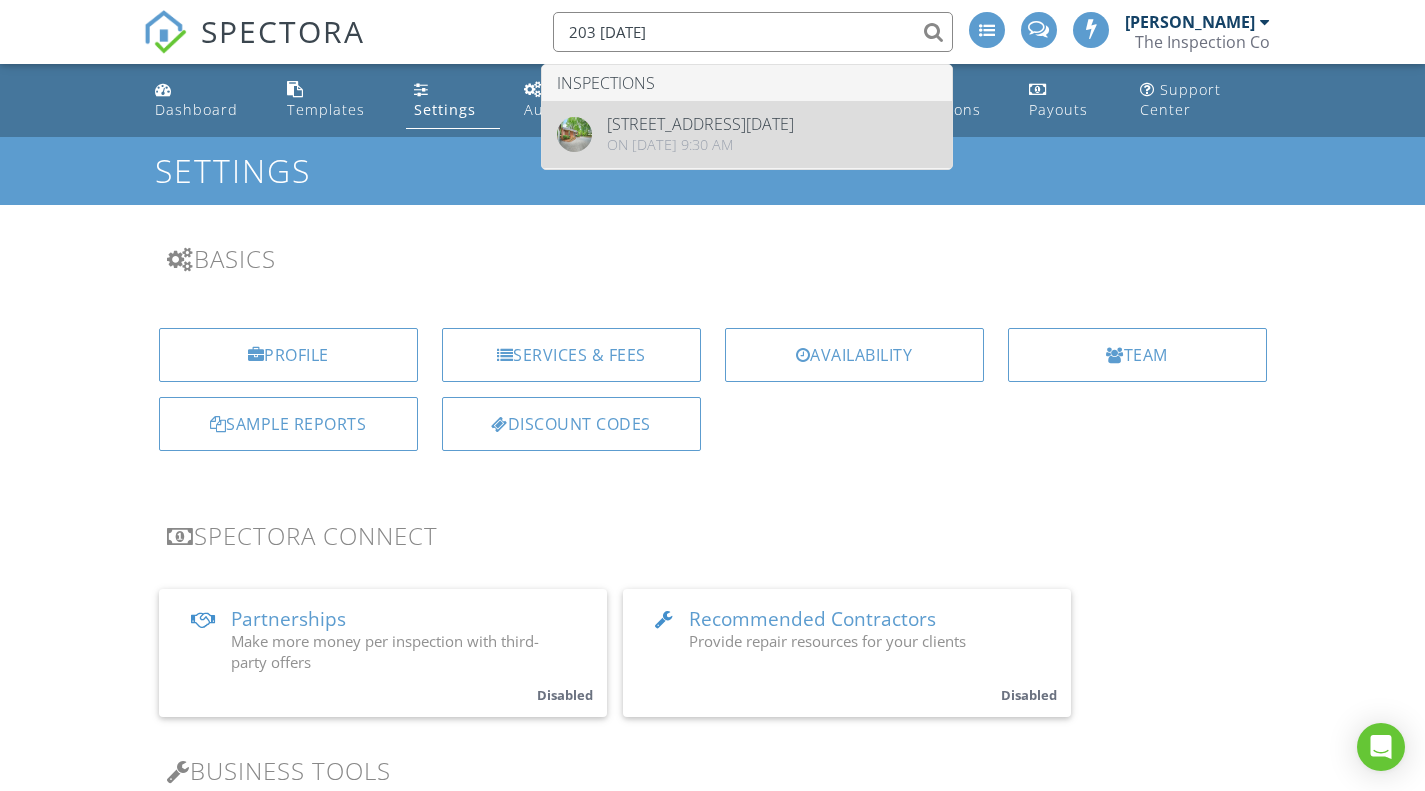 type on "203 easter" 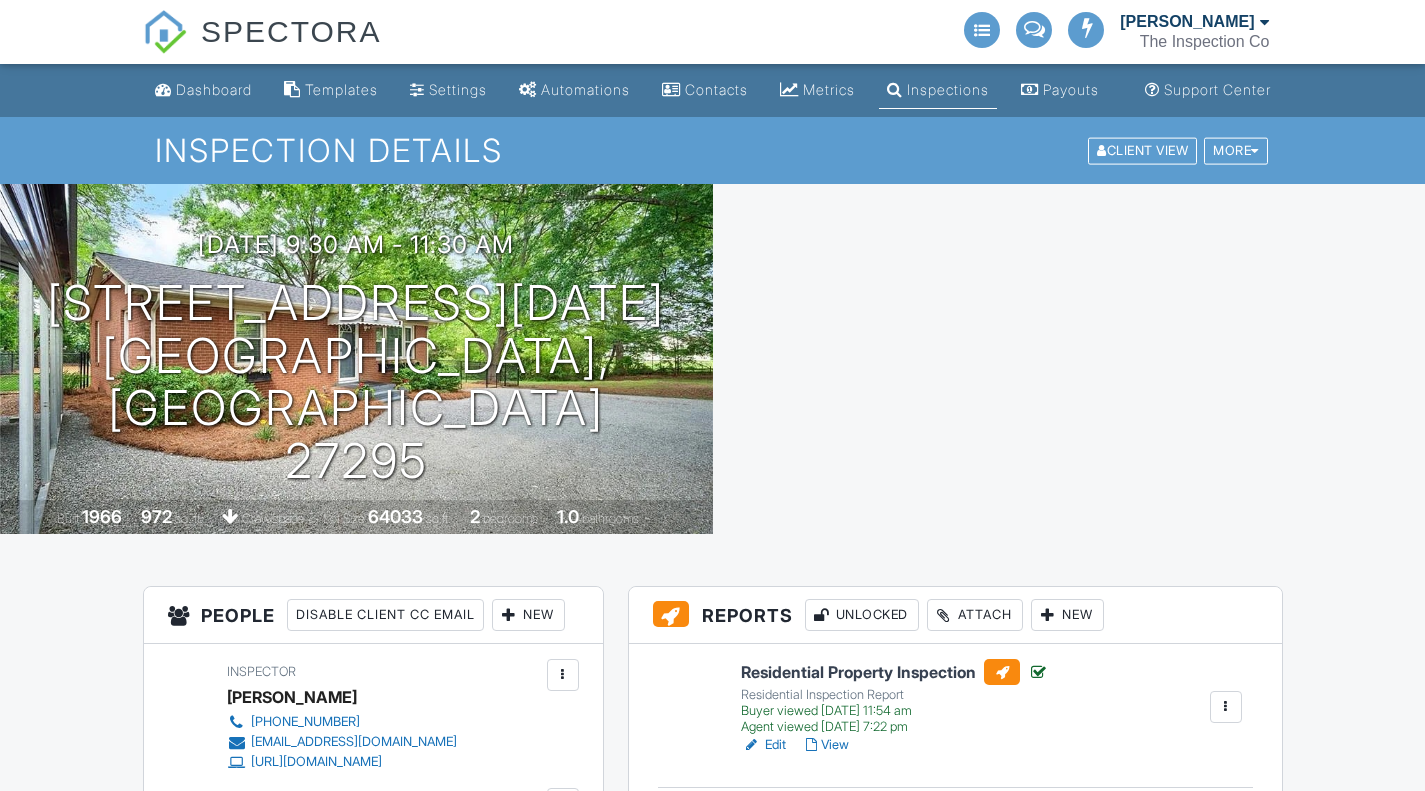 scroll, scrollTop: 0, scrollLeft: 0, axis: both 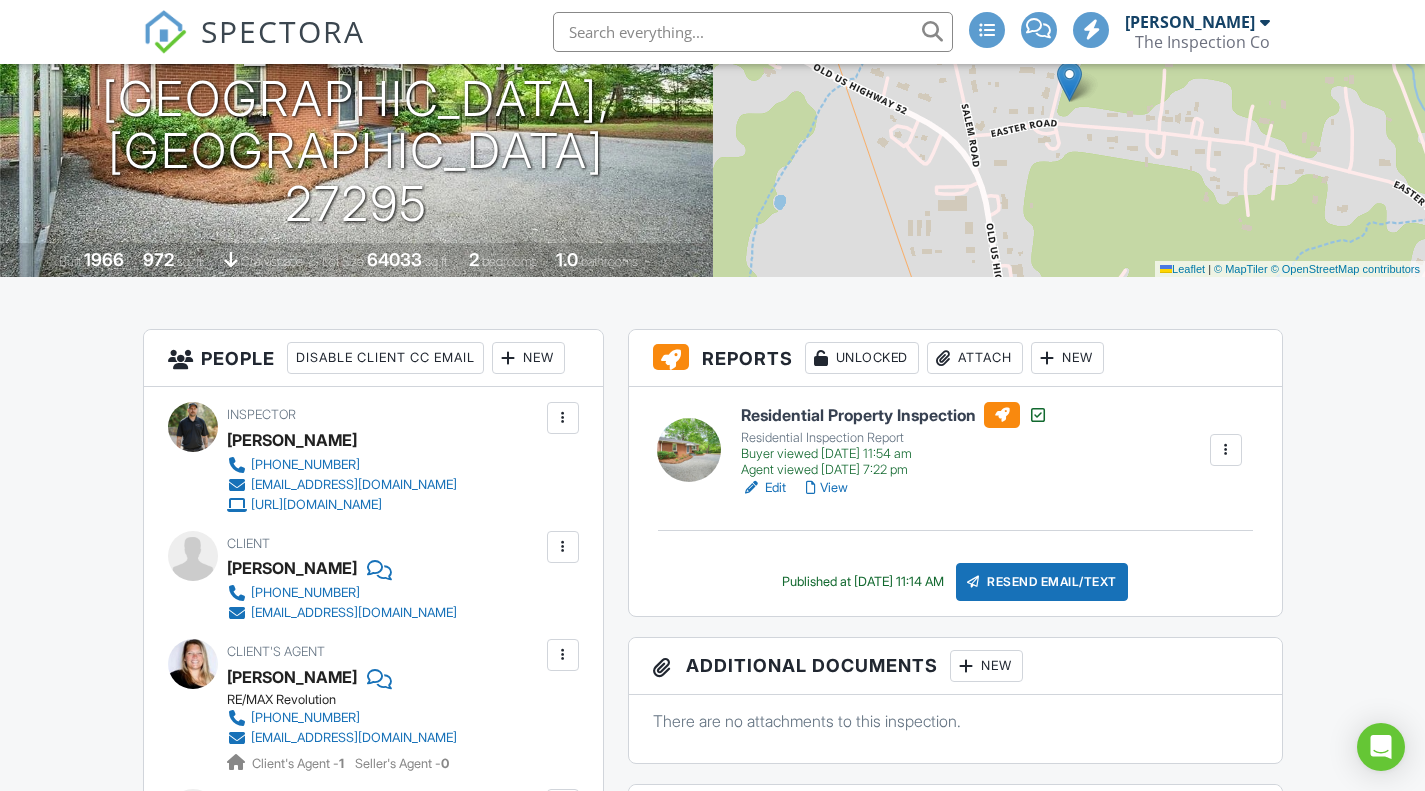 click at bounding box center [1226, 450] 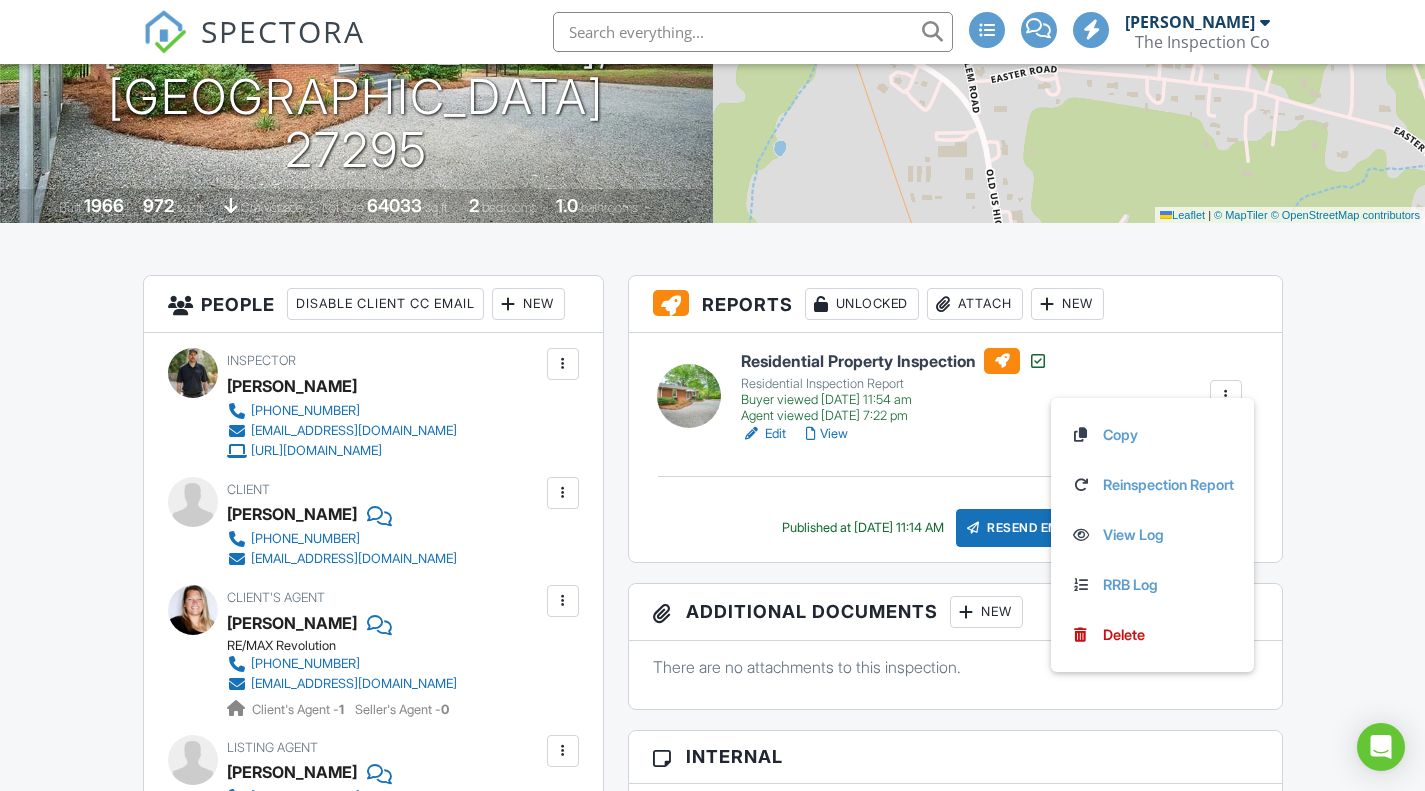 scroll, scrollTop: 359, scrollLeft: 0, axis: vertical 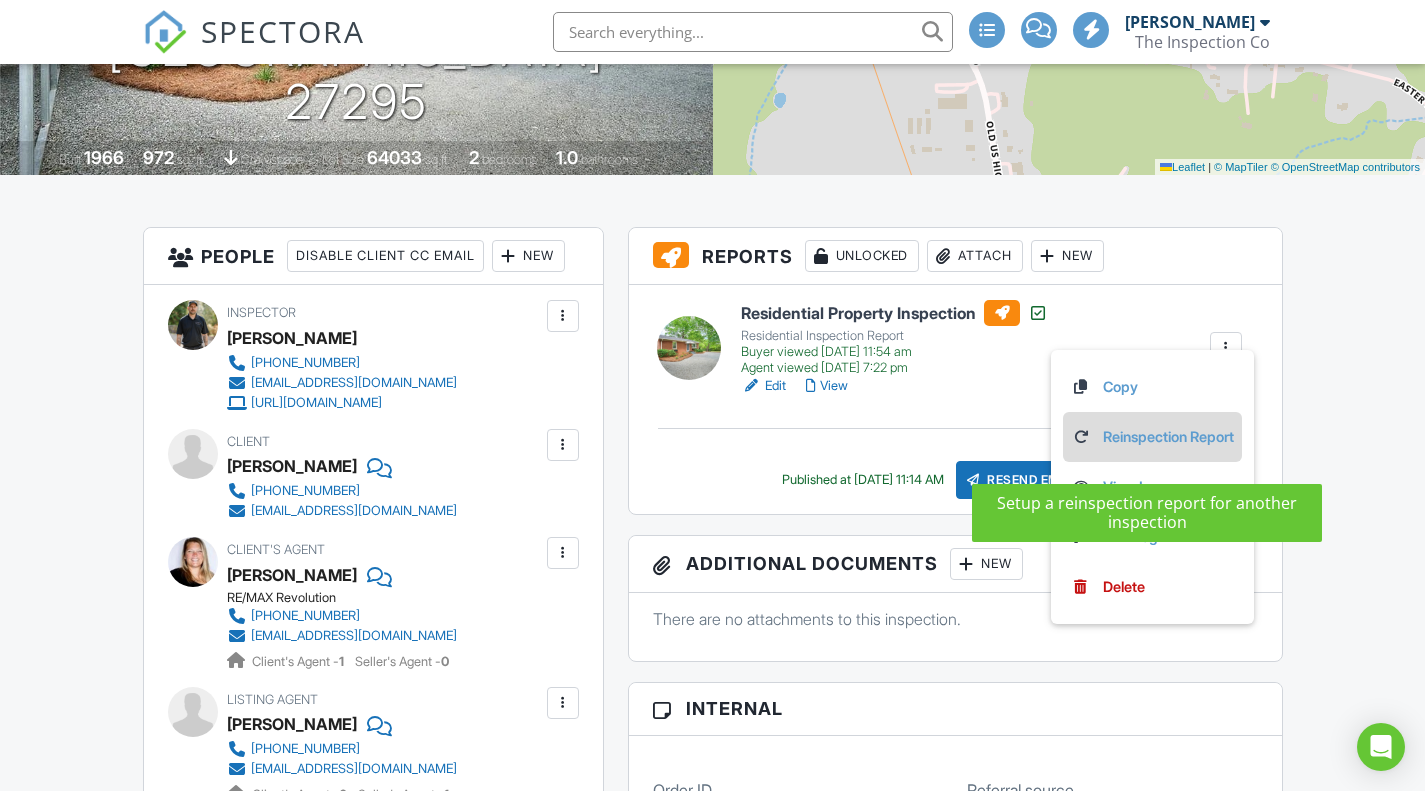 click on "Reinspection Report" at bounding box center (1152, 437) 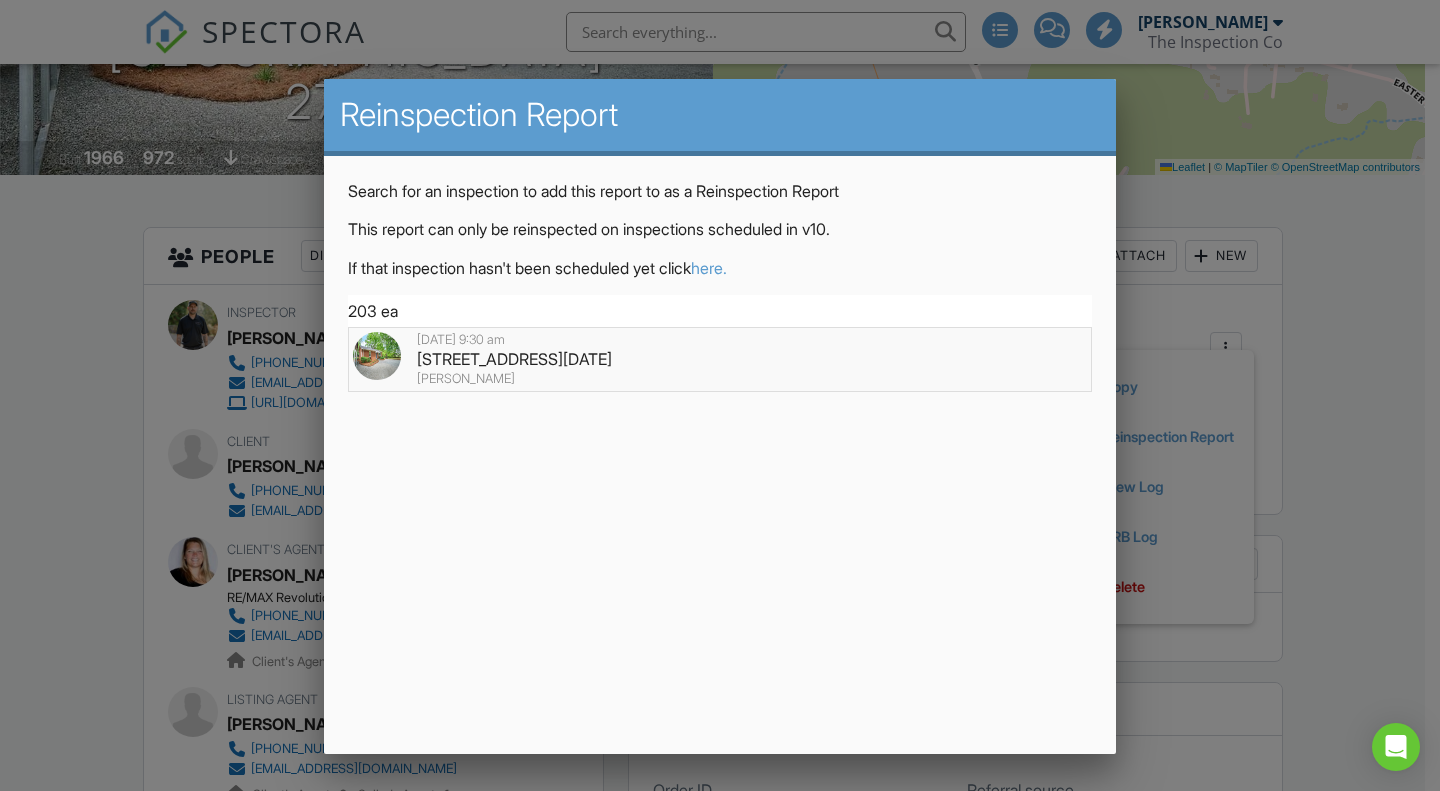 click on "203 Easter Rd, Lexington, NC 27295" at bounding box center (720, 359) 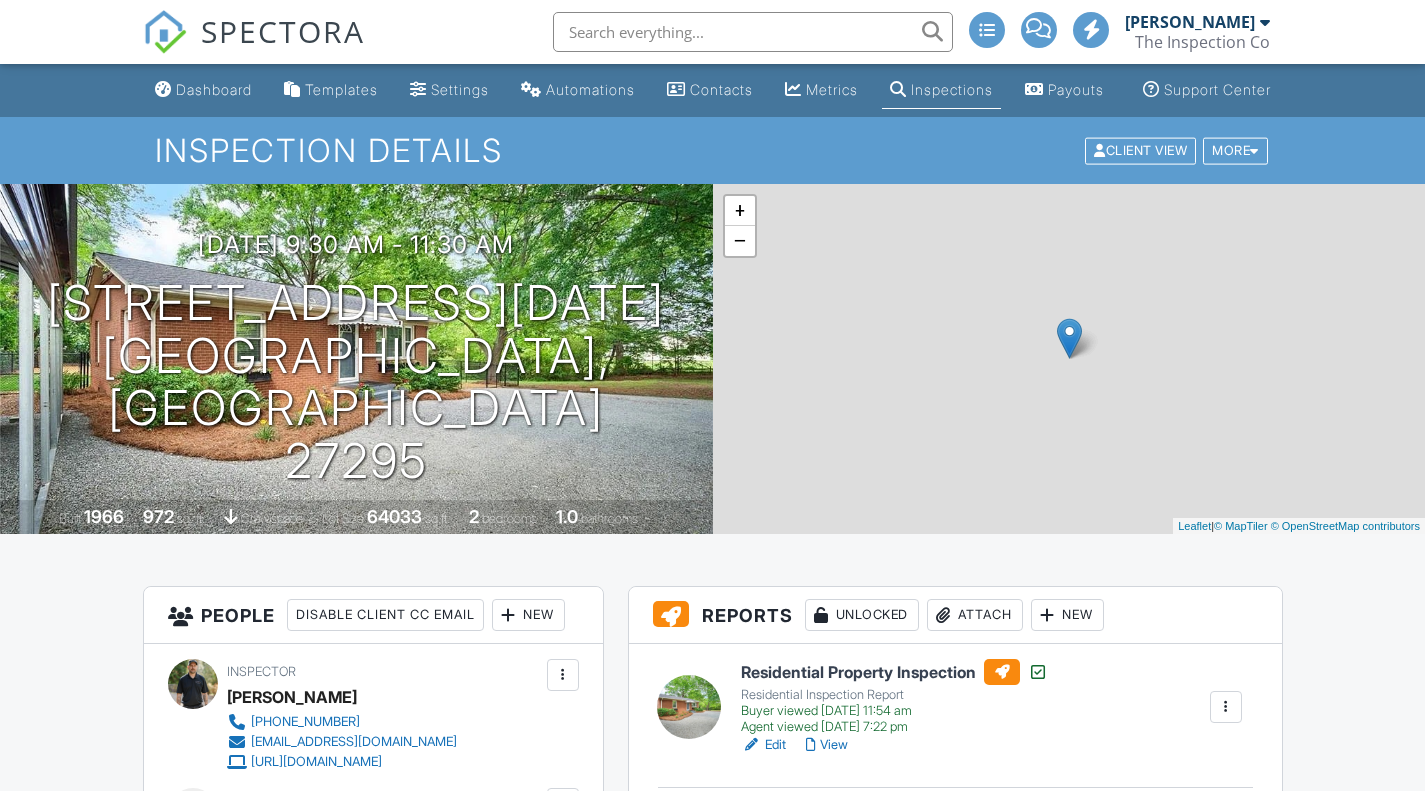 scroll, scrollTop: 0, scrollLeft: 0, axis: both 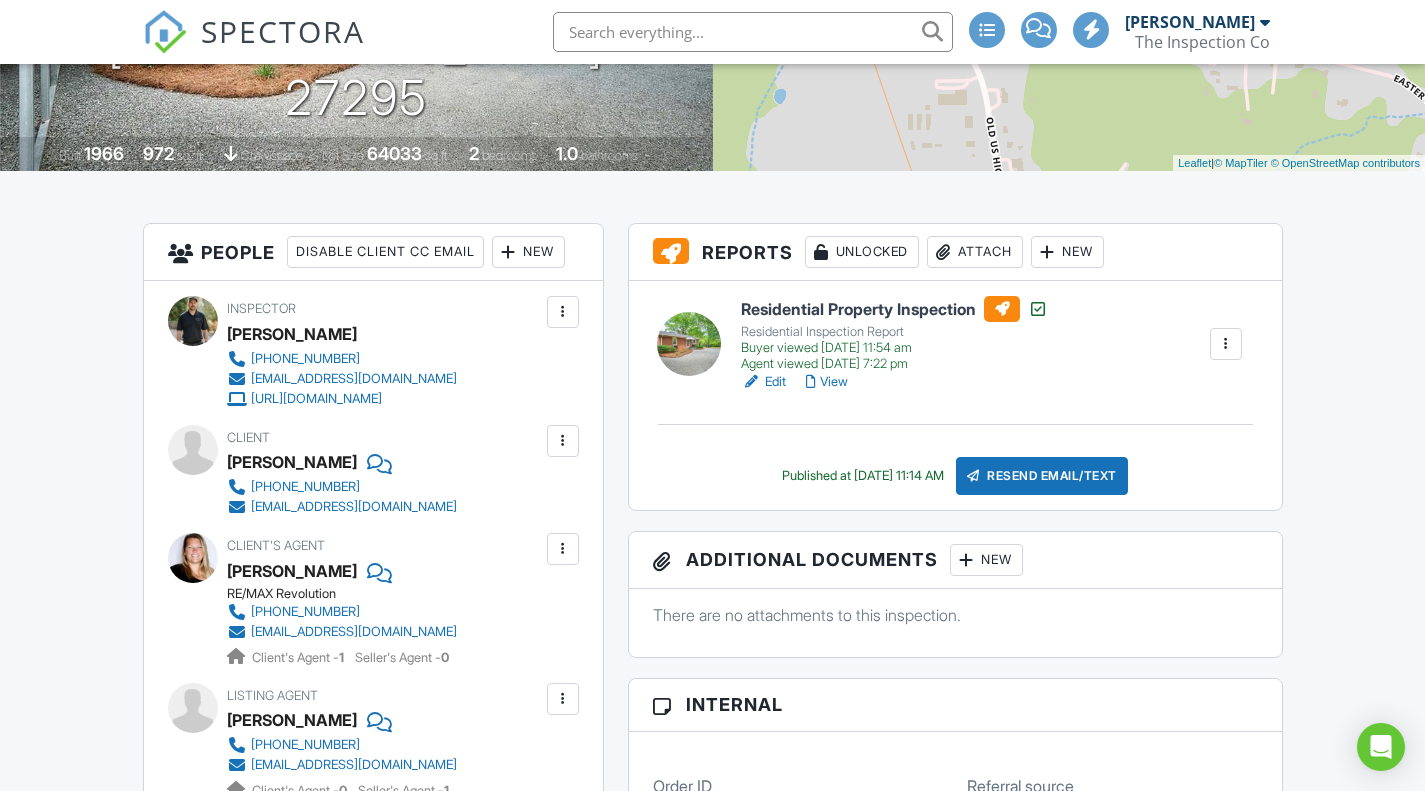 click on "View" at bounding box center [827, 382] 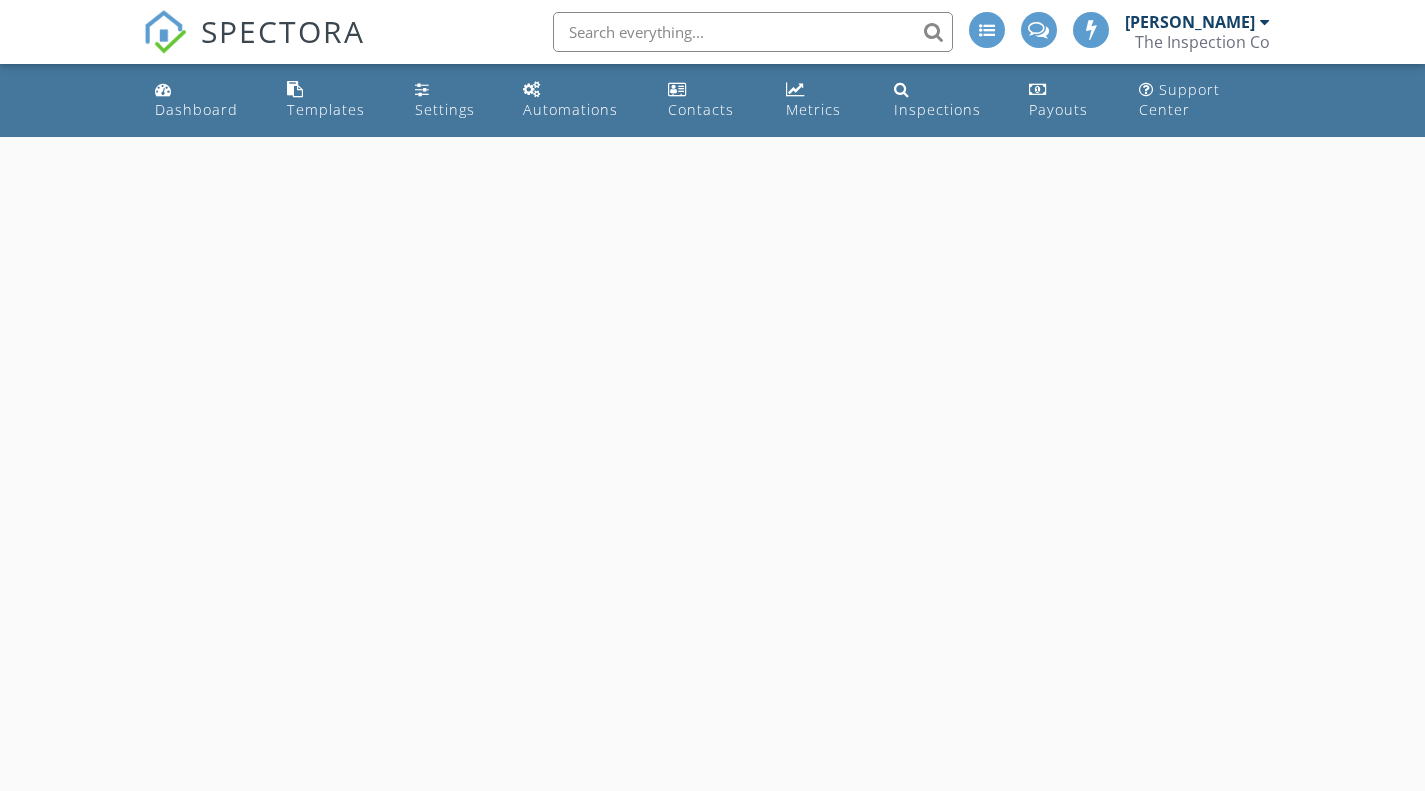 scroll, scrollTop: 0, scrollLeft: 0, axis: both 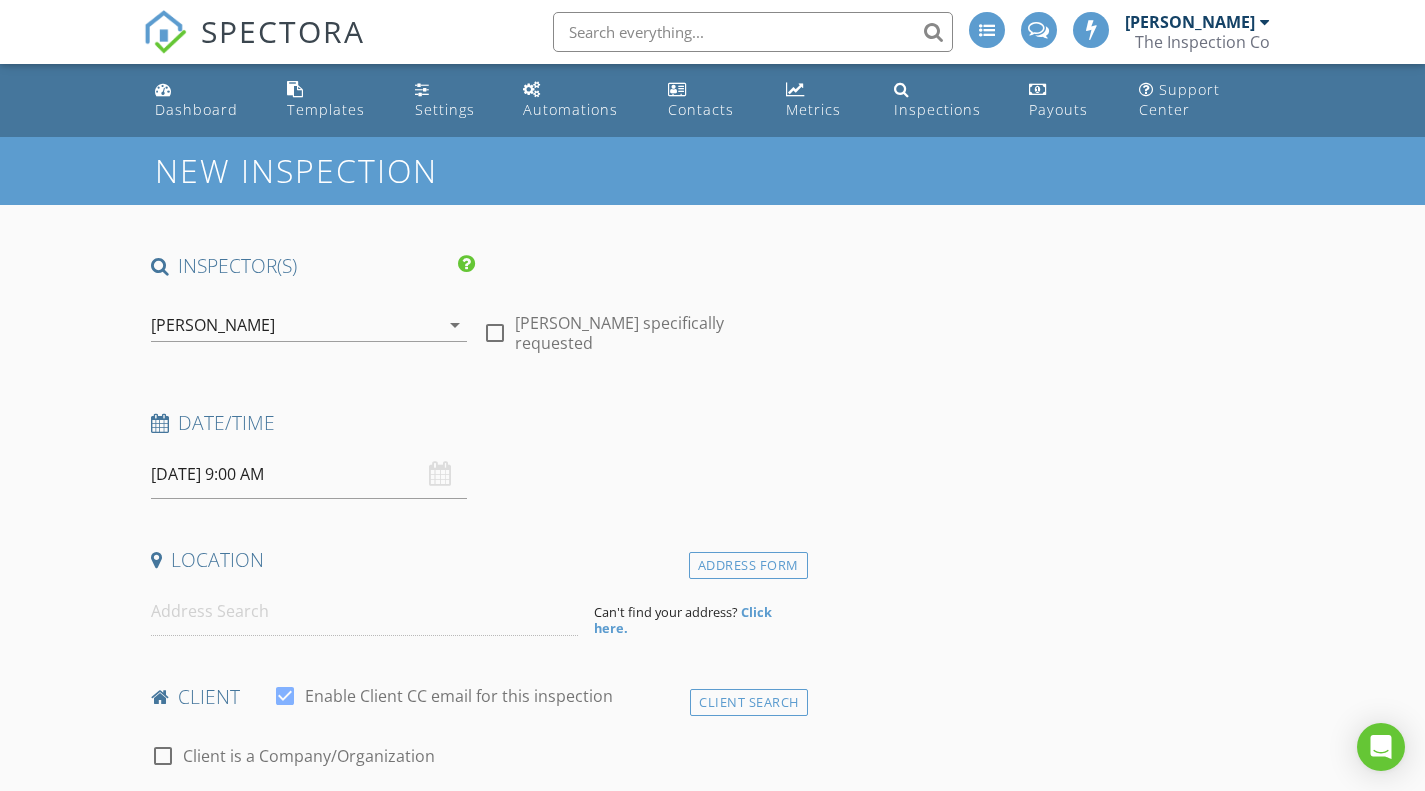 type on "[PERSON_NAME]" 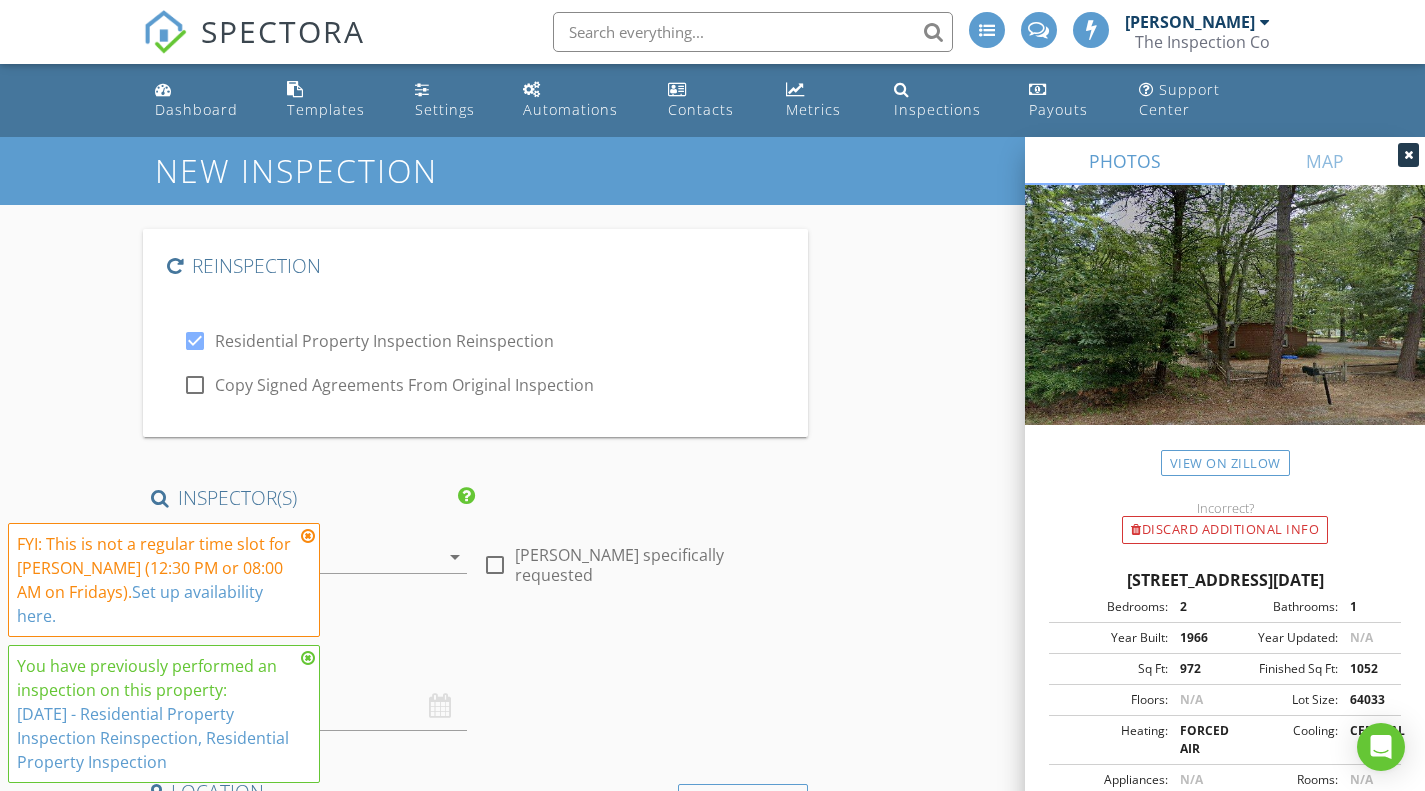 click at bounding box center [308, 536] 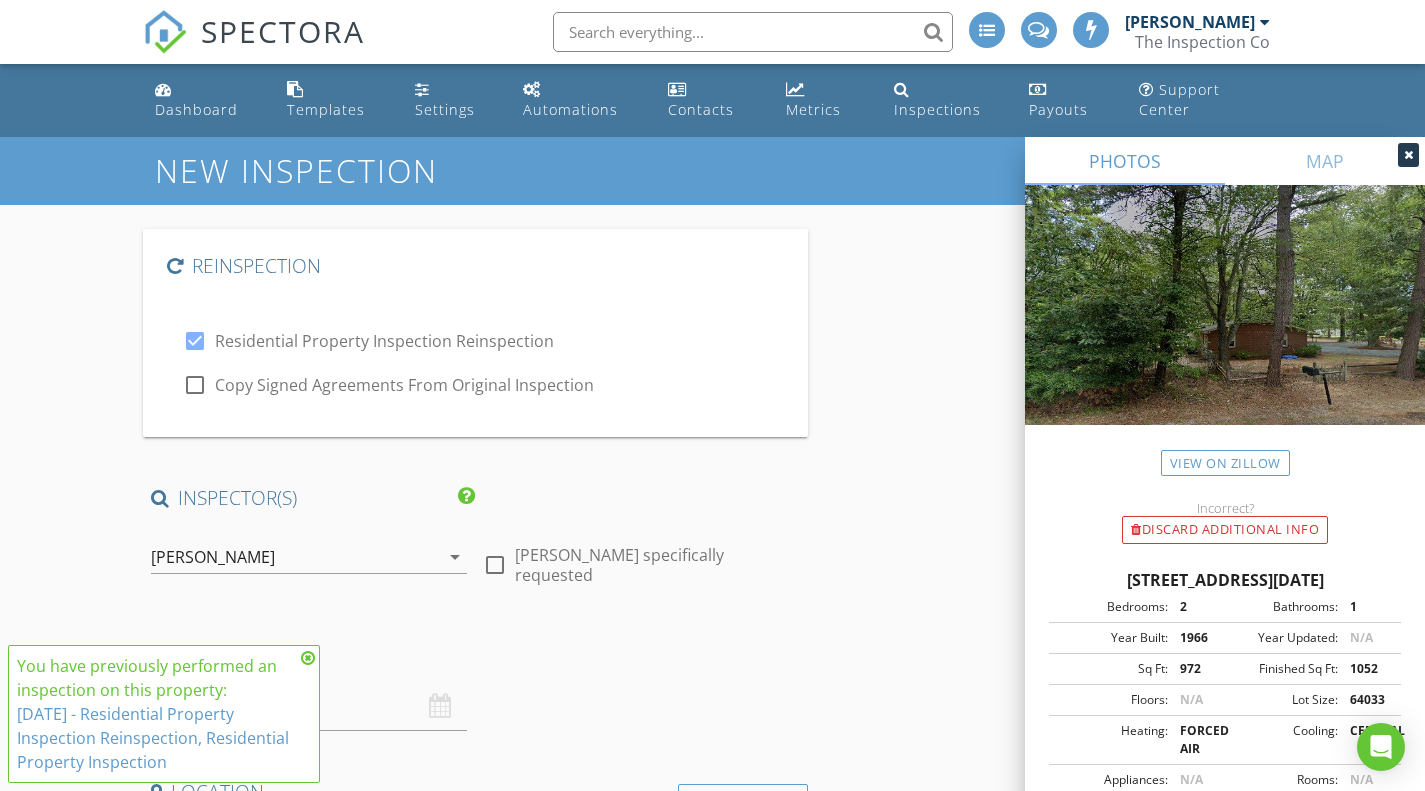 click at bounding box center [308, 658] 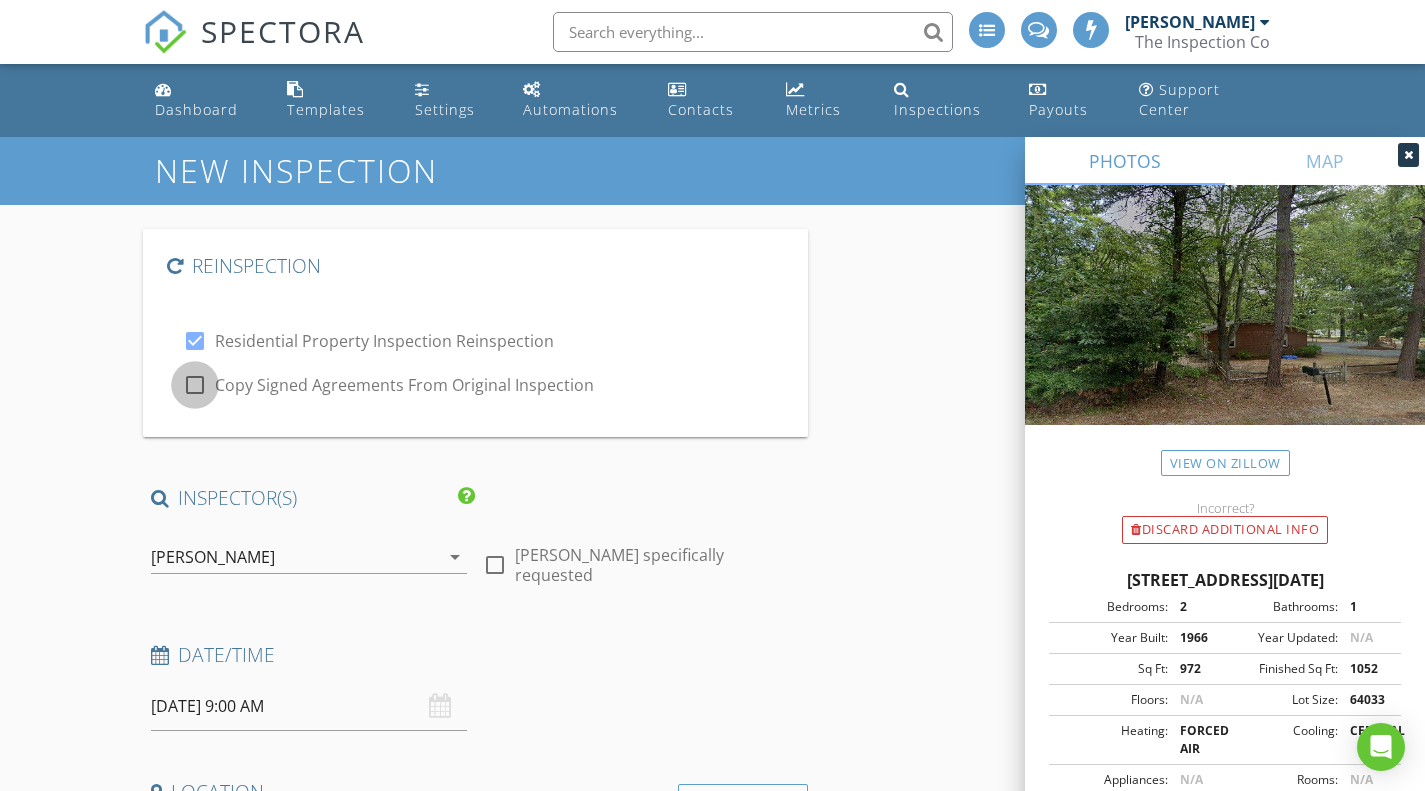 click at bounding box center (195, 385) 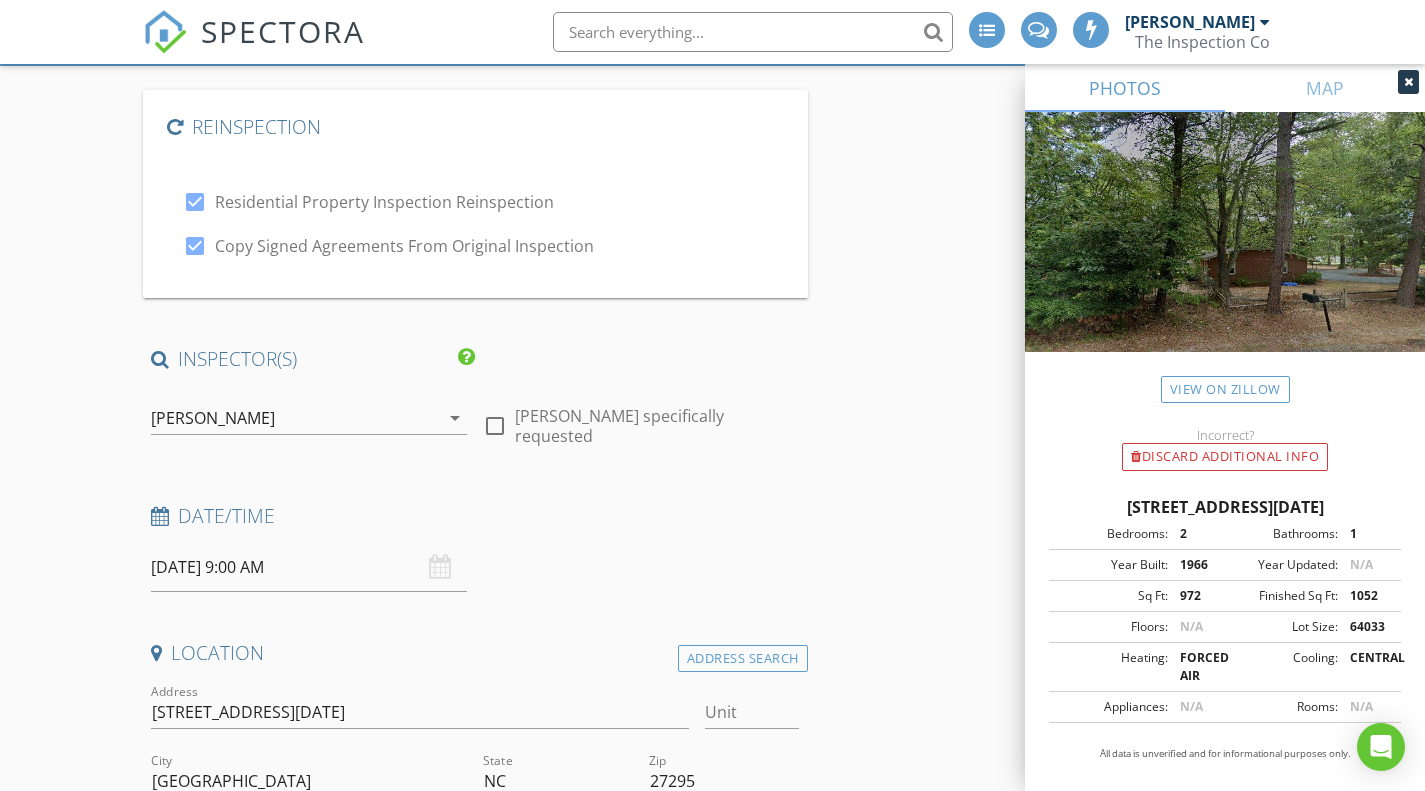 scroll, scrollTop: 142, scrollLeft: 0, axis: vertical 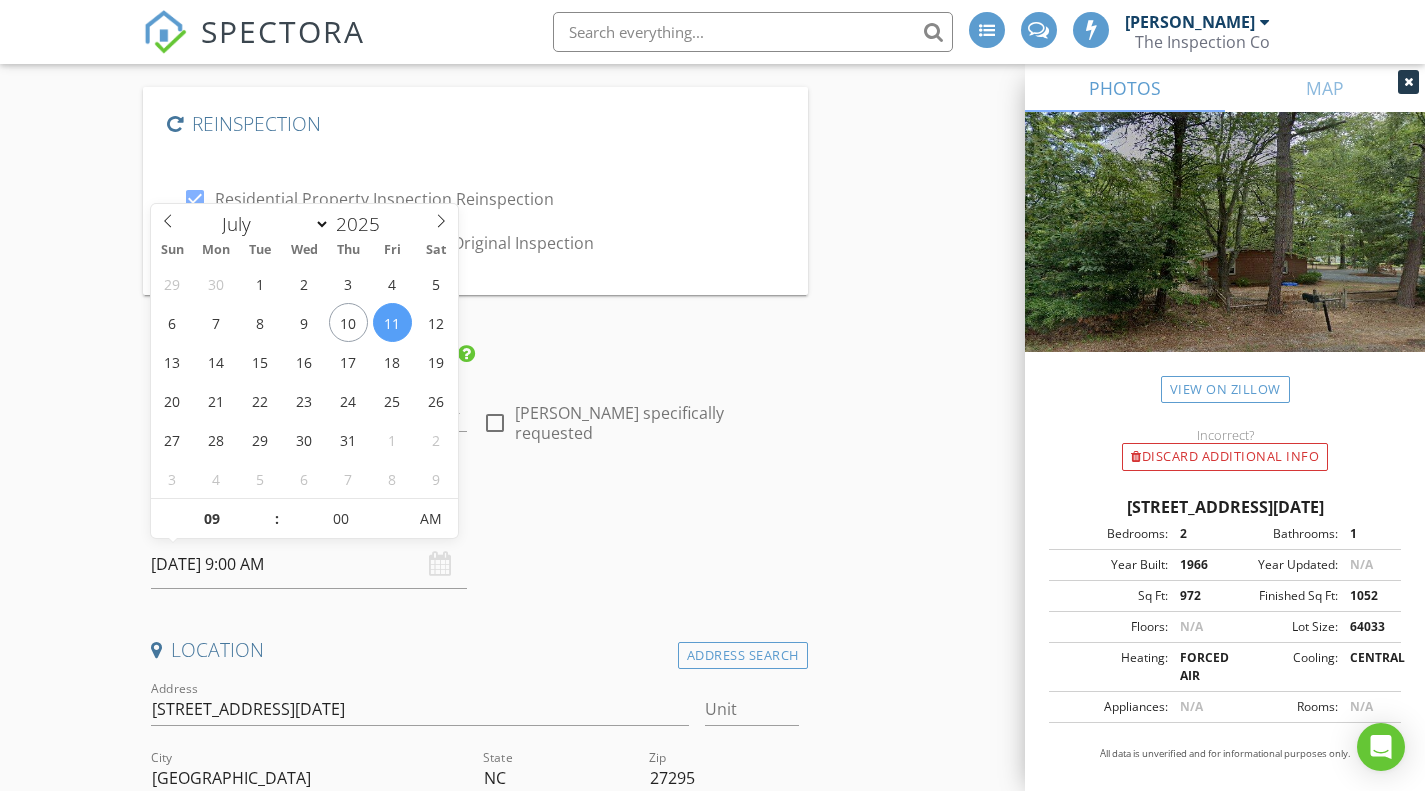 click on "07/11/2025 9:00 AM" at bounding box center (309, 564) 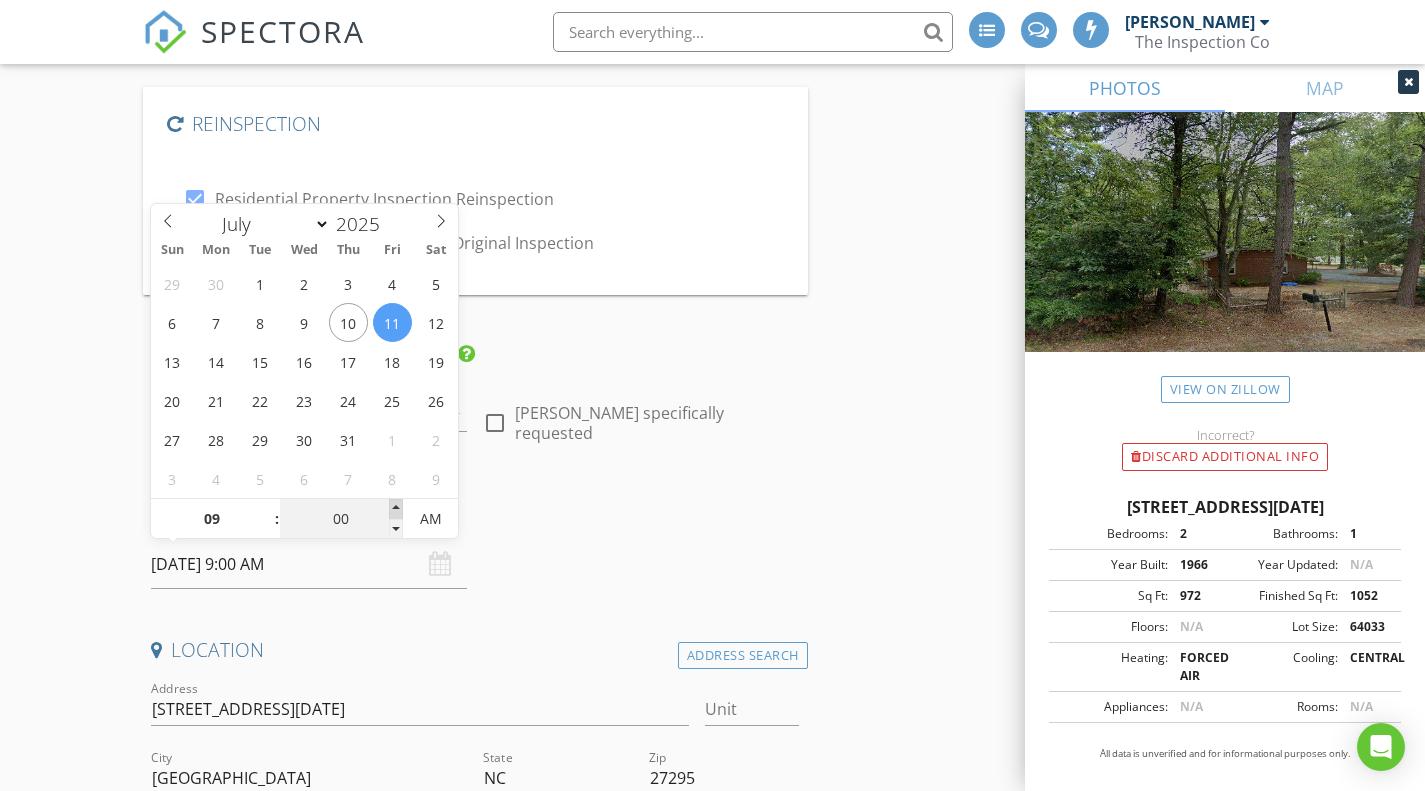type on "05" 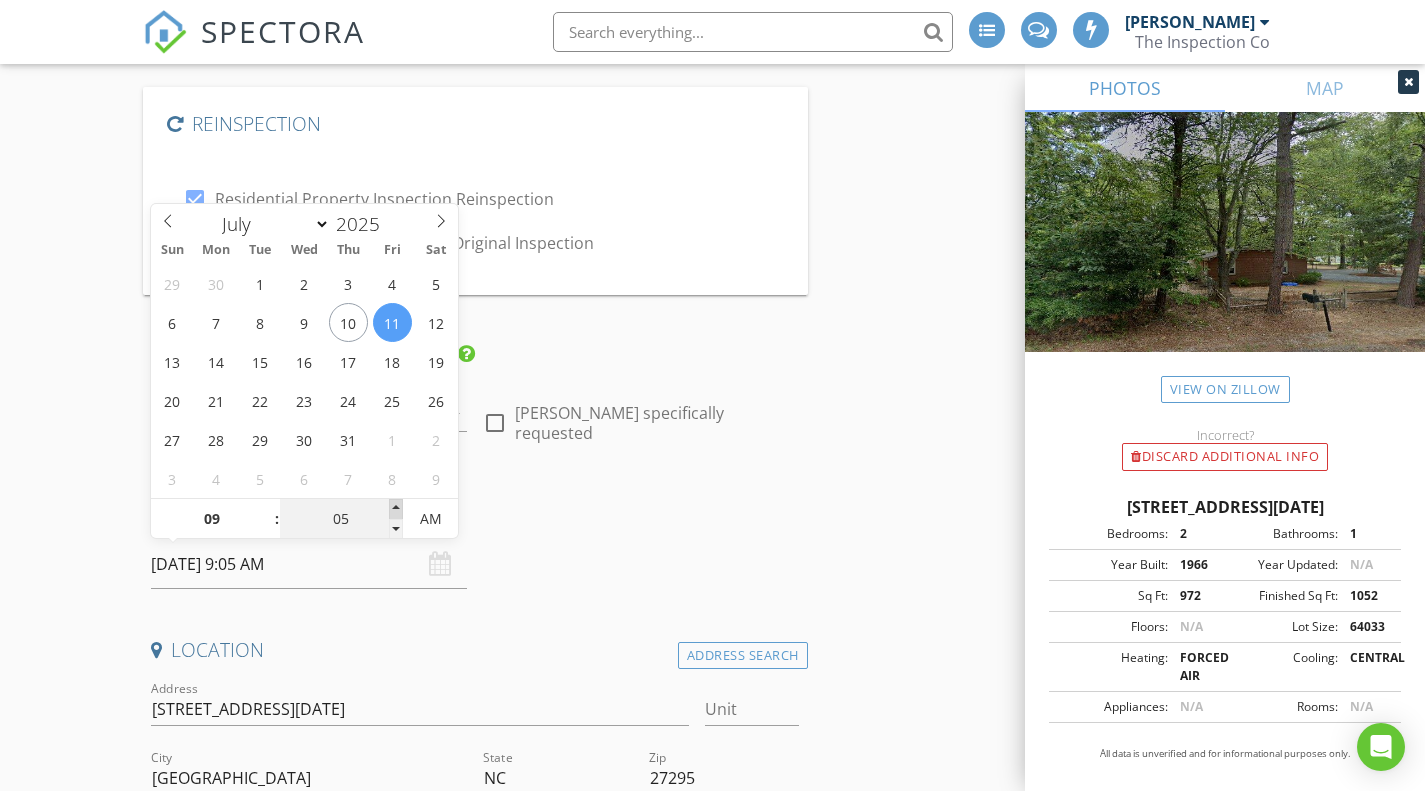 click at bounding box center (396, 509) 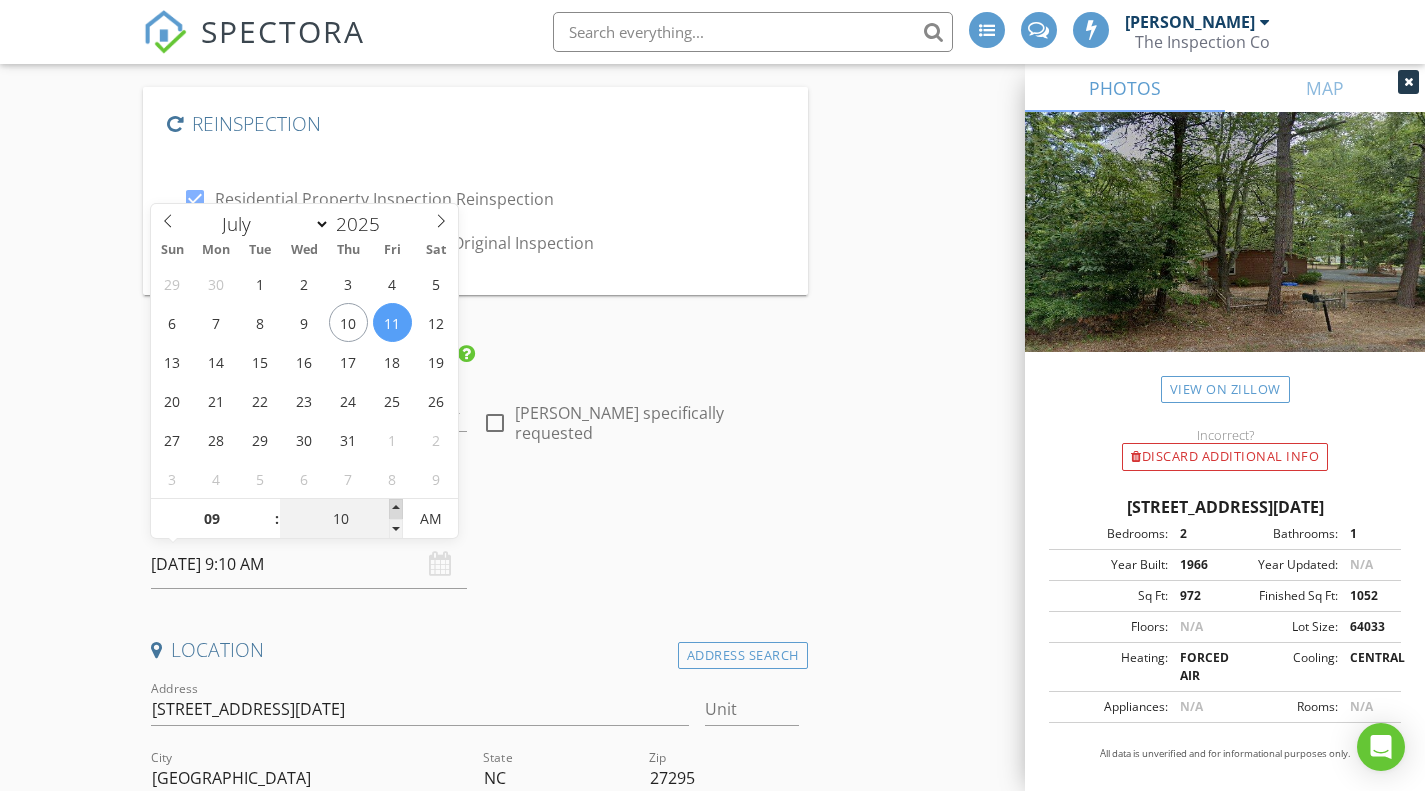 click at bounding box center (396, 509) 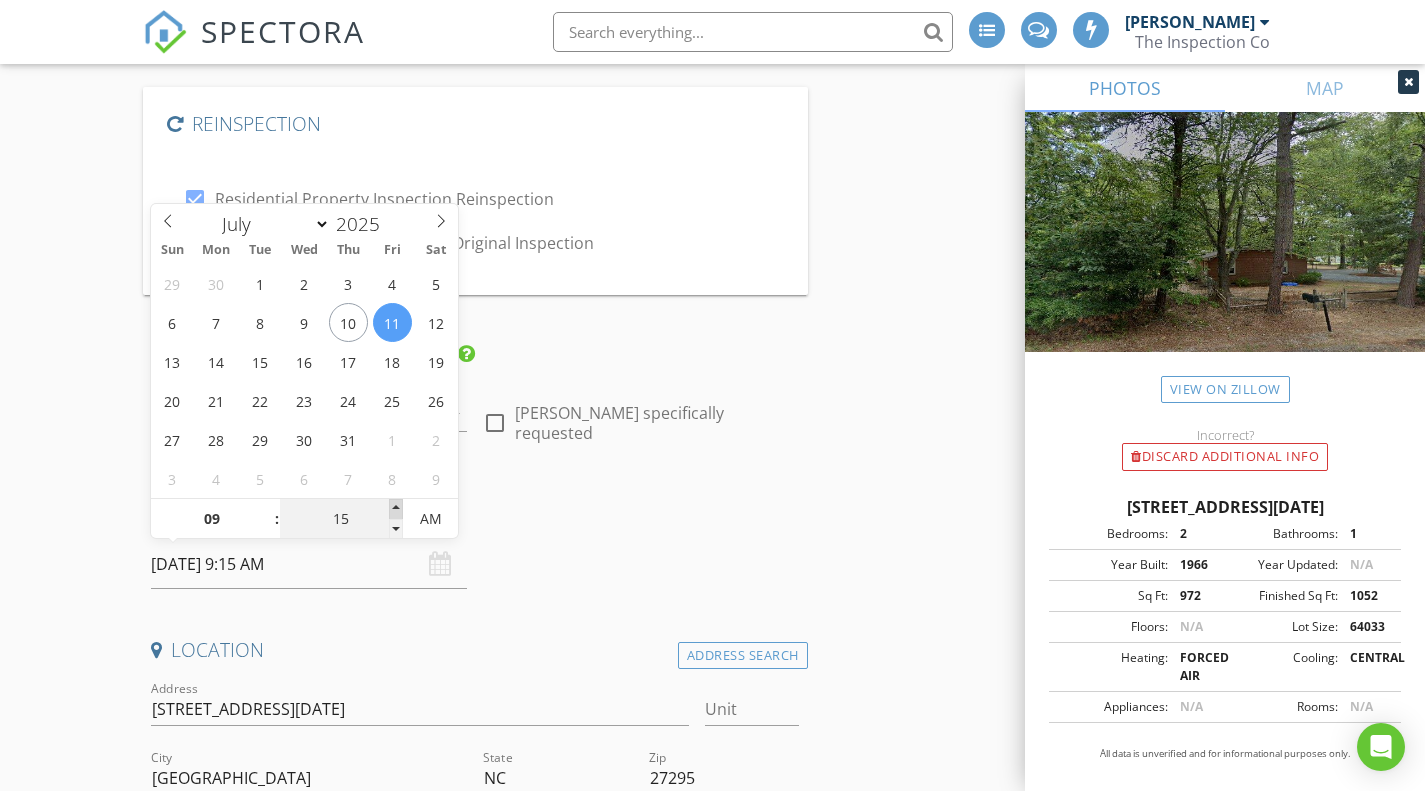 click at bounding box center [396, 509] 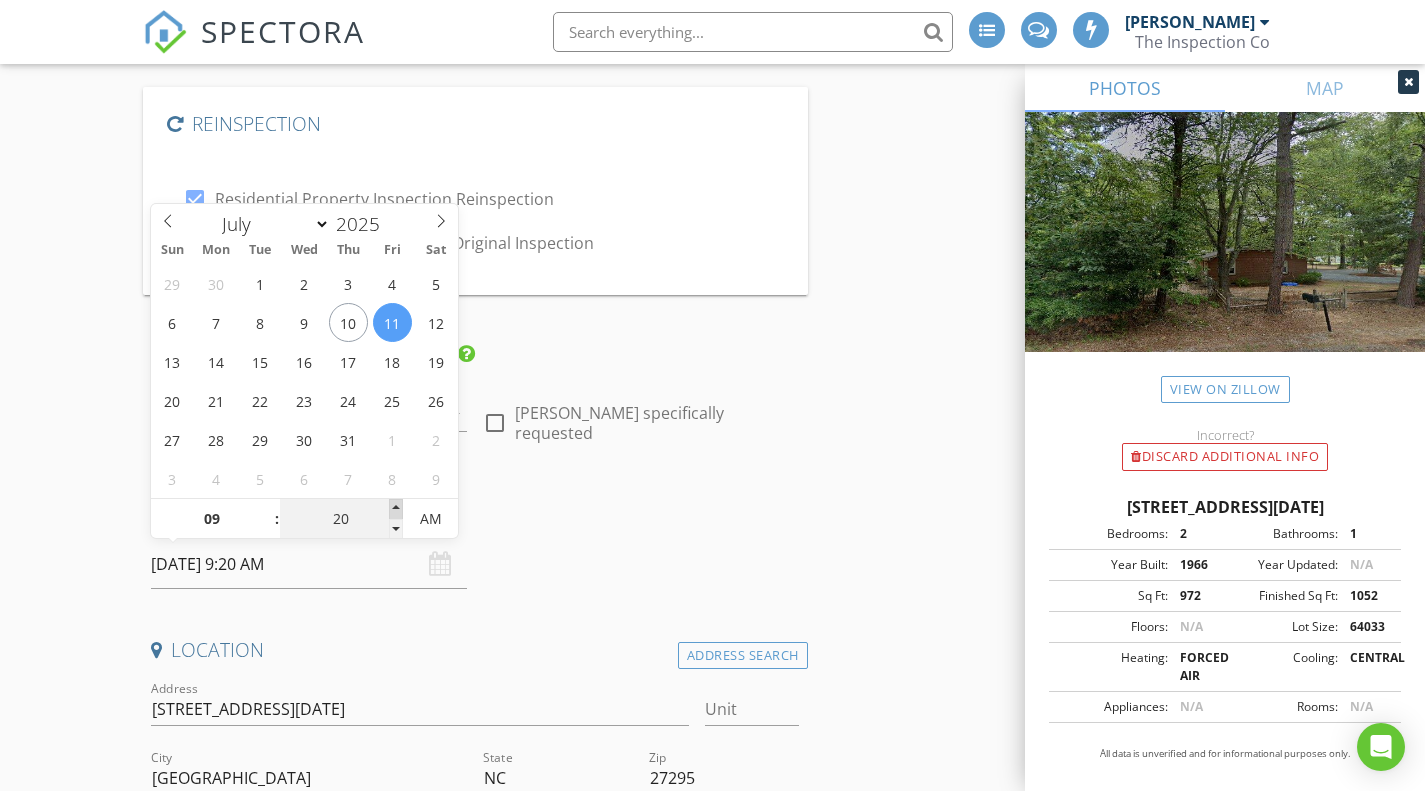 click at bounding box center [396, 509] 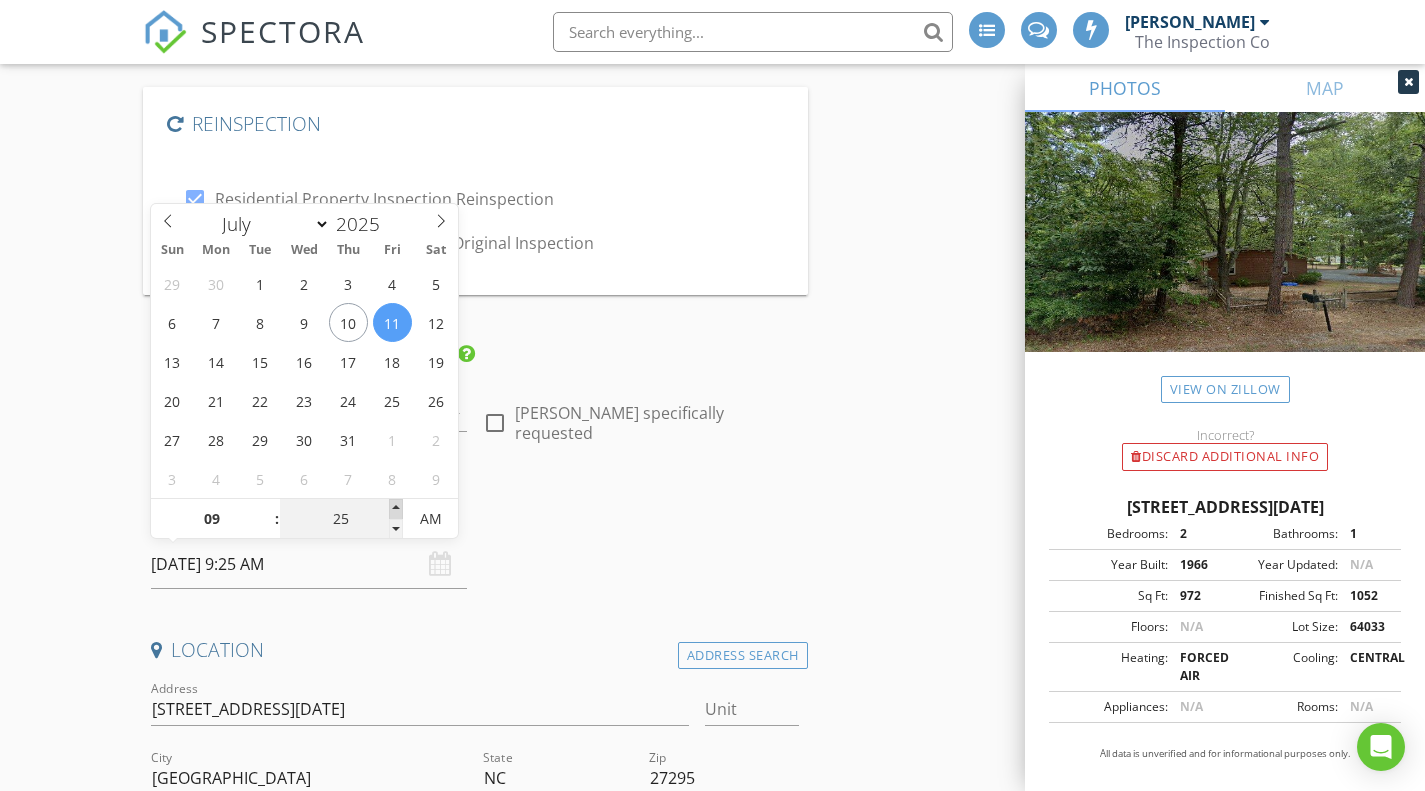 click at bounding box center [396, 509] 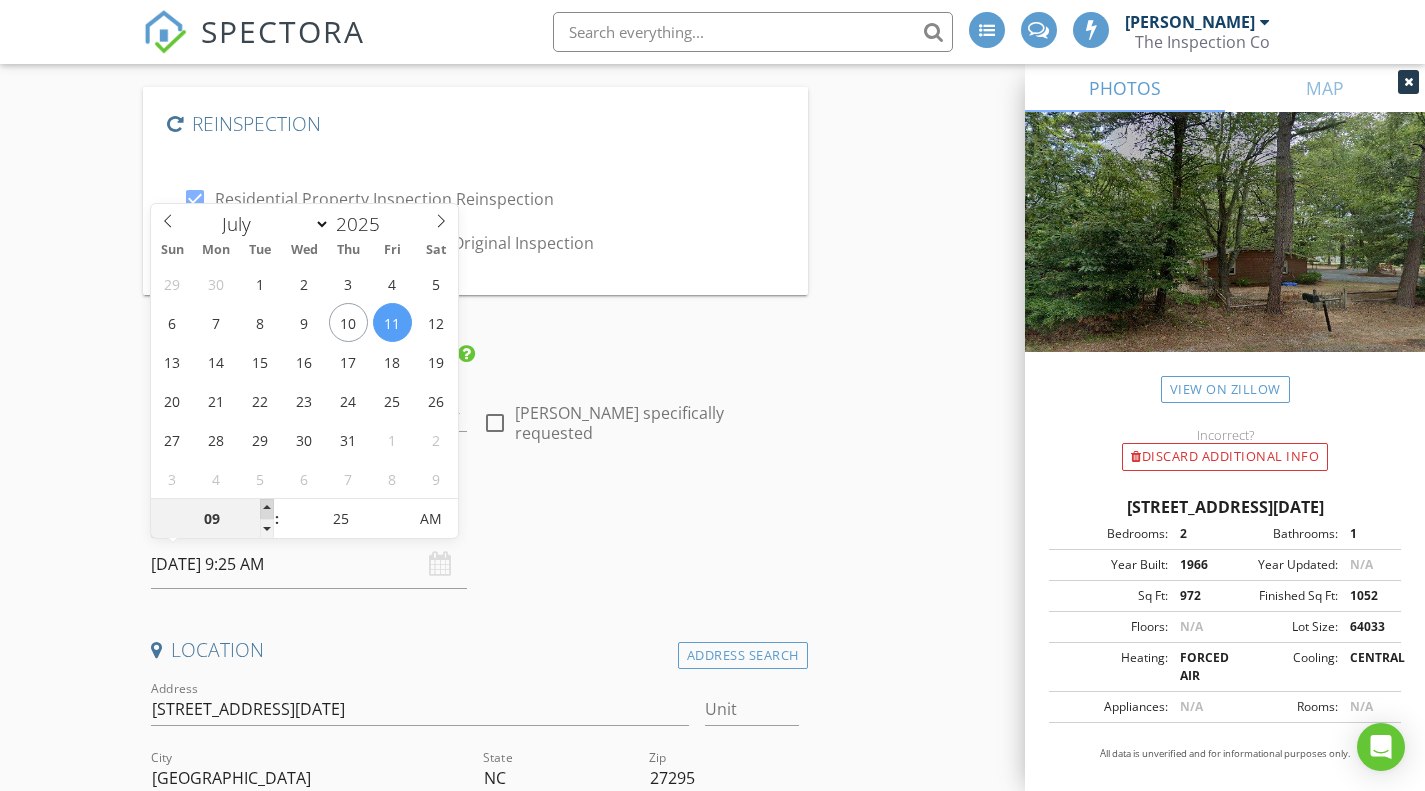 type on "10" 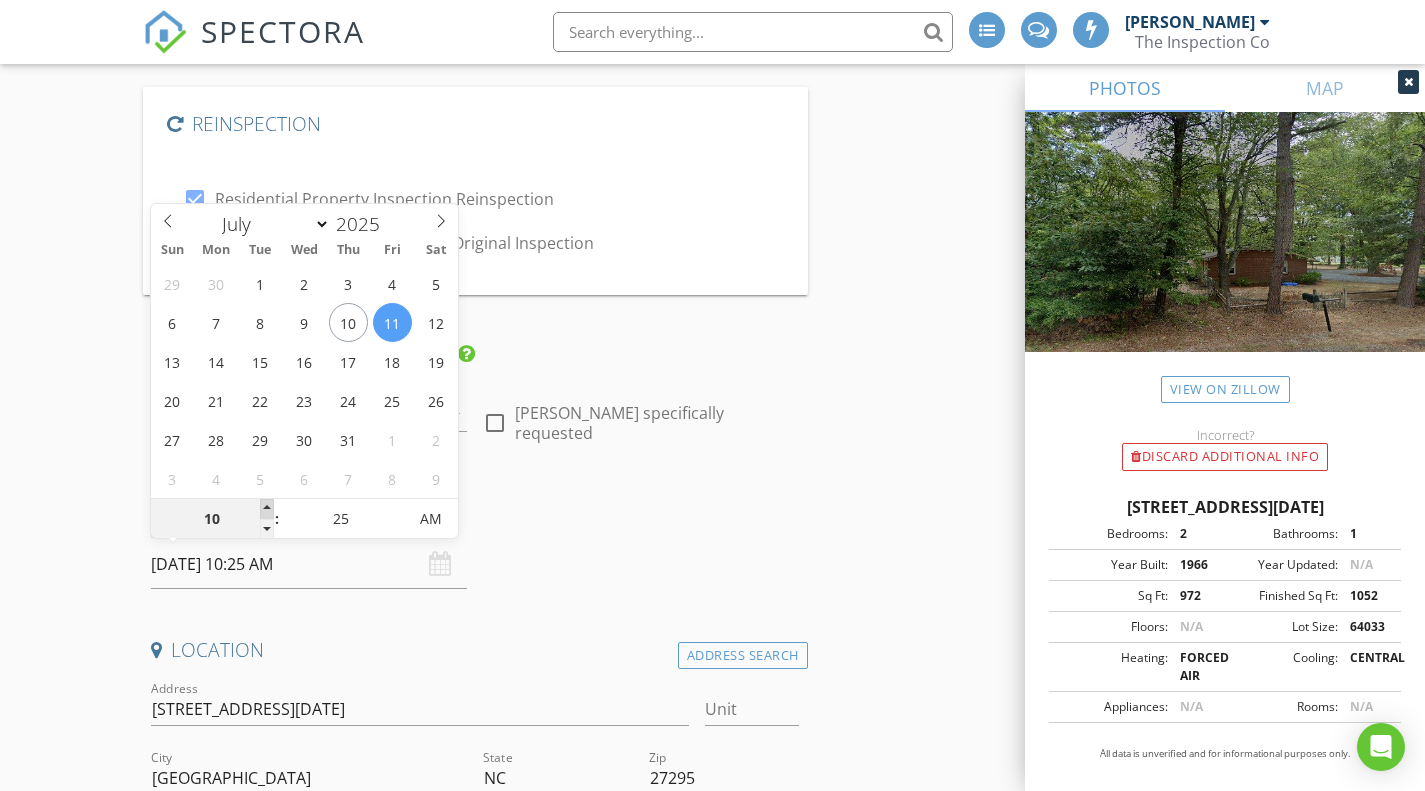 click at bounding box center [267, 509] 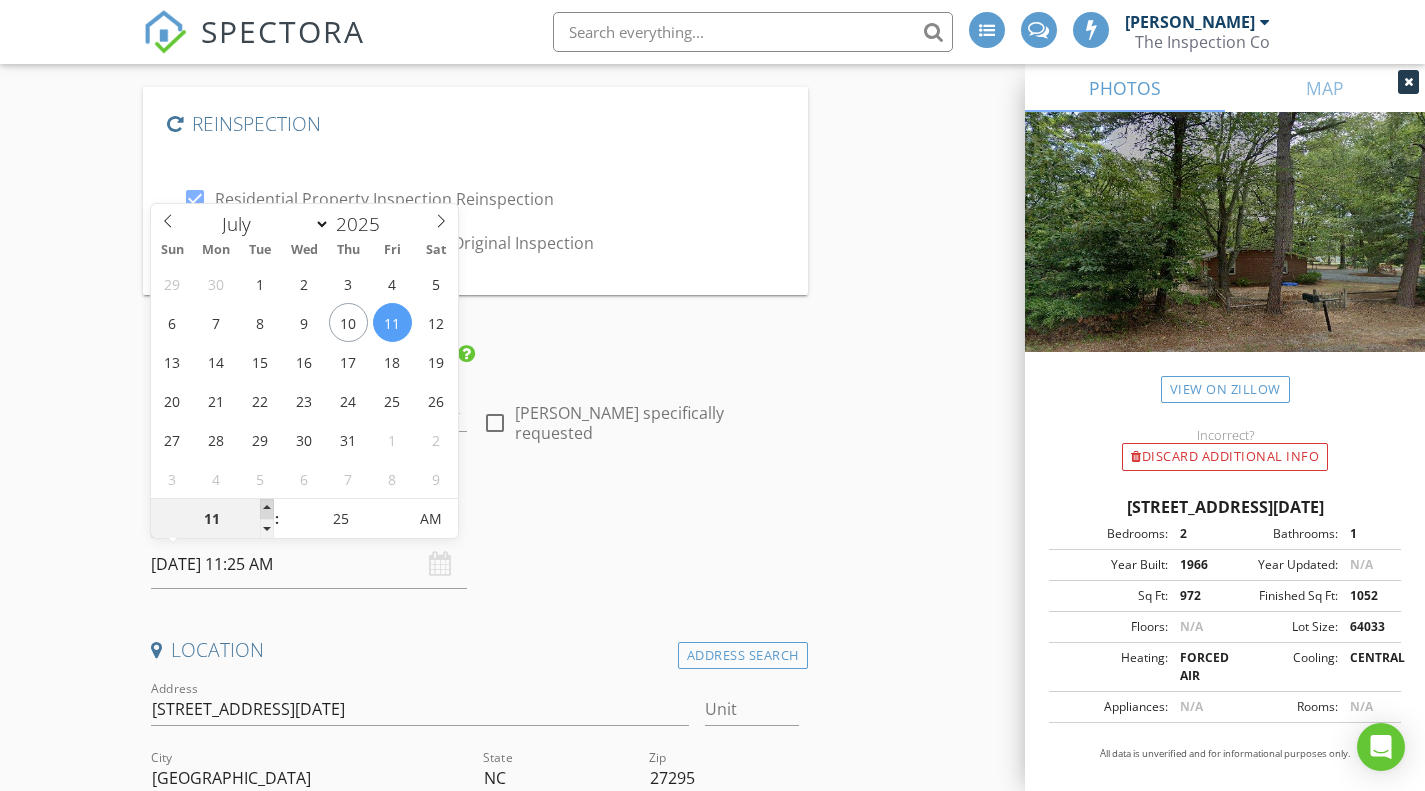 click at bounding box center (267, 509) 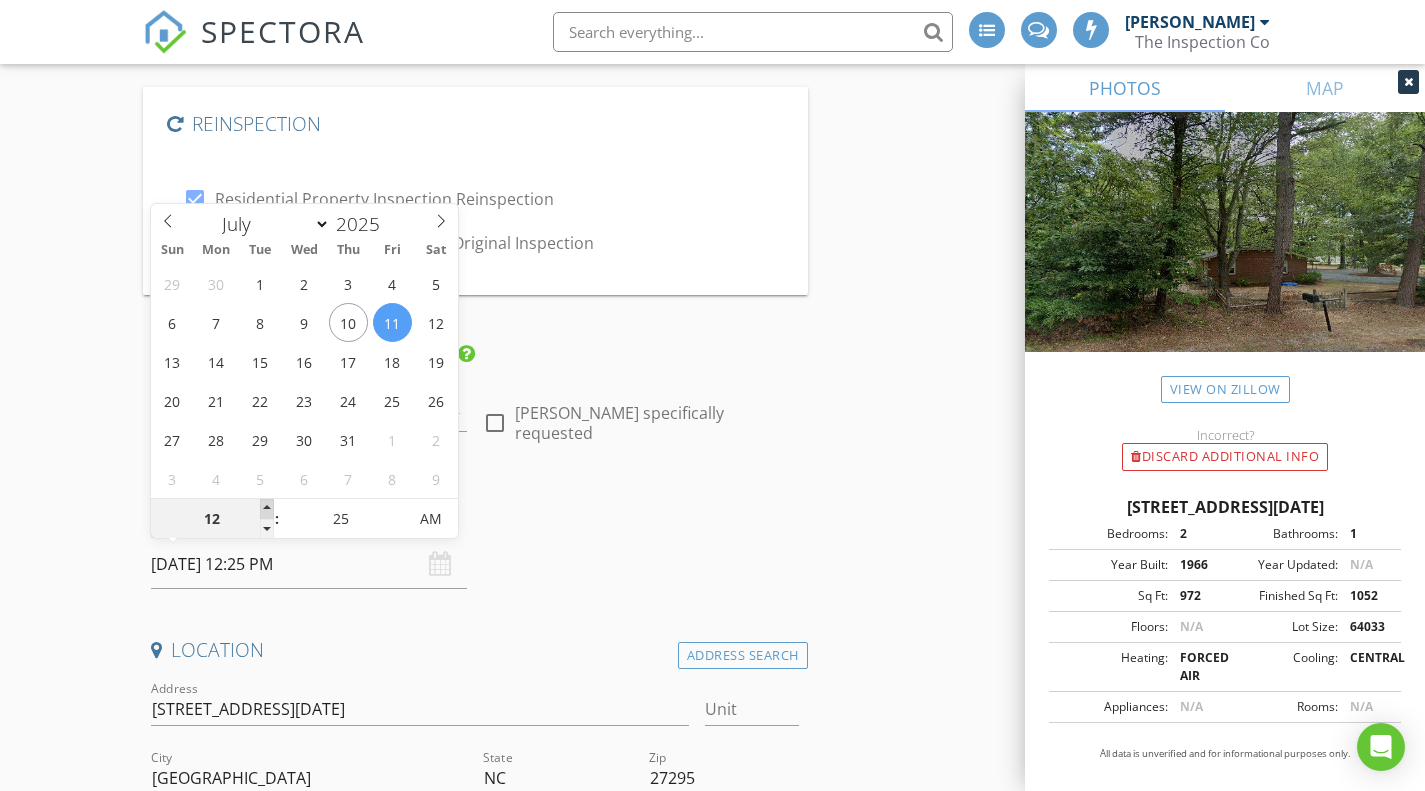 click at bounding box center (267, 509) 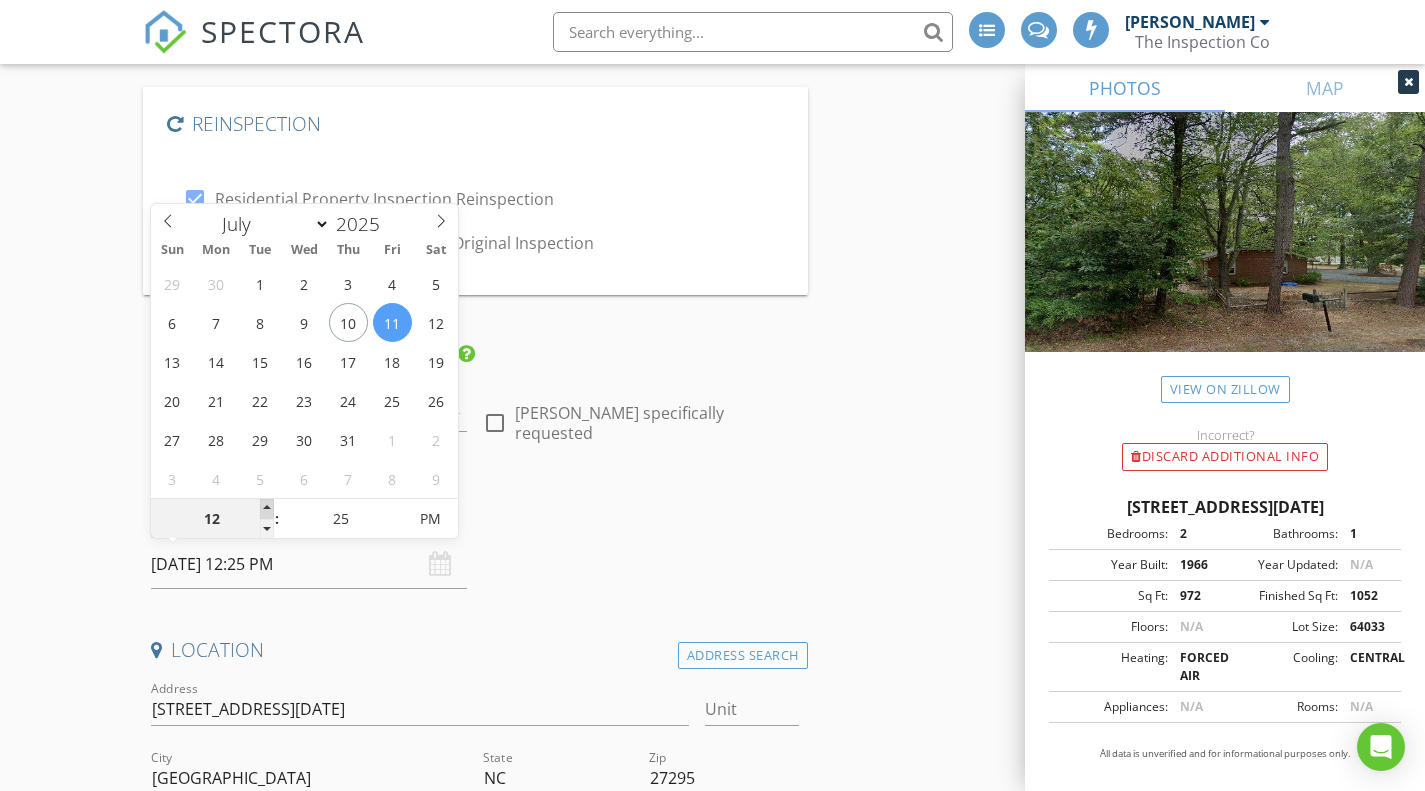 type on "01" 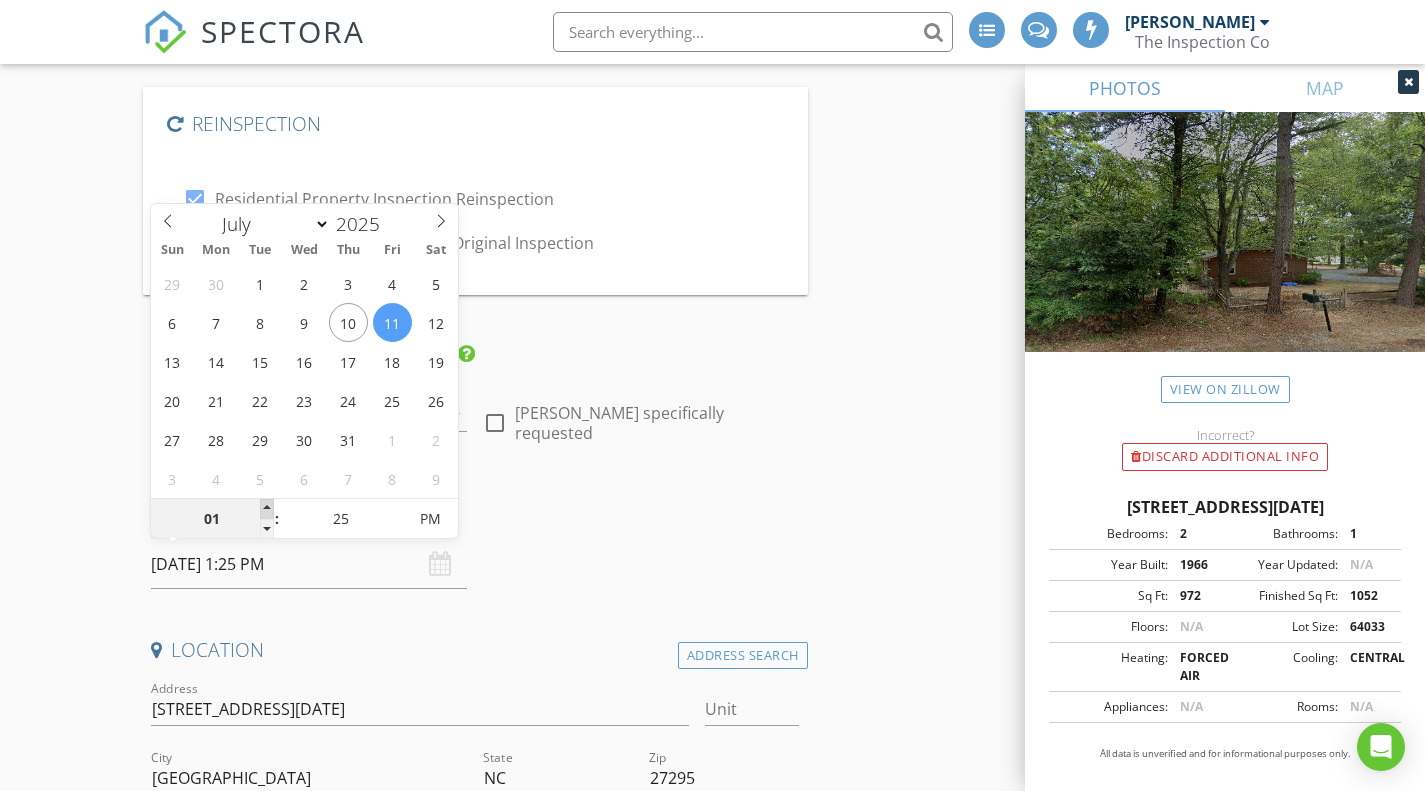 click at bounding box center [267, 509] 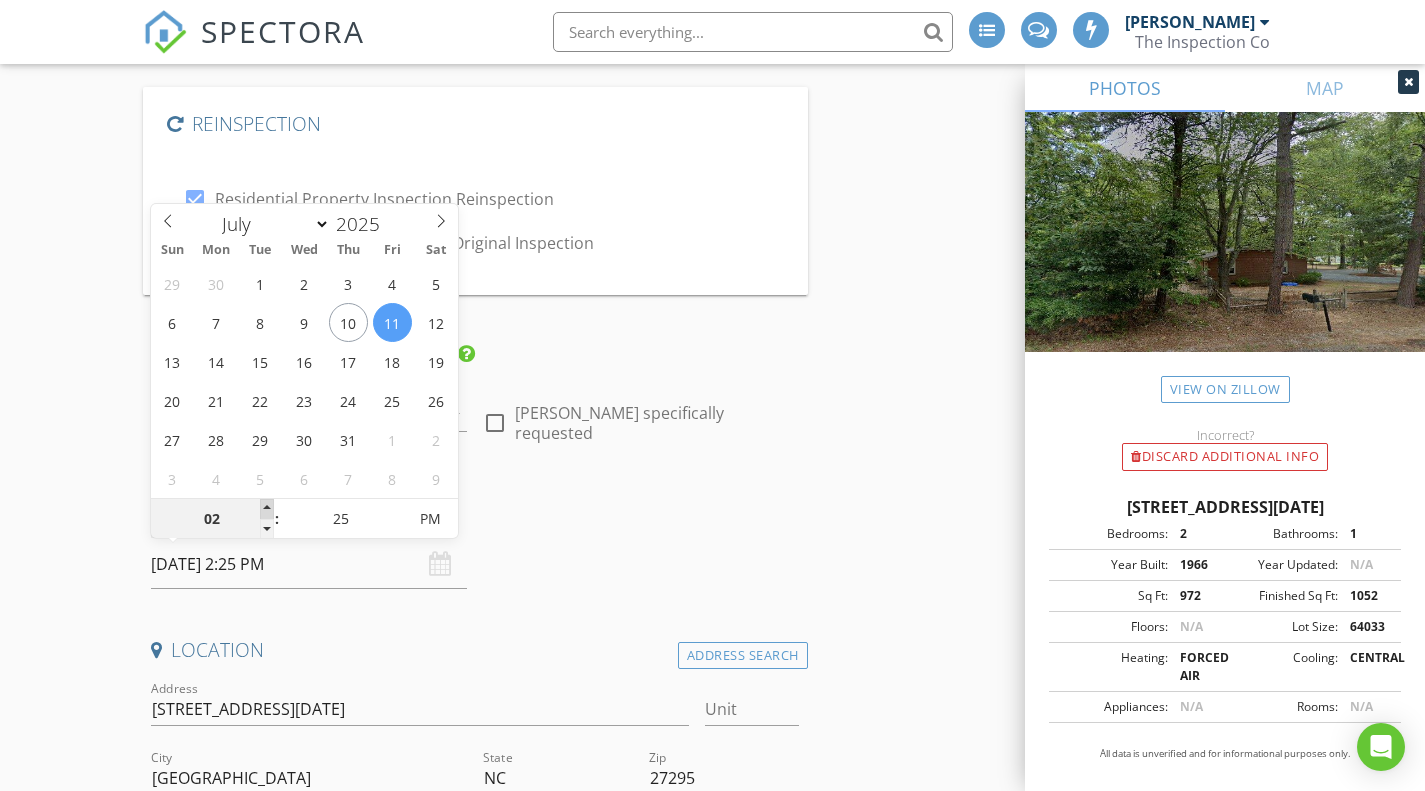 click at bounding box center (267, 509) 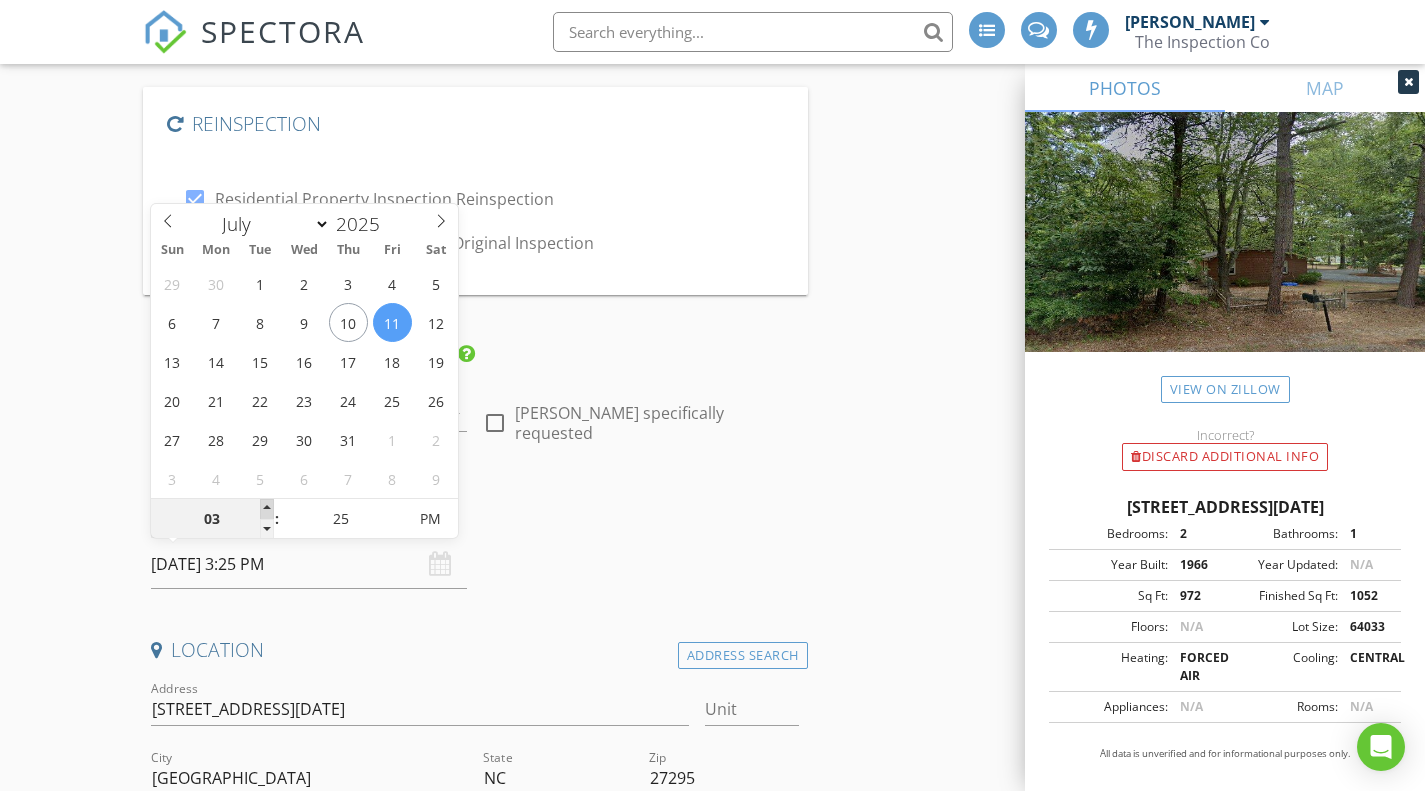 click at bounding box center (267, 509) 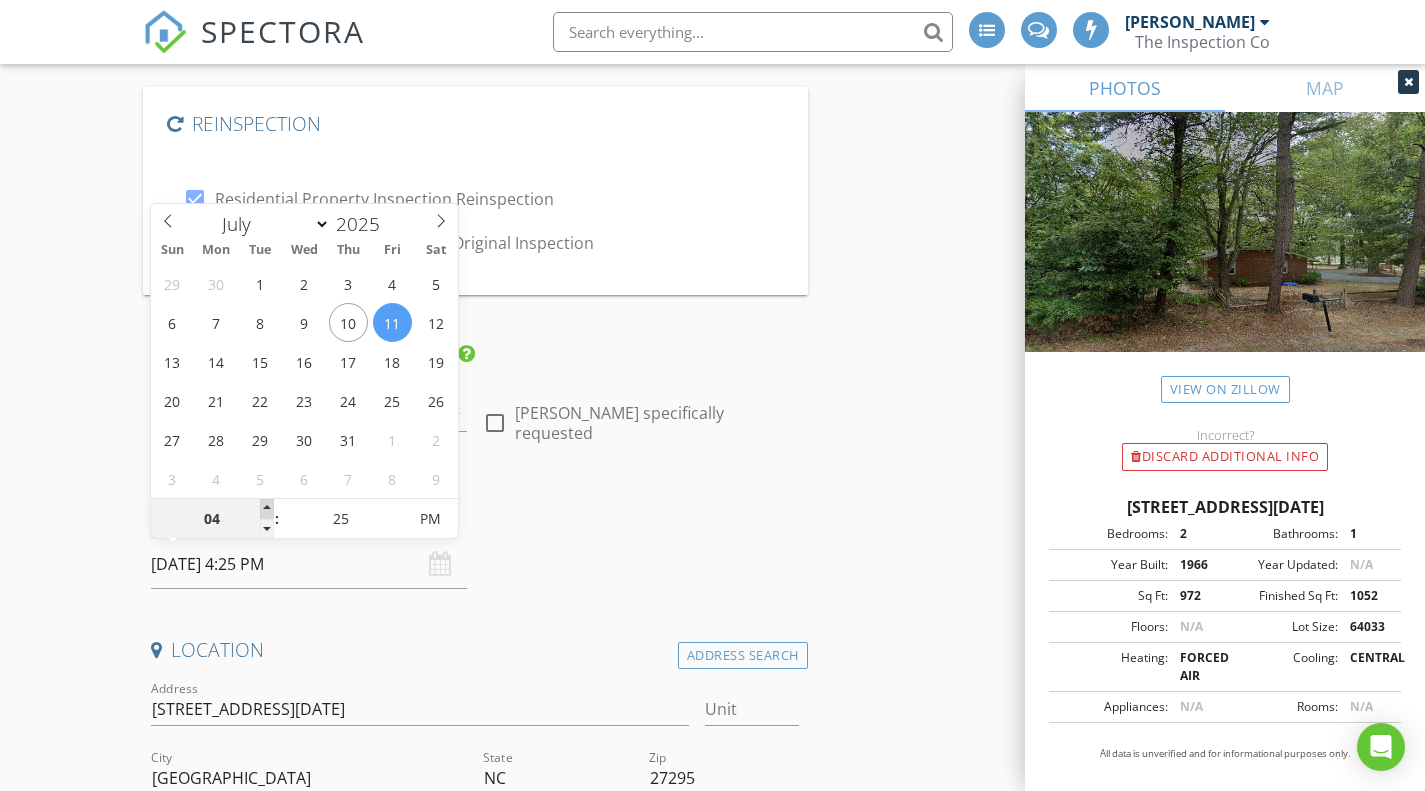 click at bounding box center (267, 509) 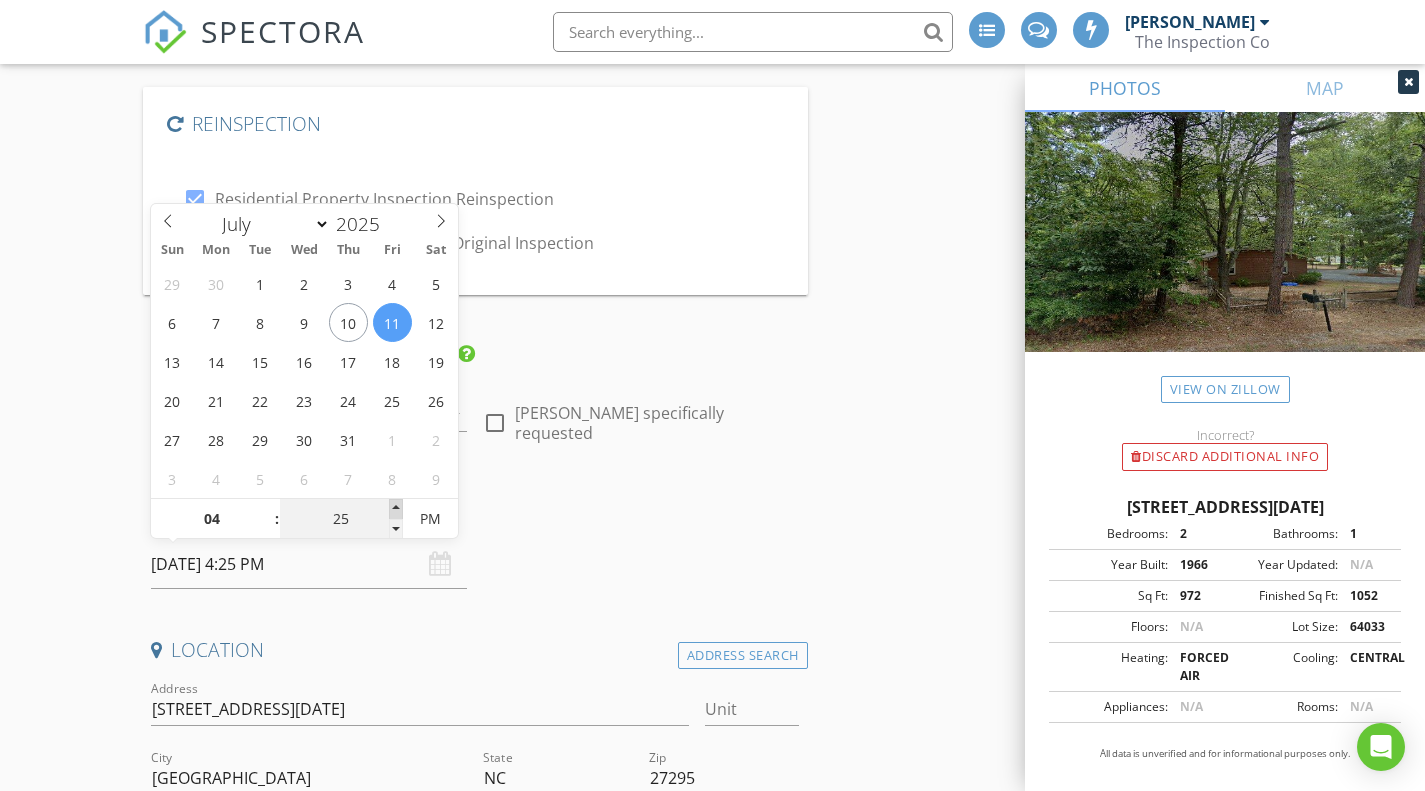 type on "30" 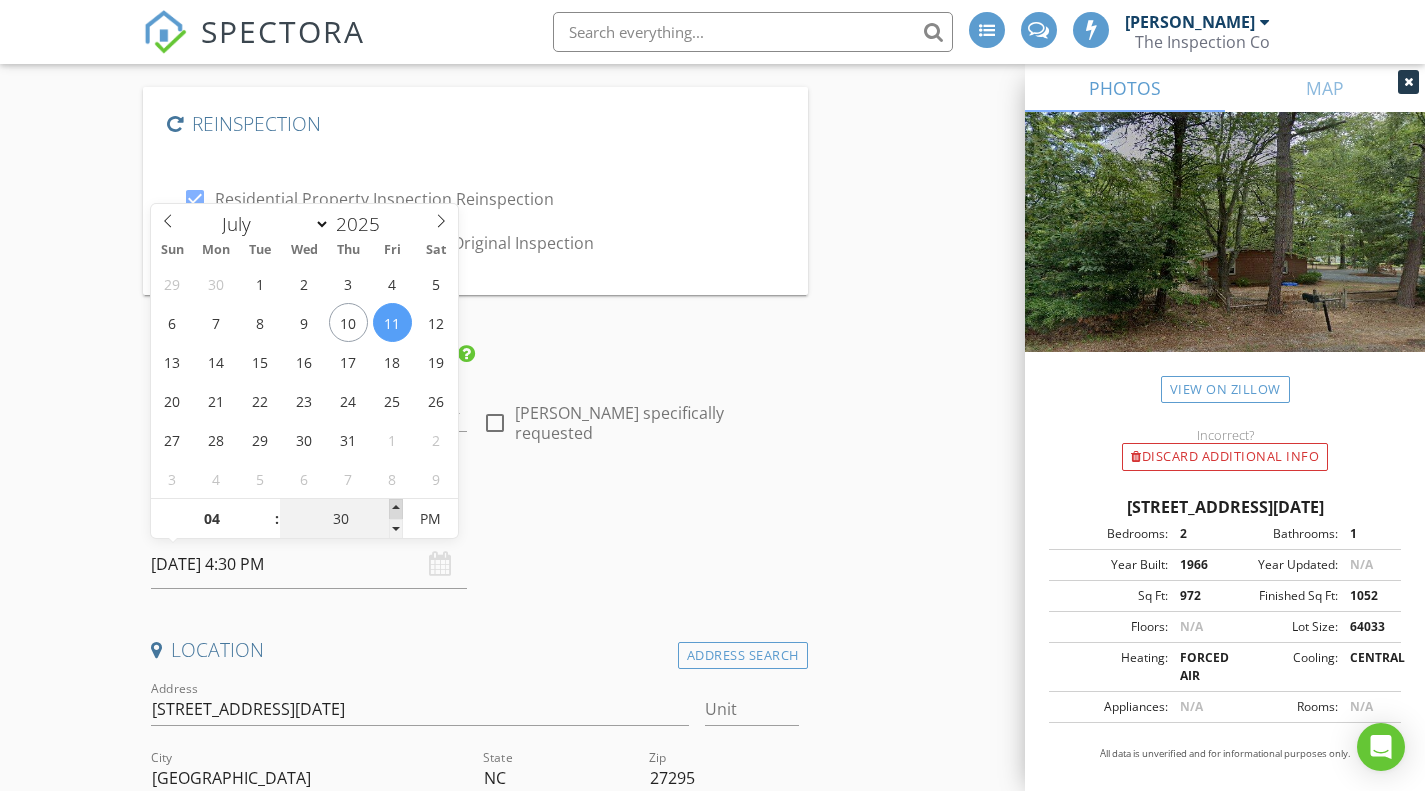 click at bounding box center [396, 509] 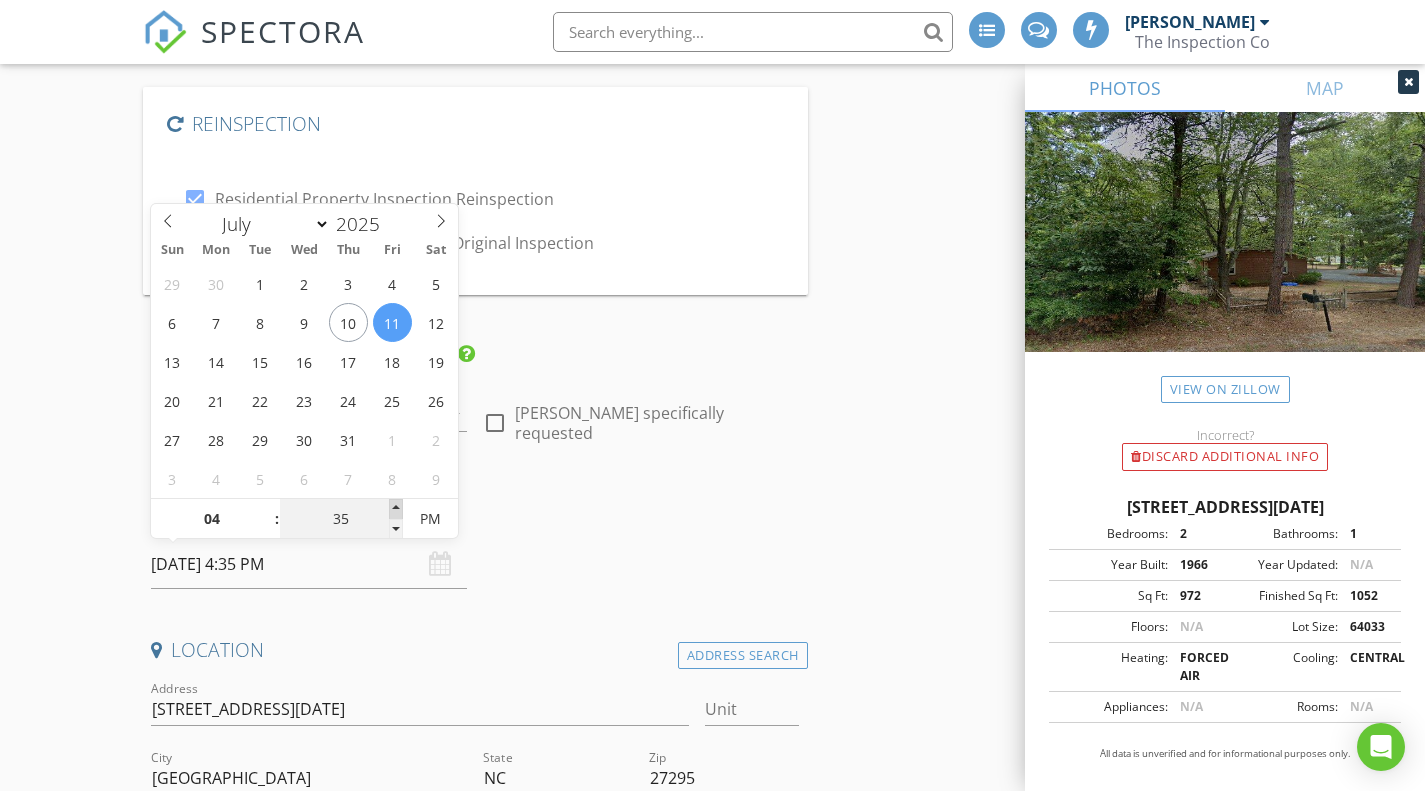 click at bounding box center [396, 509] 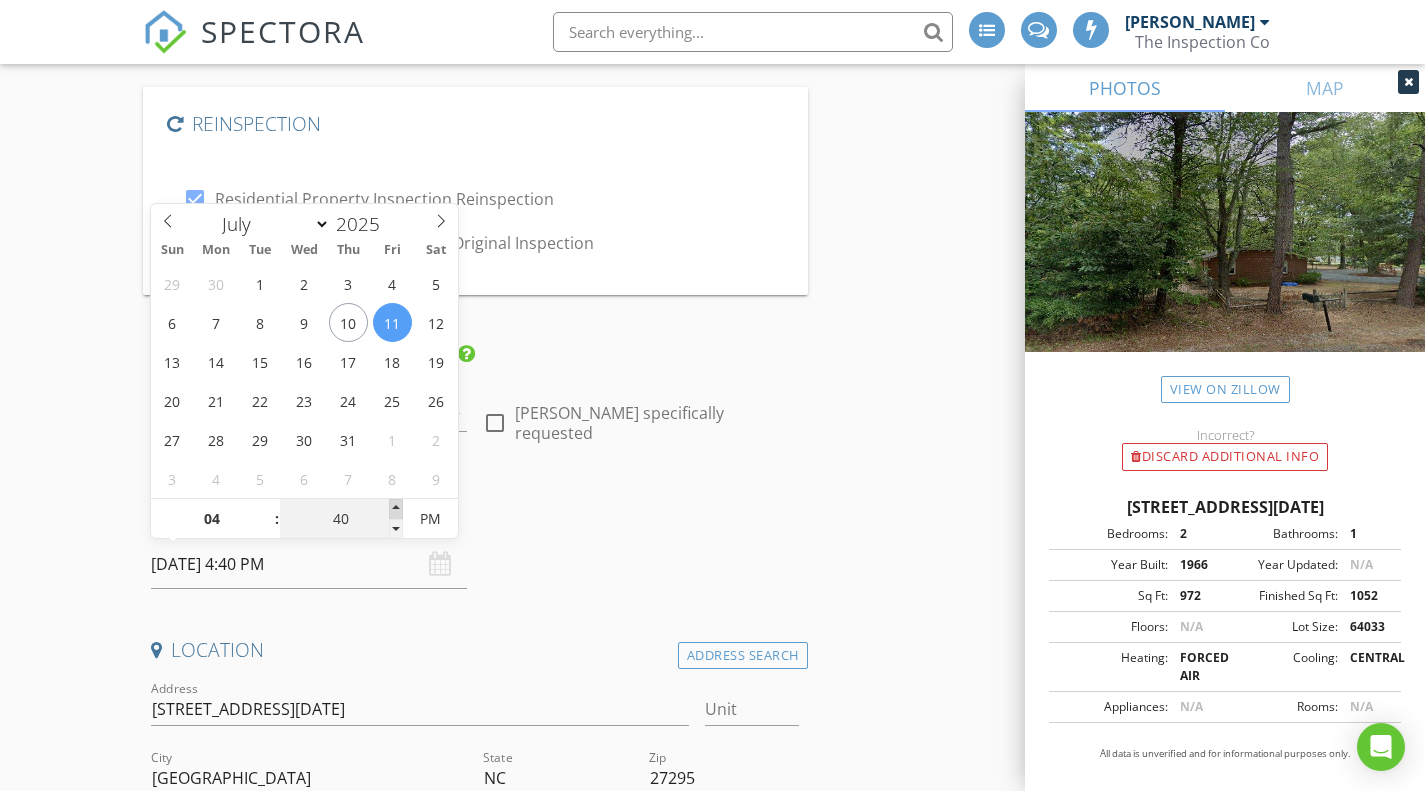 click at bounding box center [396, 509] 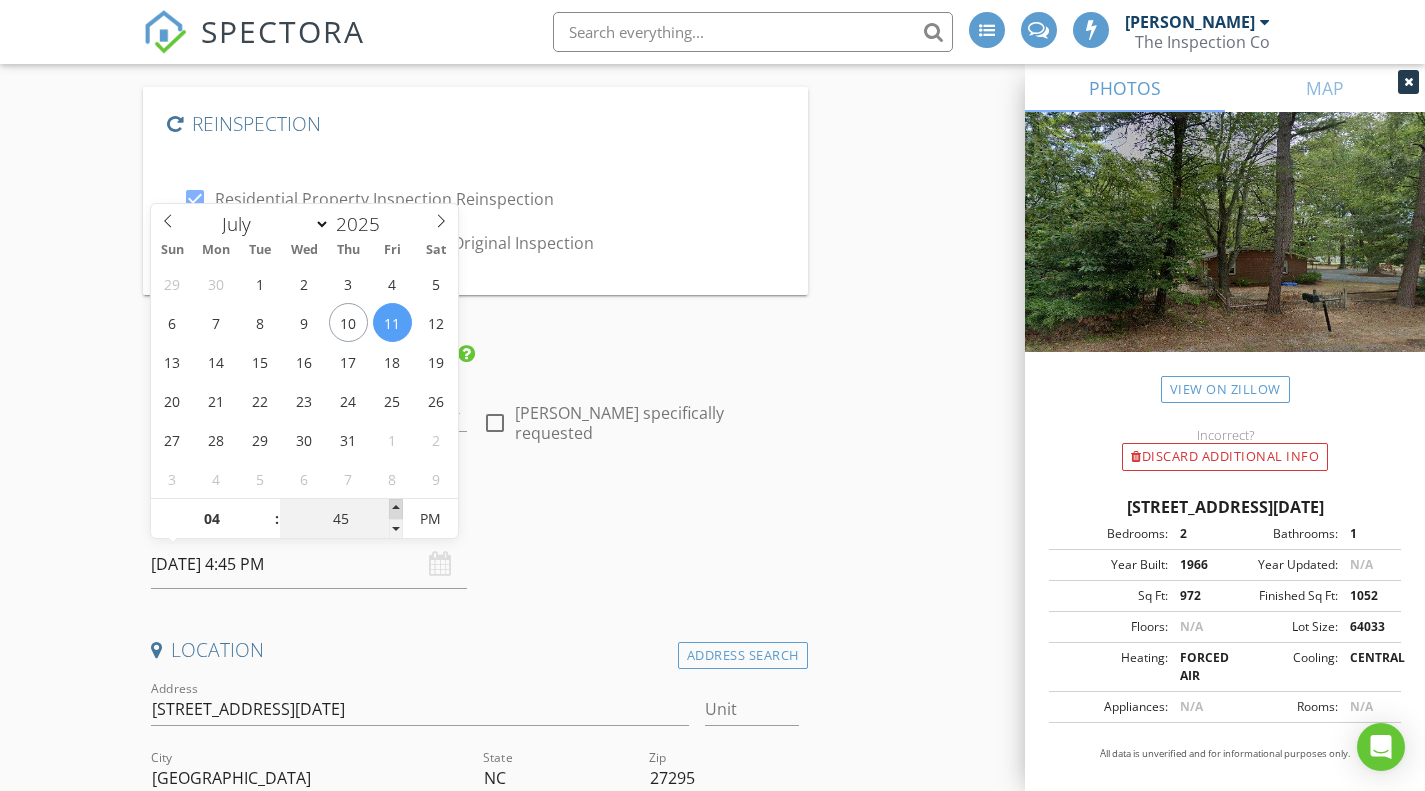 click at bounding box center [396, 509] 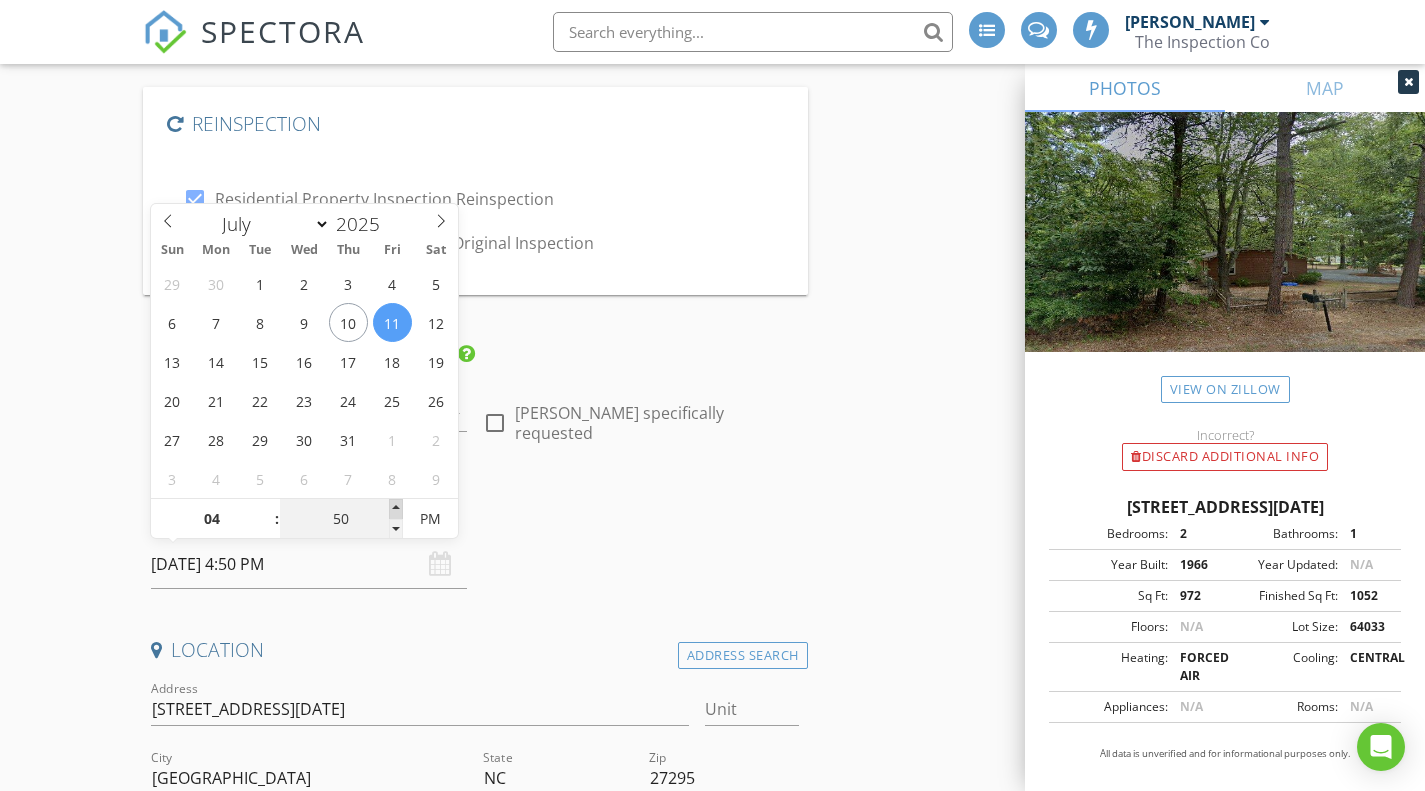 click at bounding box center [396, 509] 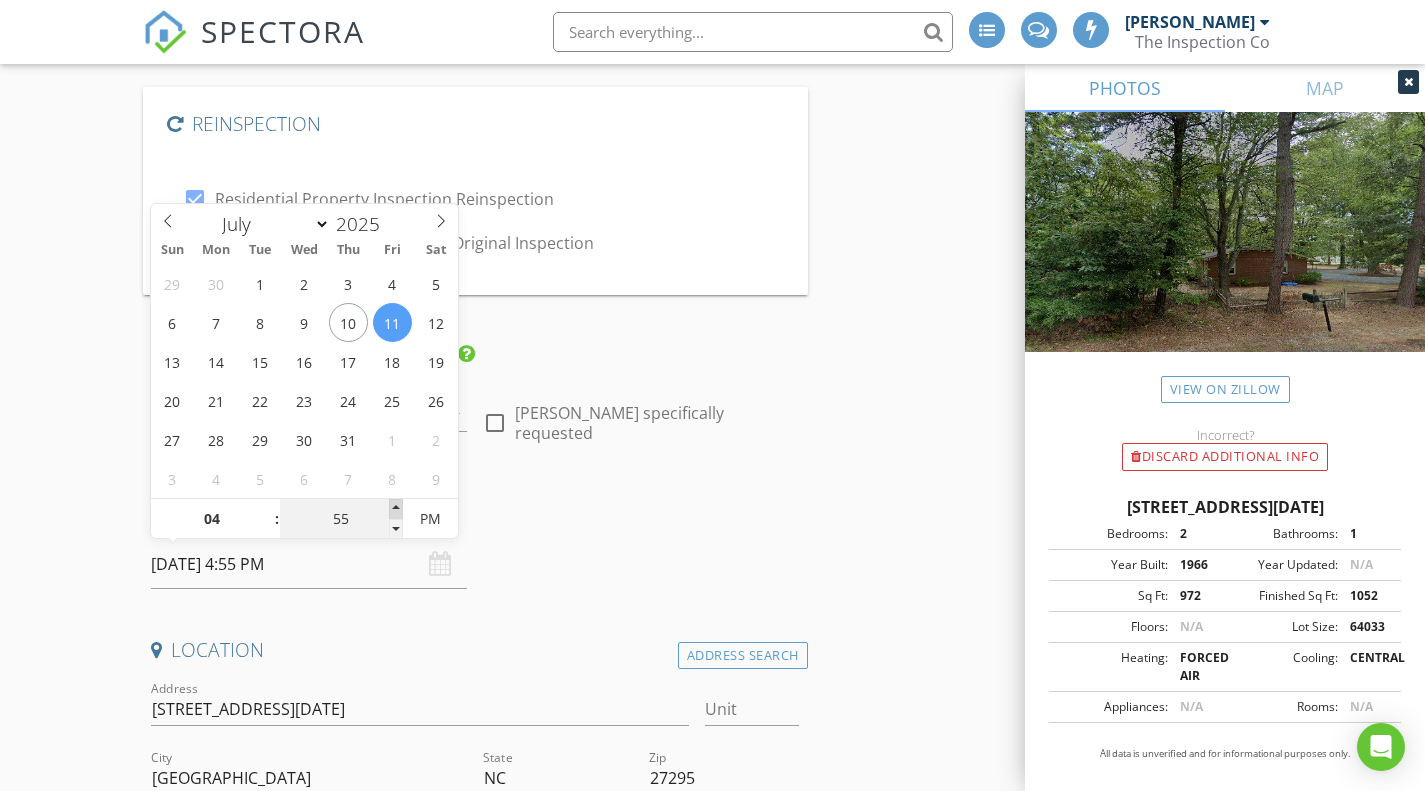 click at bounding box center (396, 509) 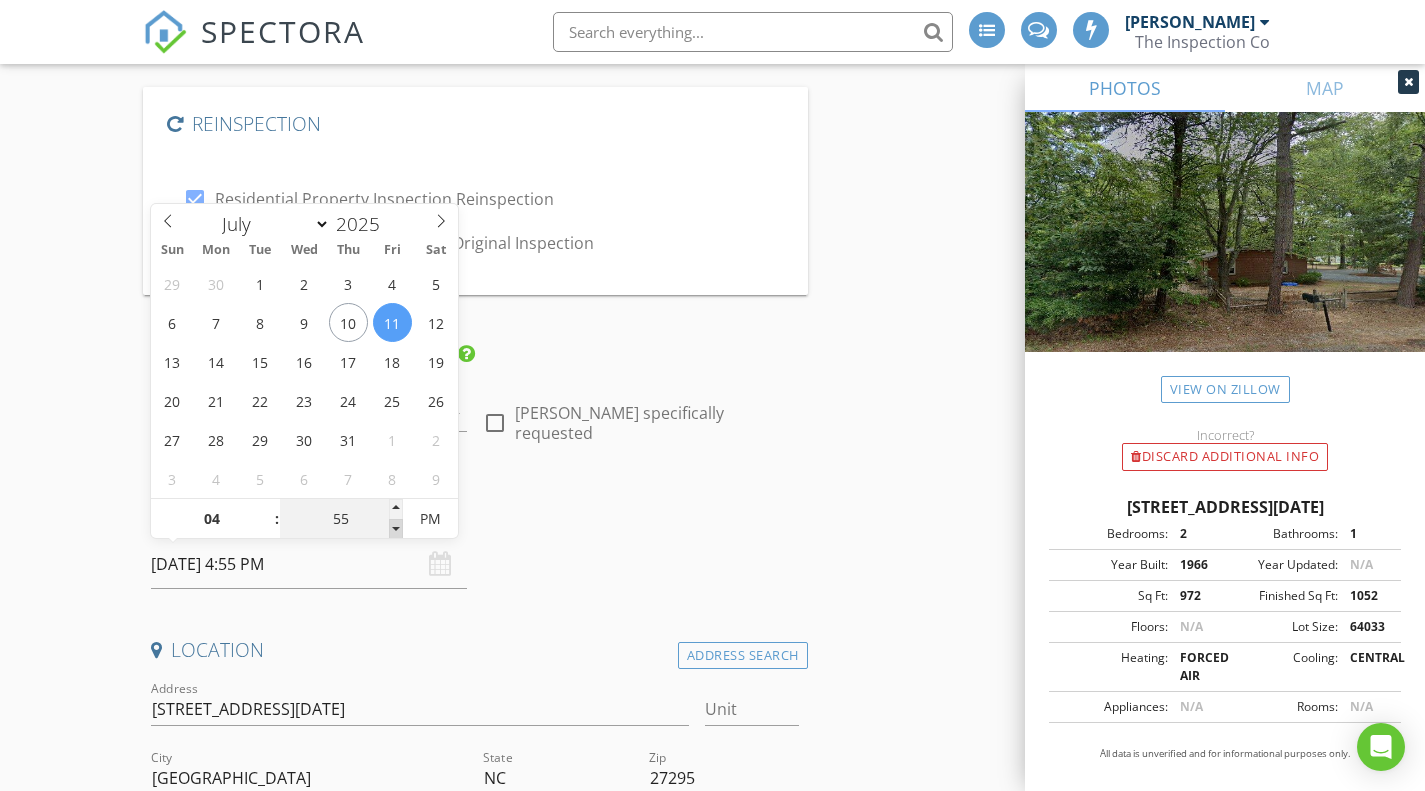 type on "50" 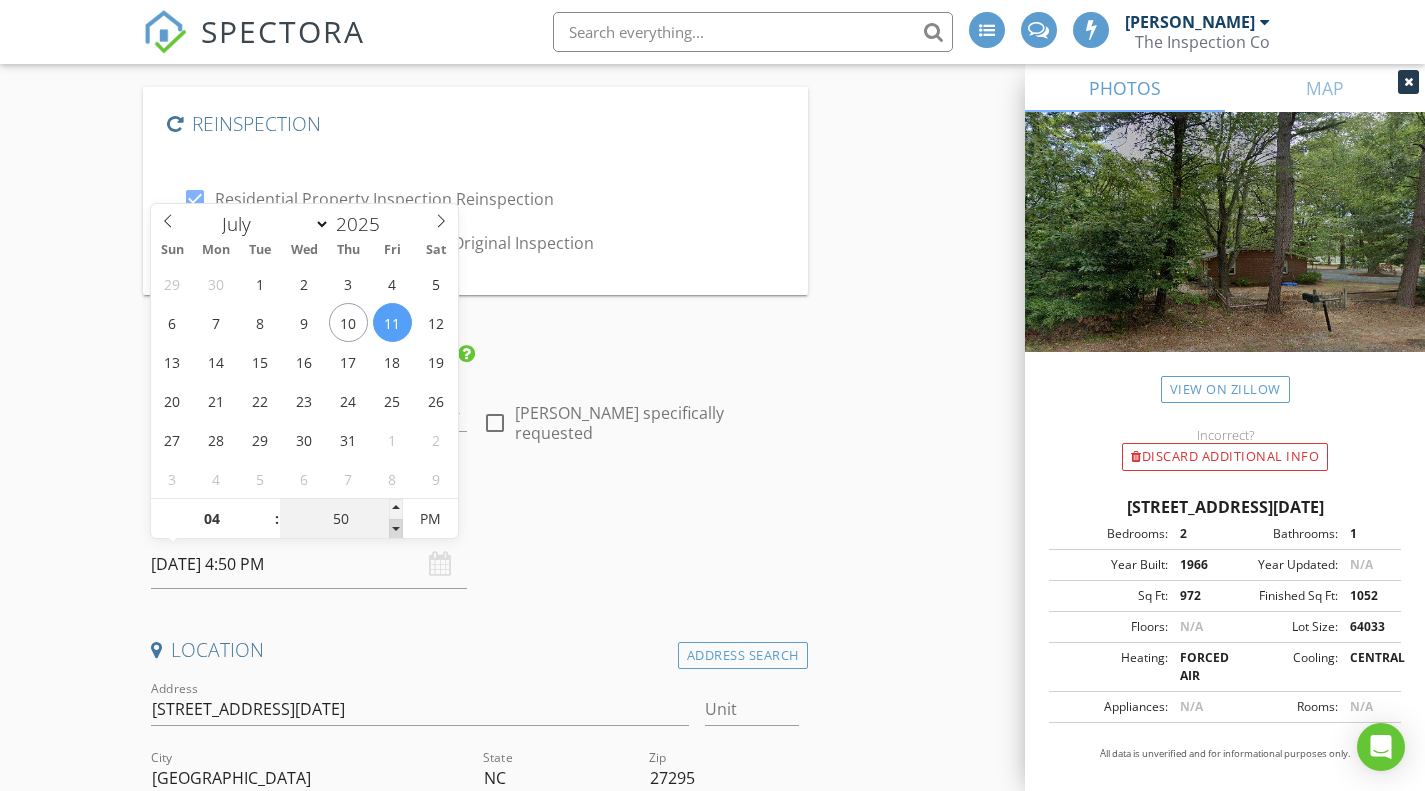 click at bounding box center [396, 529] 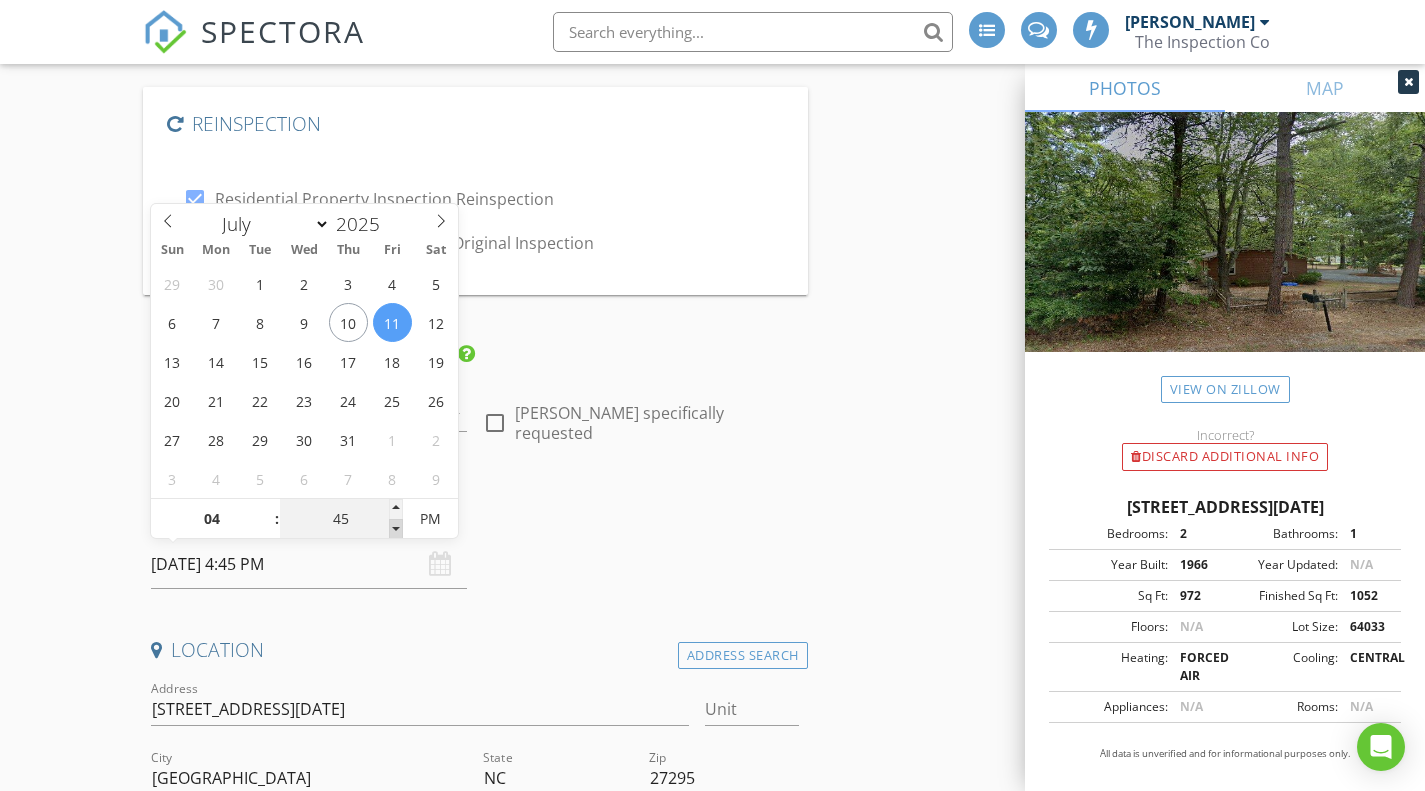 click at bounding box center (396, 529) 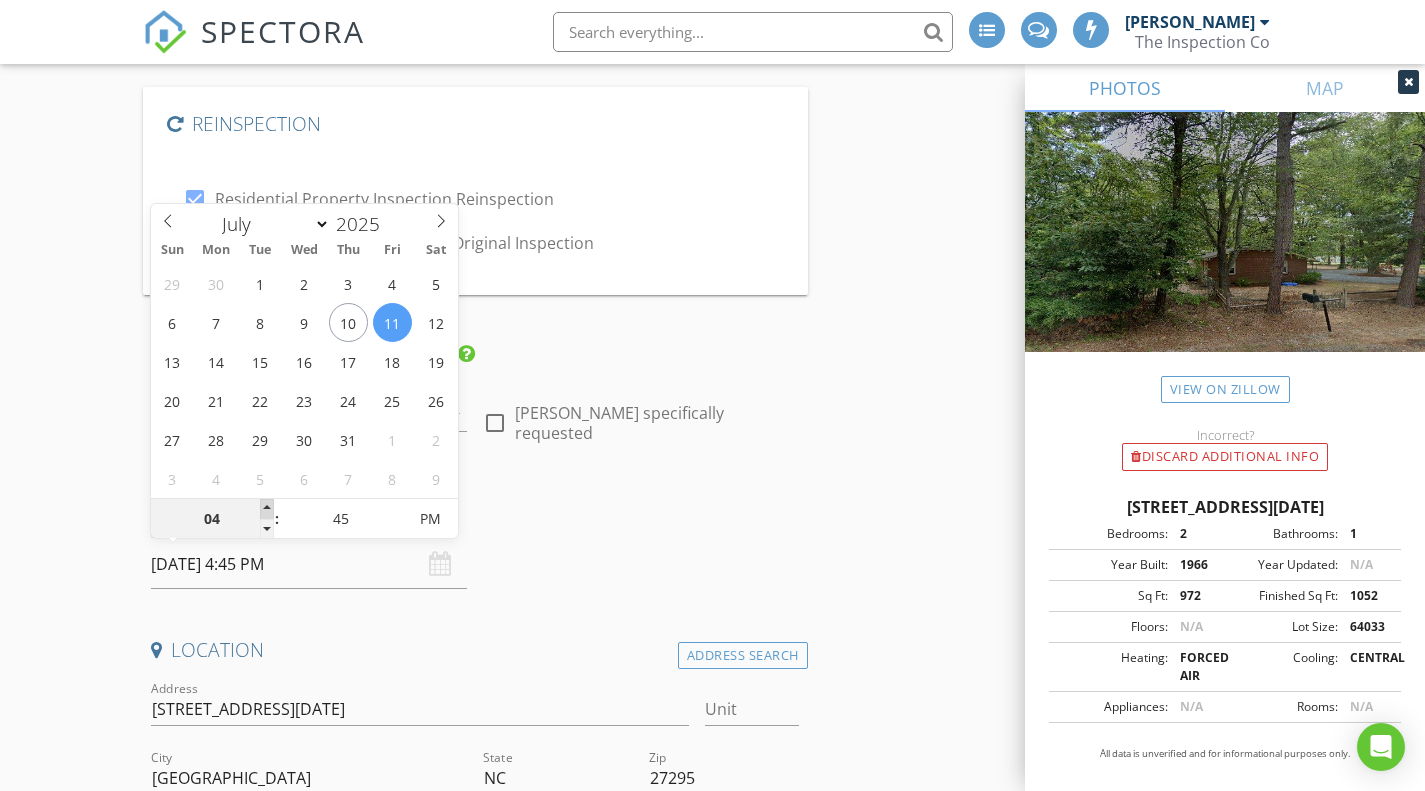 type on "05" 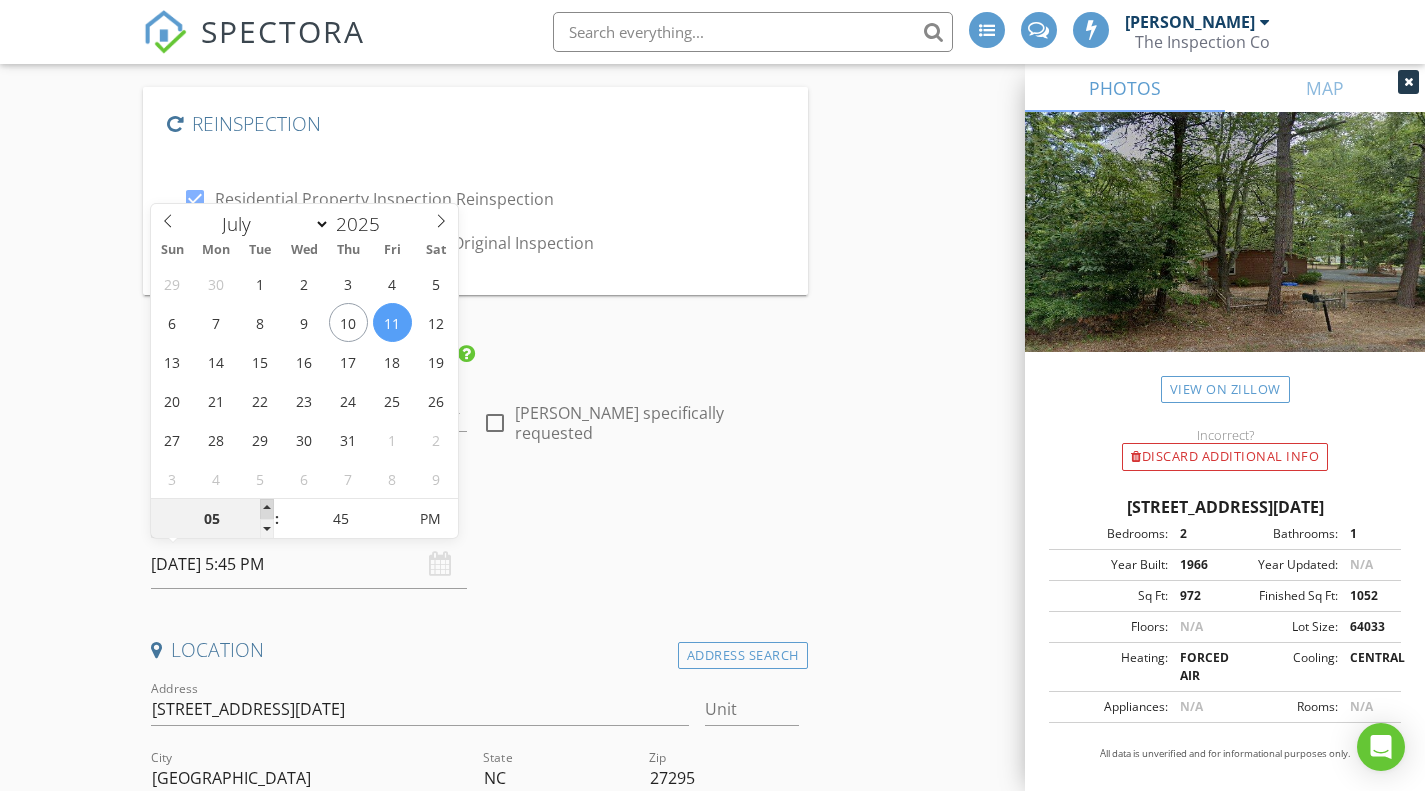 click at bounding box center [267, 509] 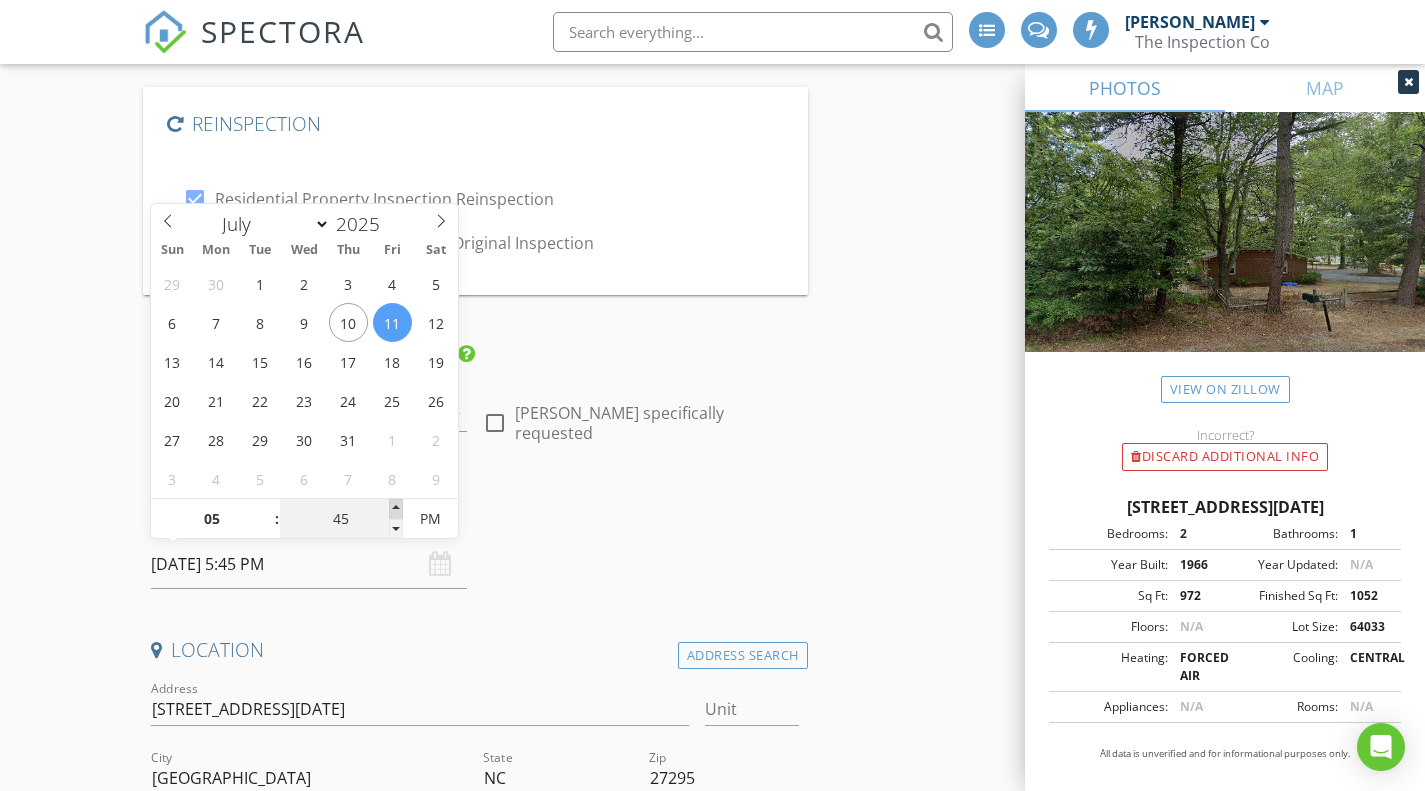 type on "50" 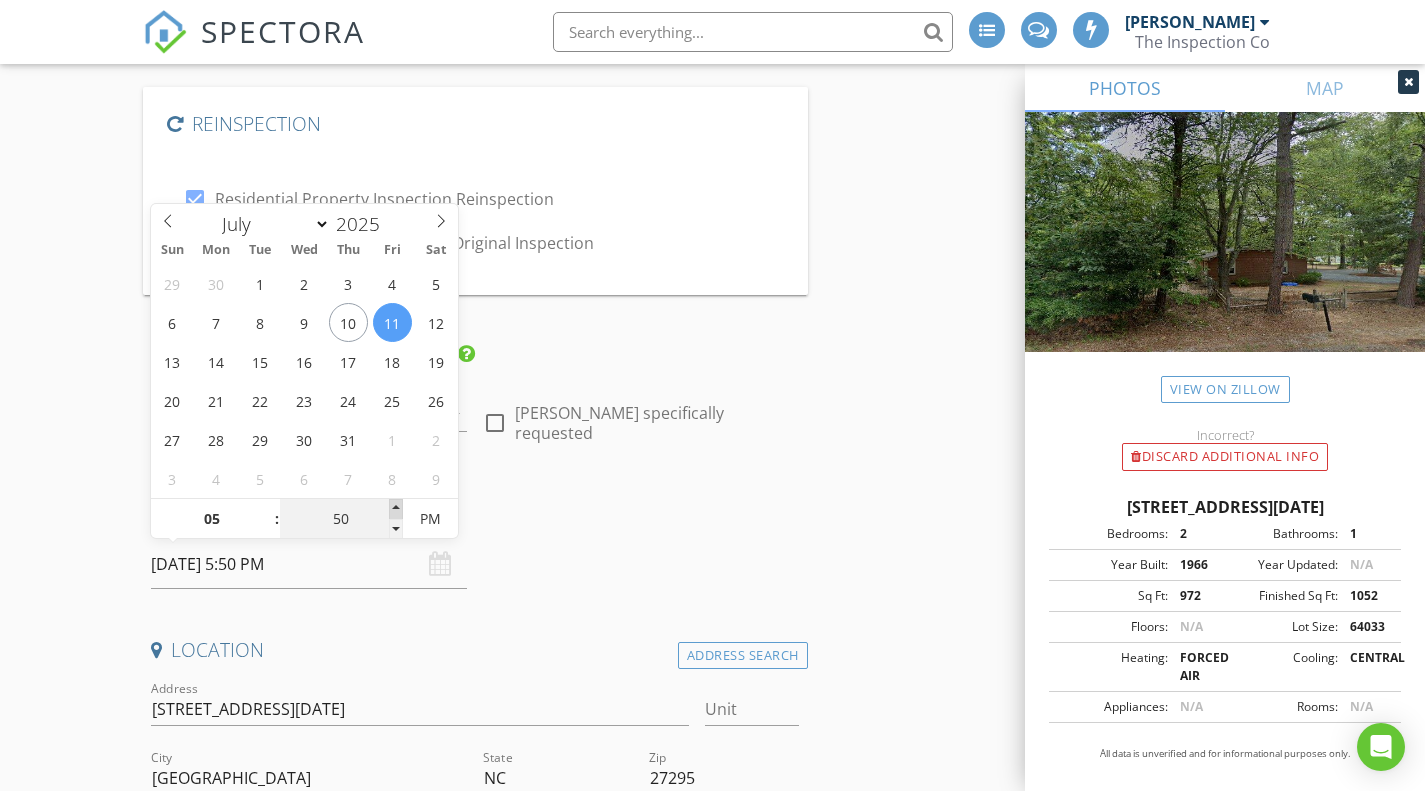 click at bounding box center (396, 509) 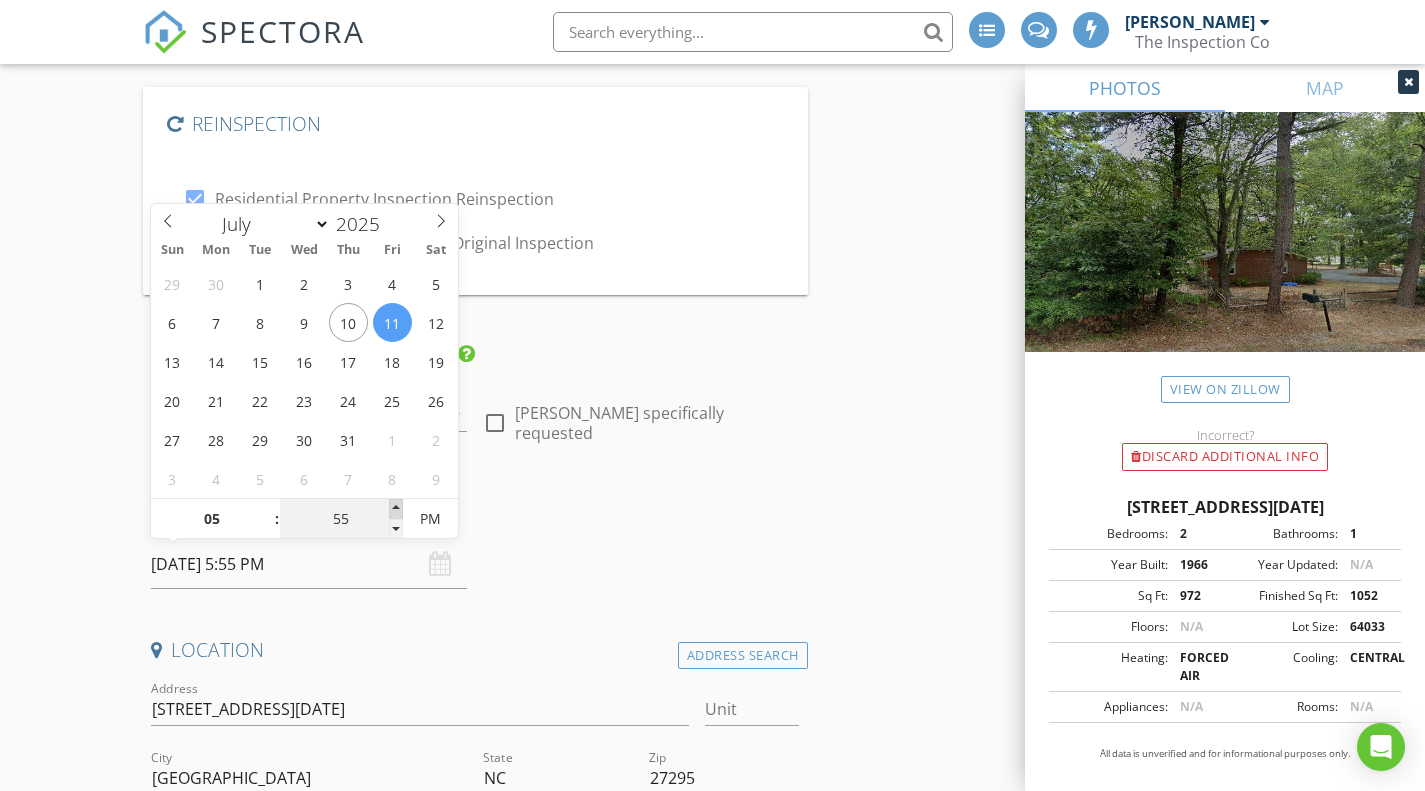 click at bounding box center (396, 509) 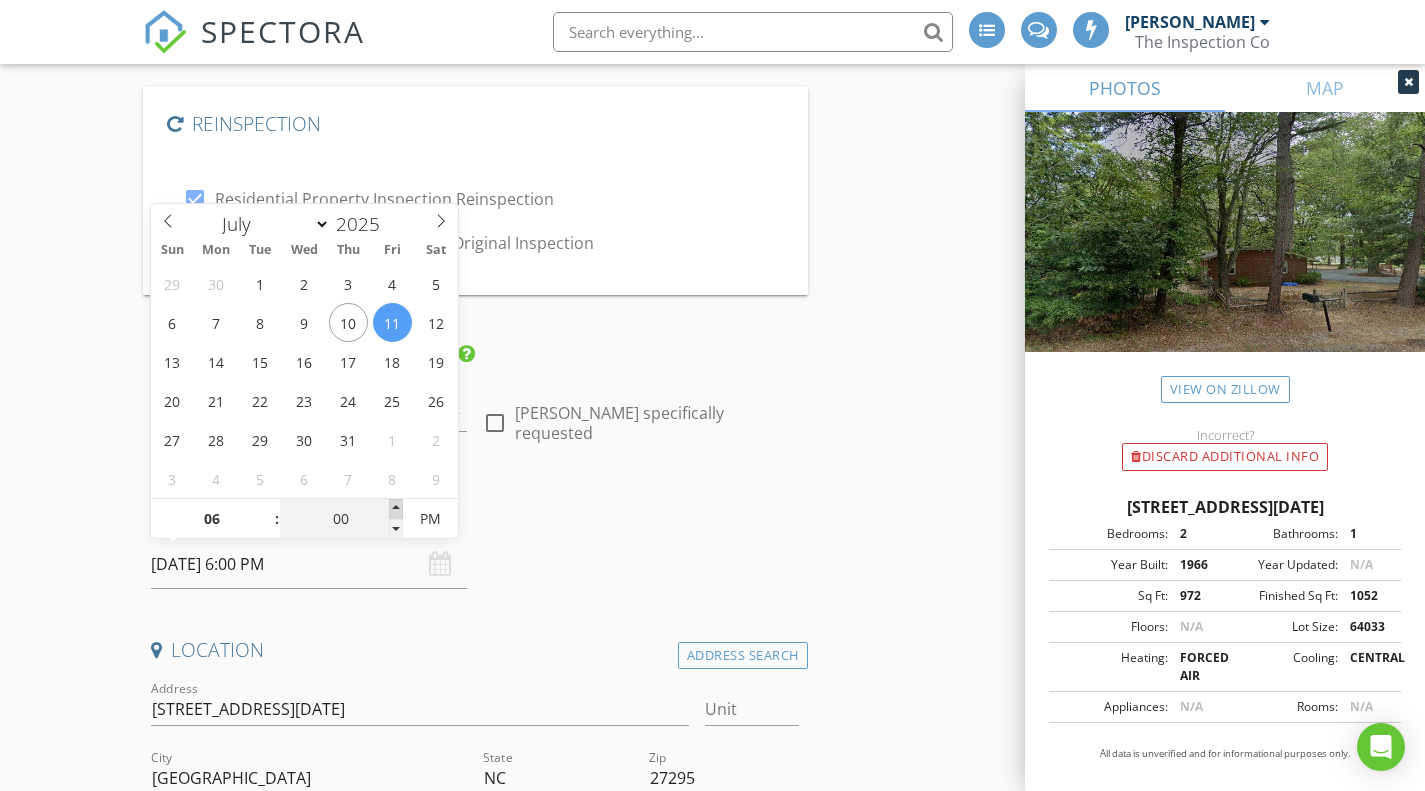 click at bounding box center [396, 509] 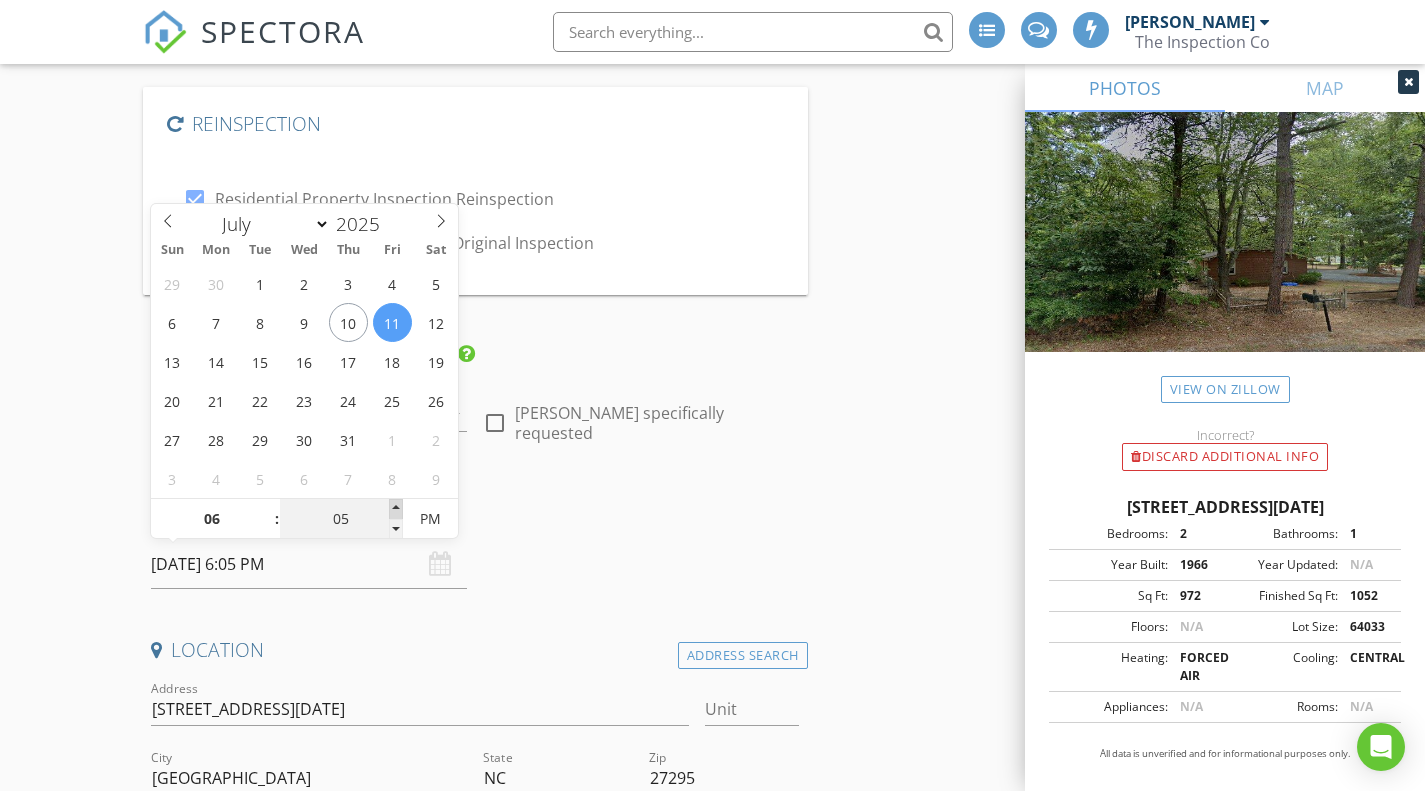 click at bounding box center [396, 509] 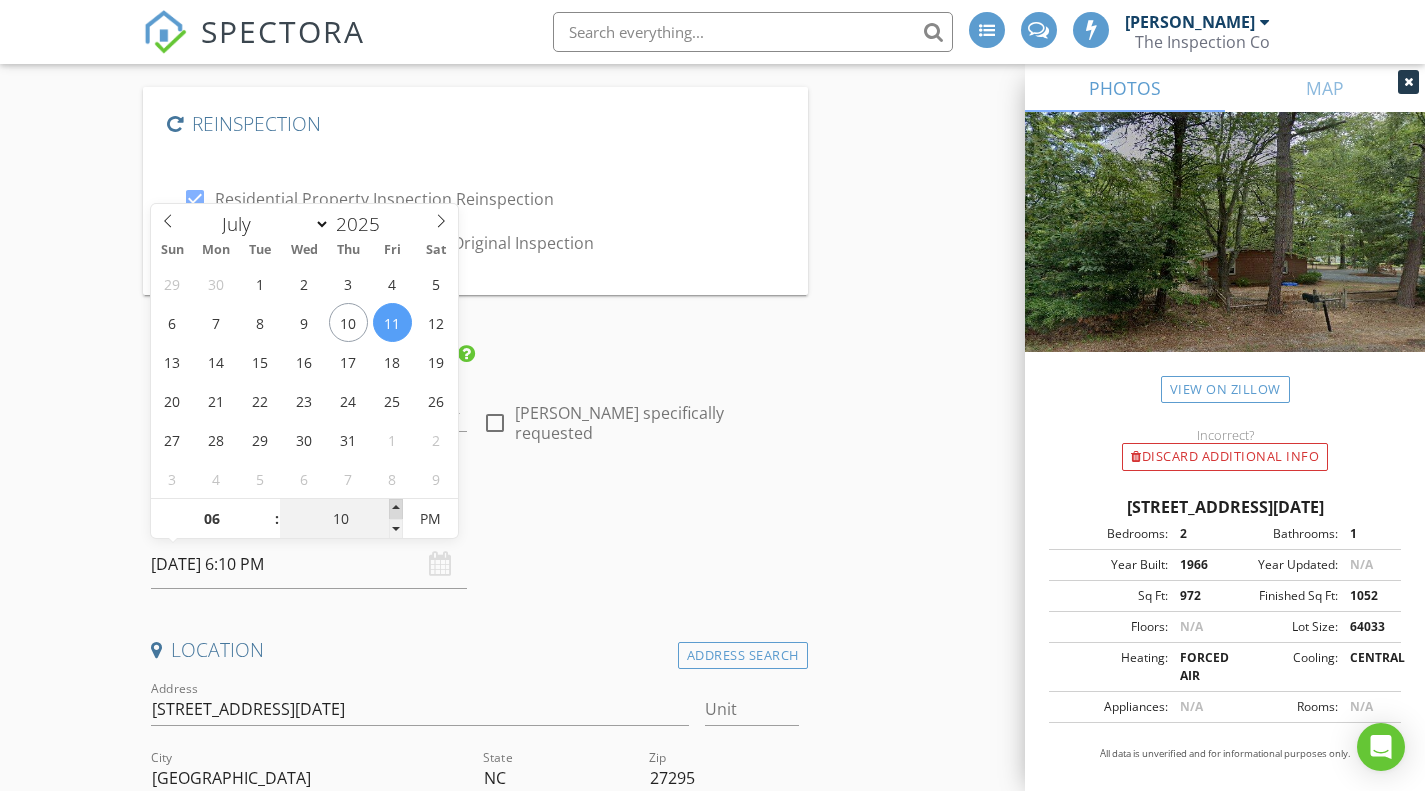 click at bounding box center (396, 509) 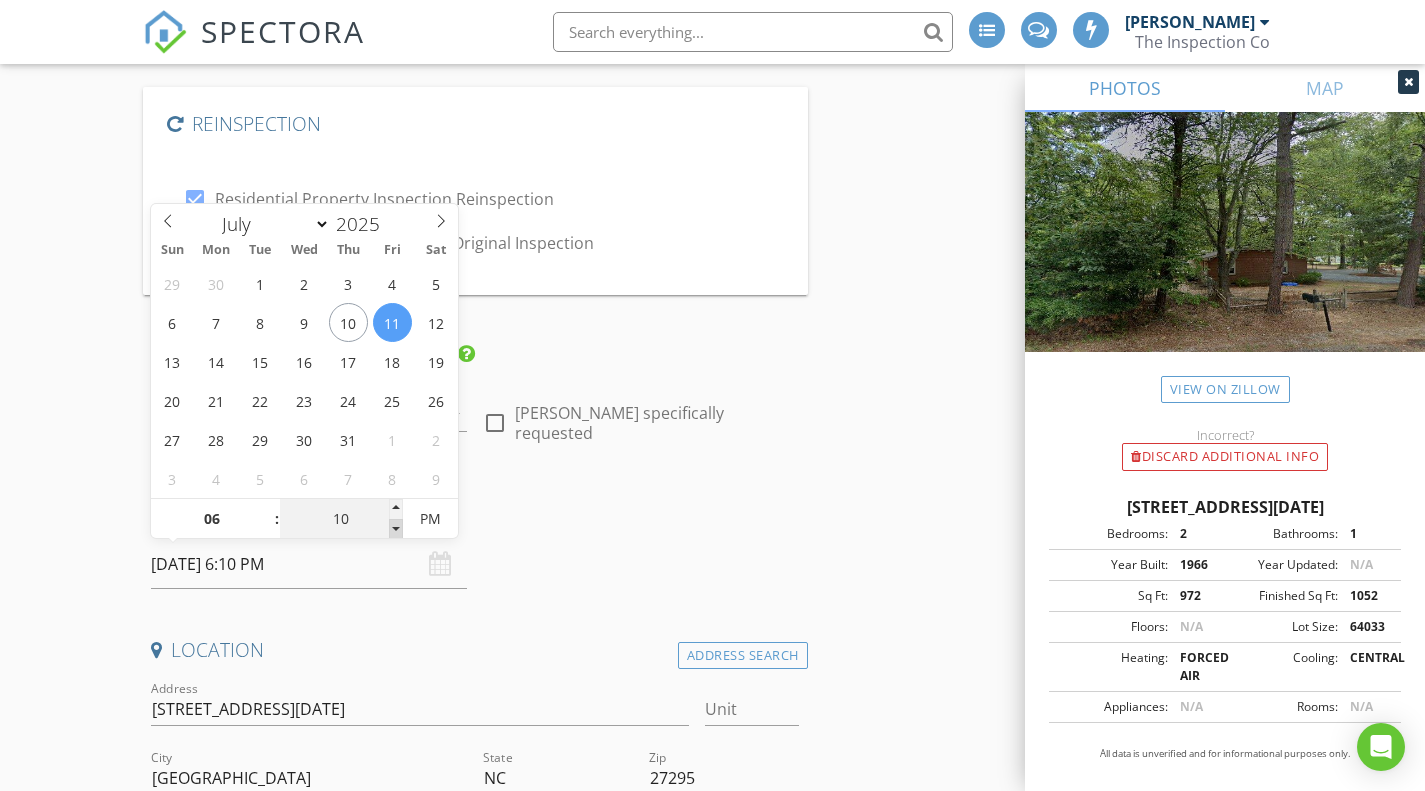 type on "05" 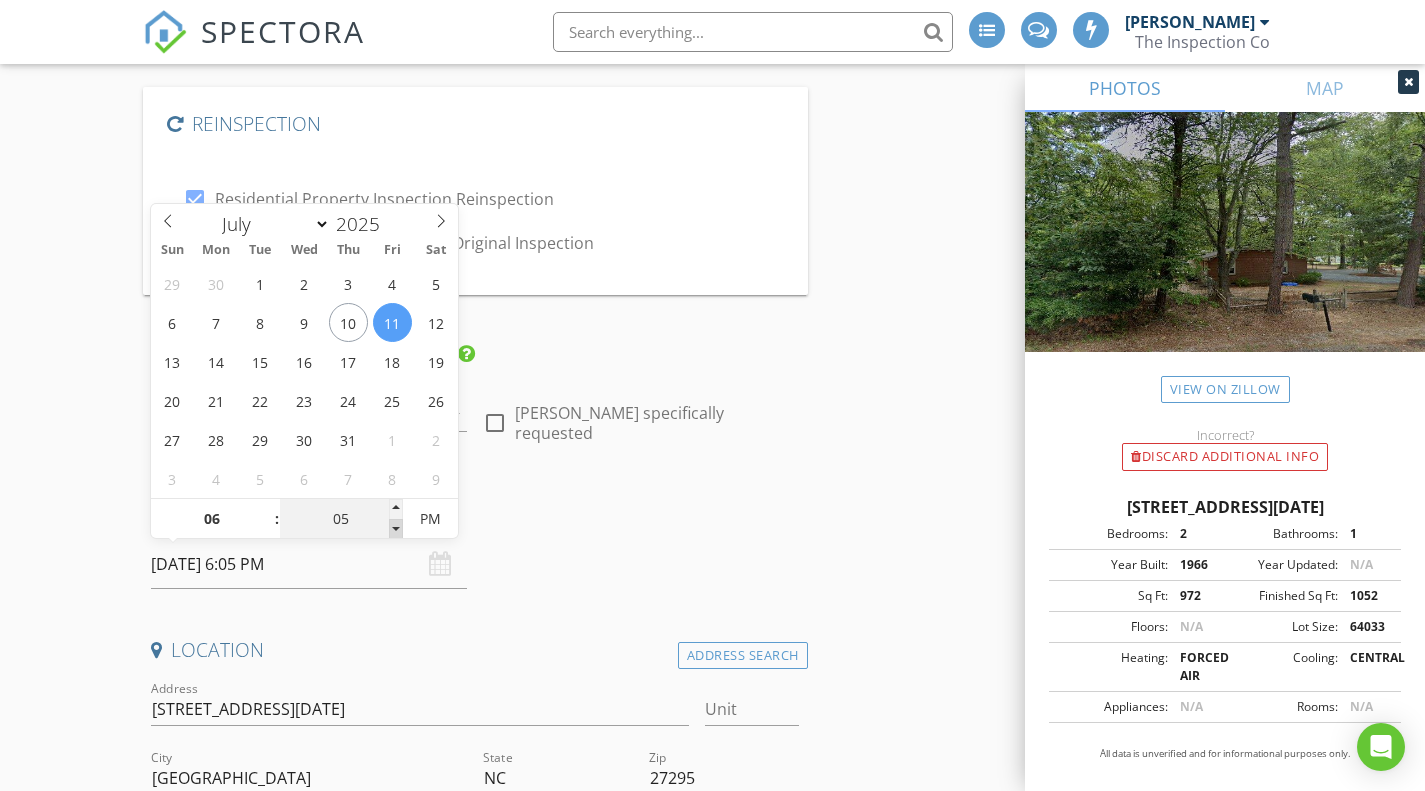 click at bounding box center [396, 529] 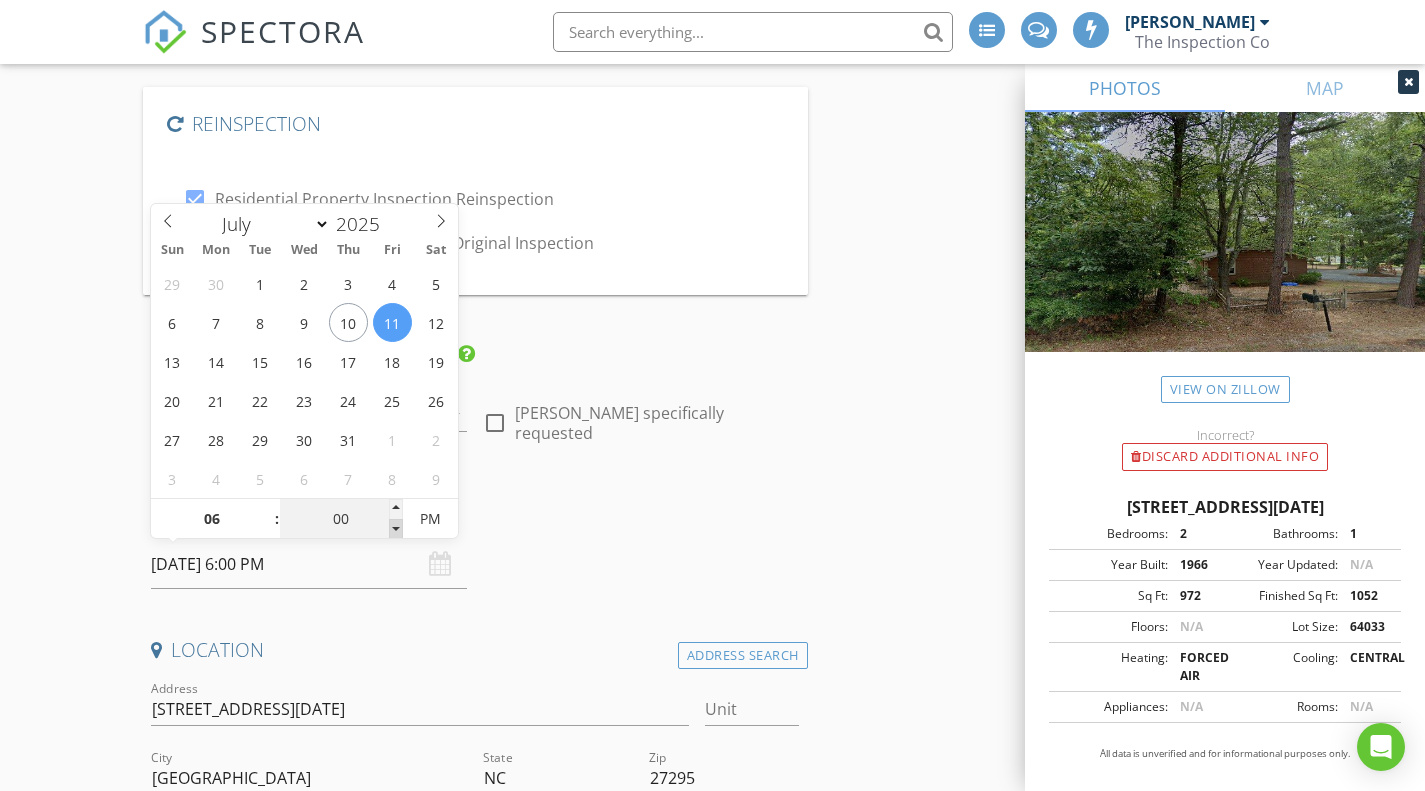 click at bounding box center (396, 529) 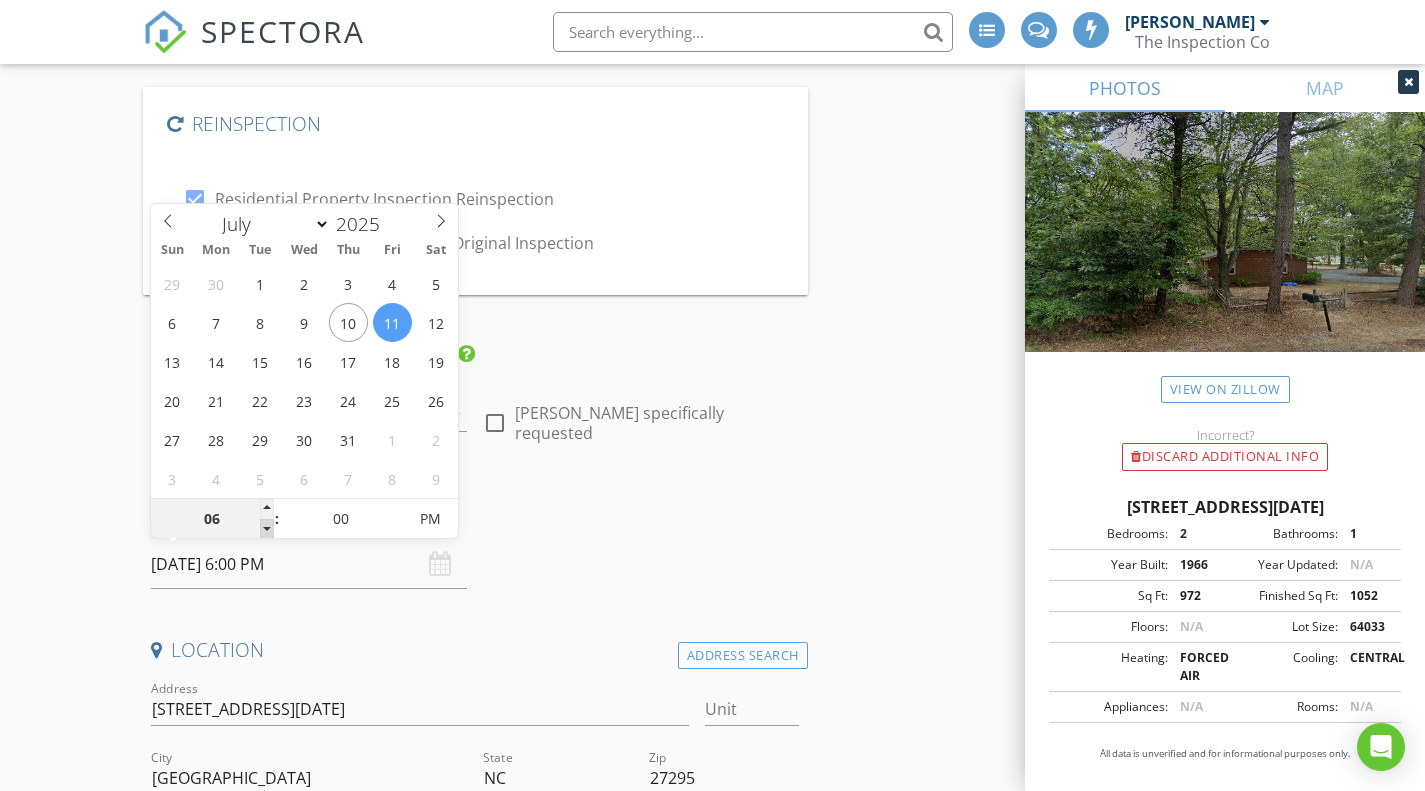 type on "05" 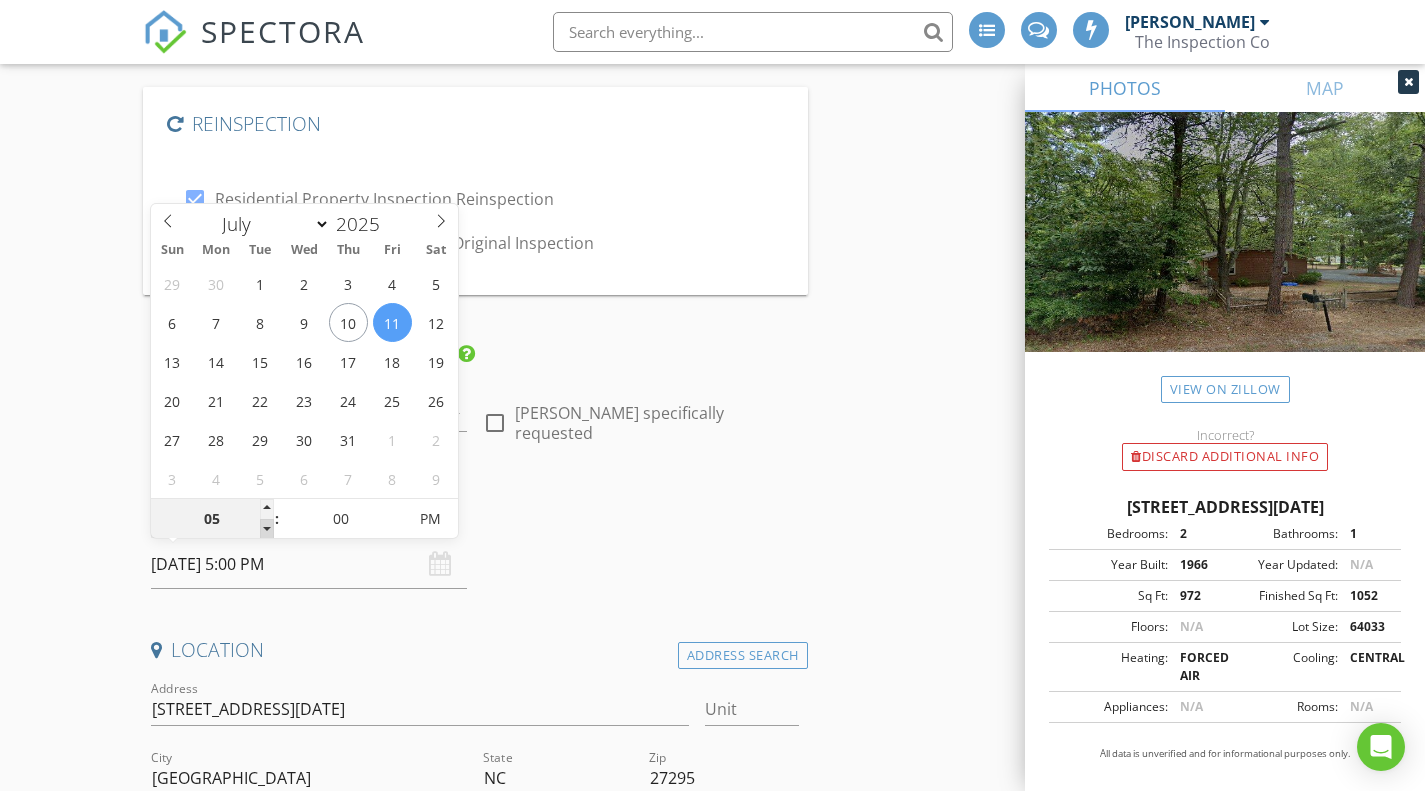click at bounding box center (267, 529) 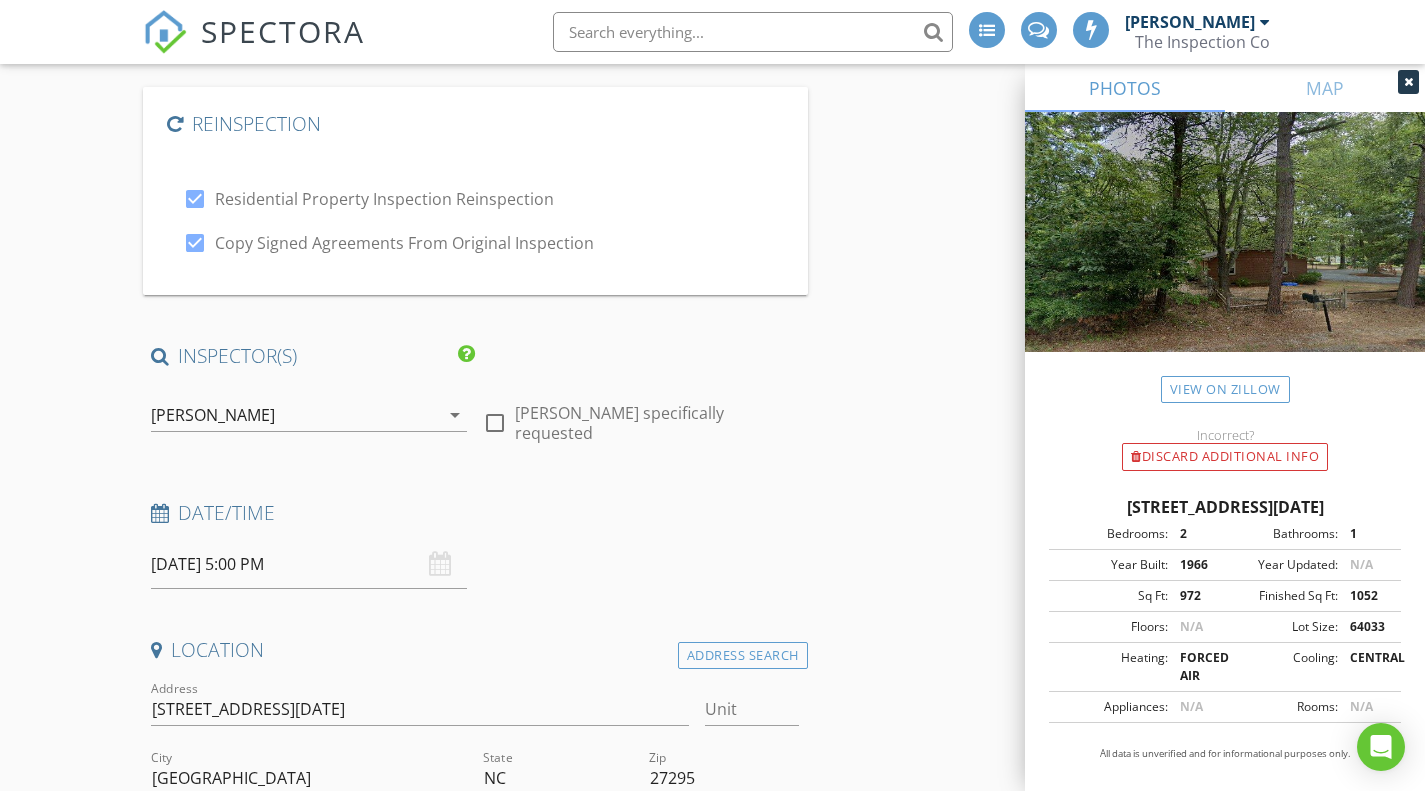 click on "Date/Time" at bounding box center [475, 520] 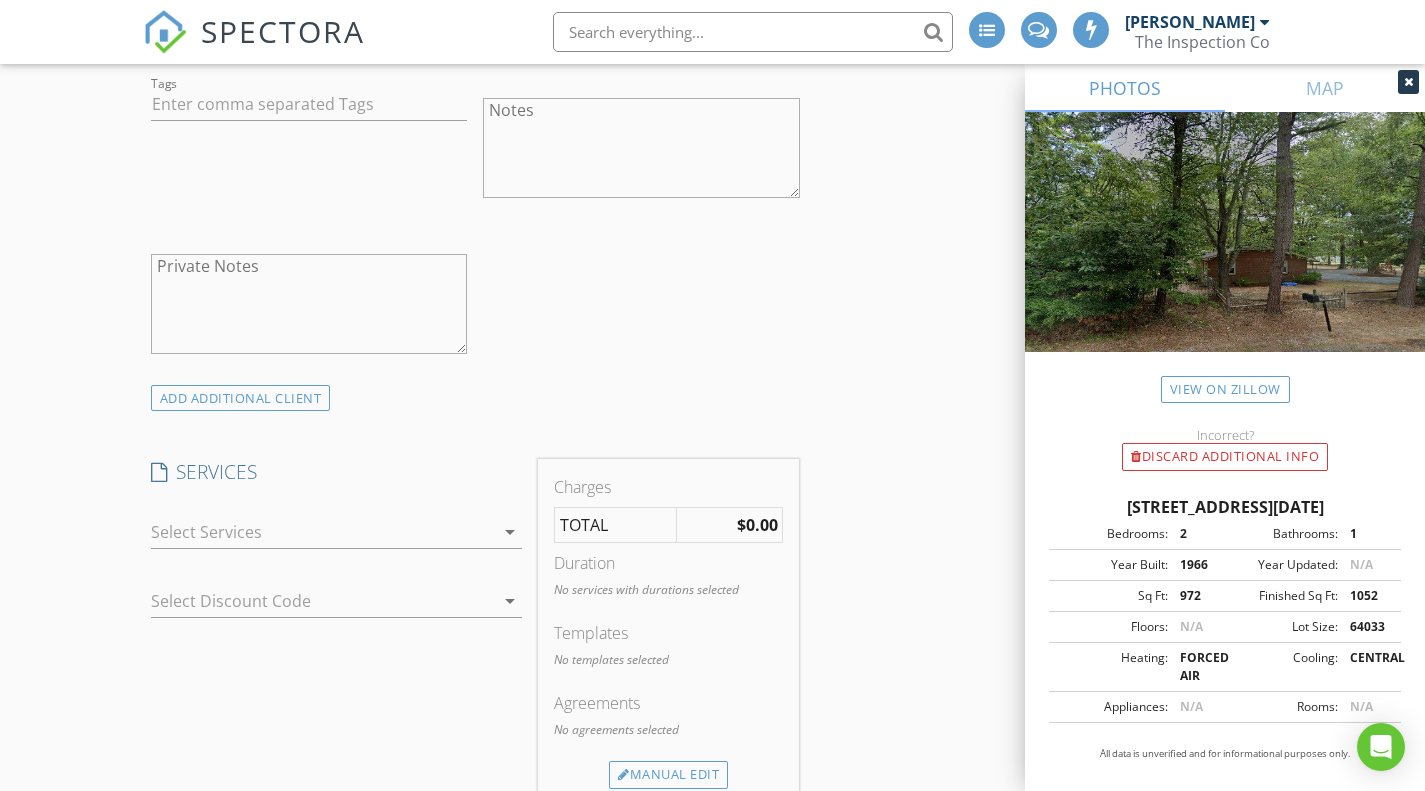 scroll, scrollTop: 1715, scrollLeft: 0, axis: vertical 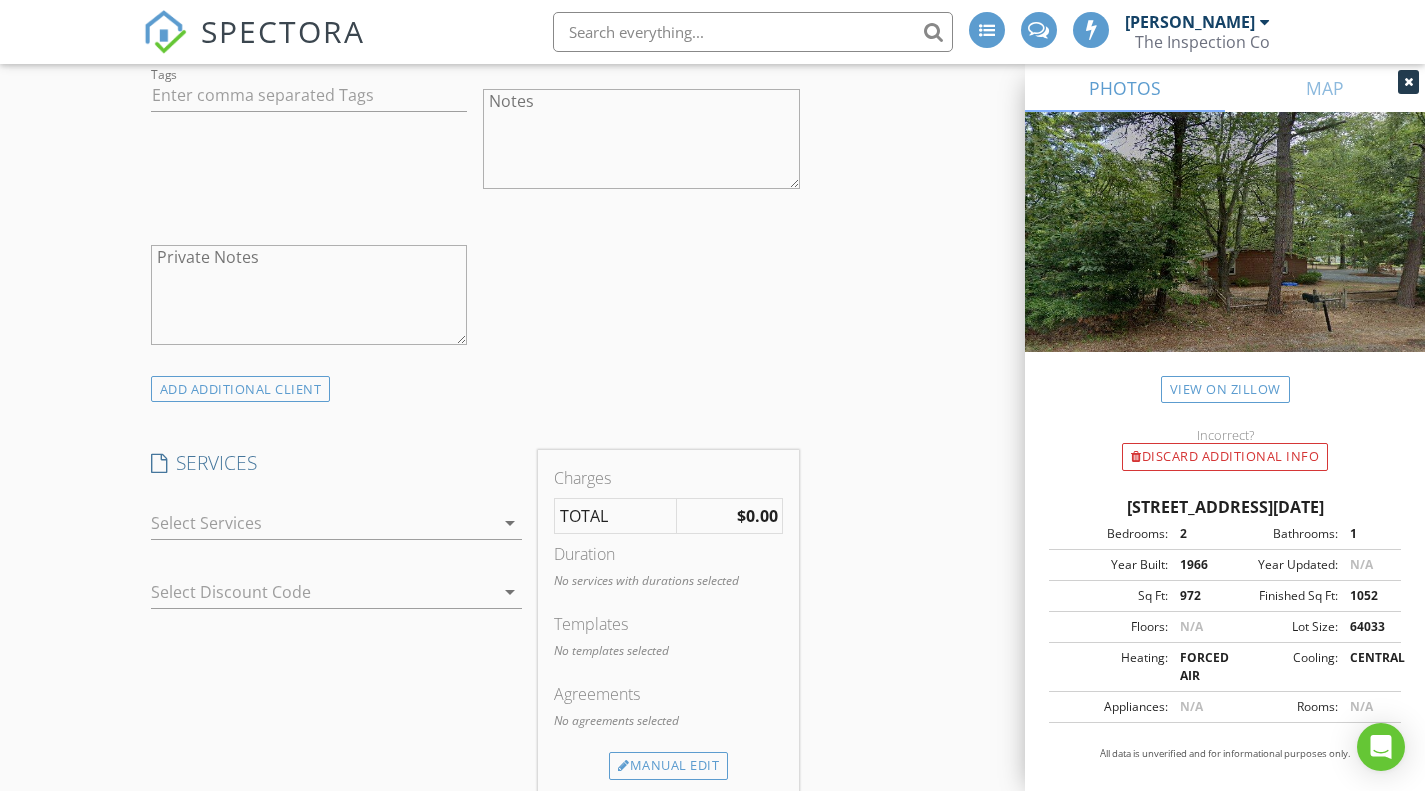 click on "arrow_drop_down" at bounding box center [510, 523] 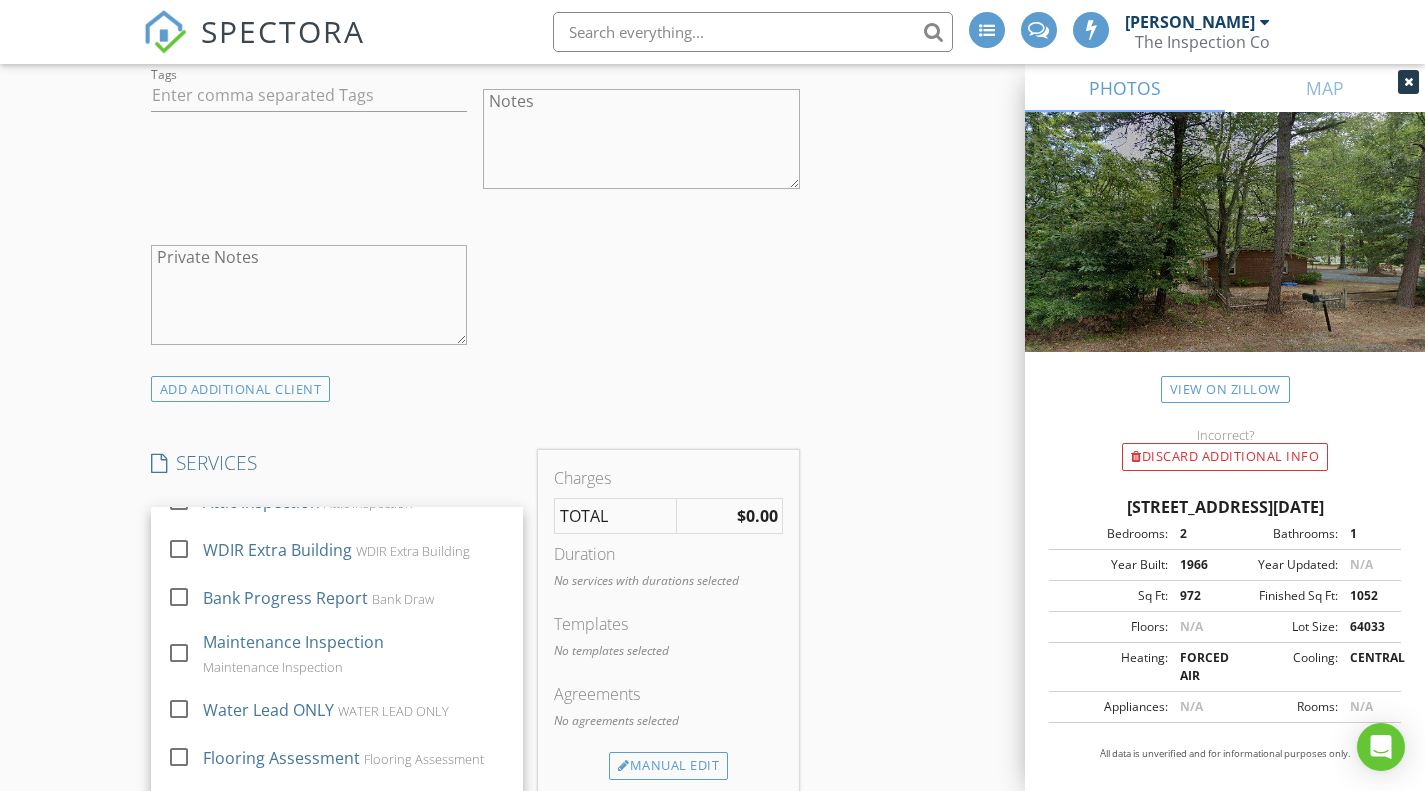 scroll, scrollTop: 1684, scrollLeft: 0, axis: vertical 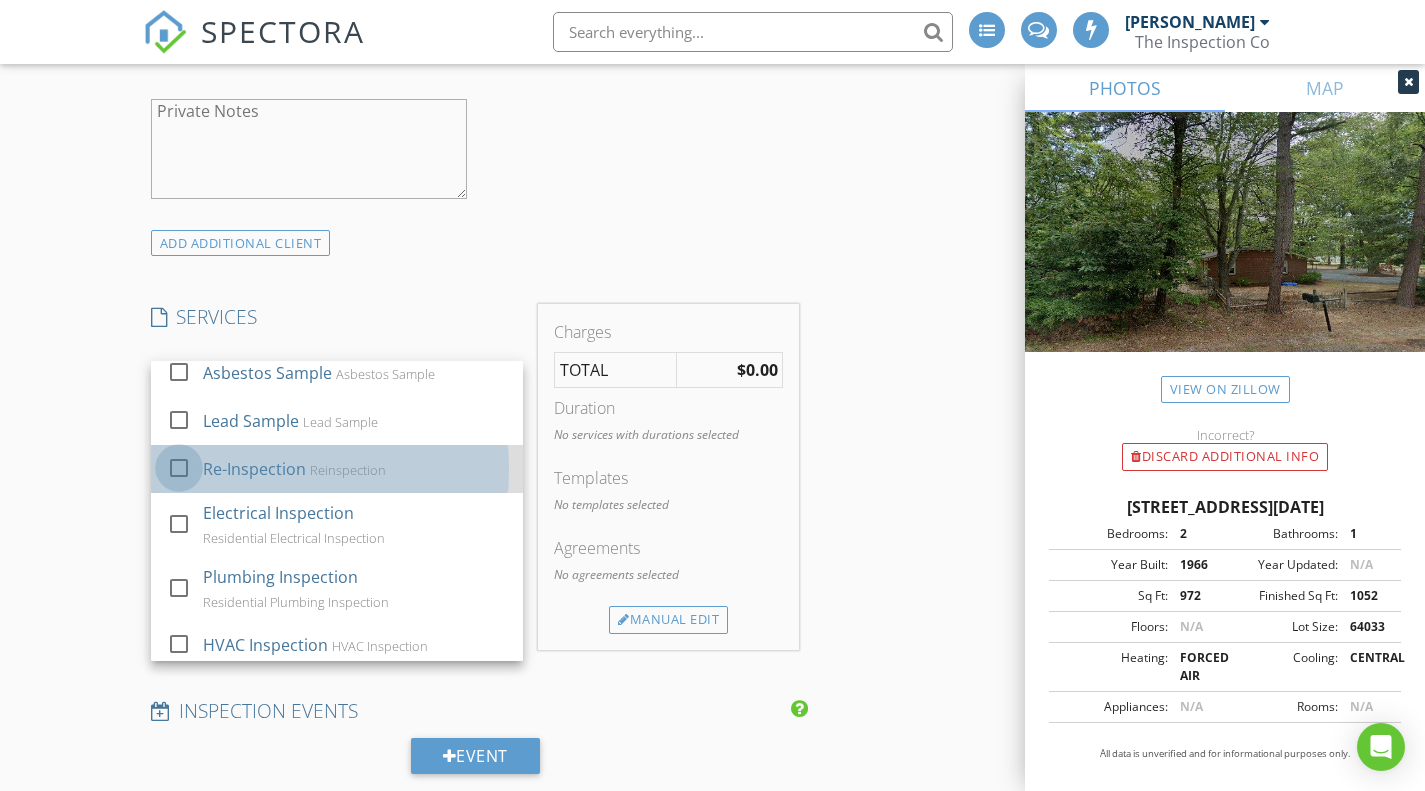 click at bounding box center (179, 467) 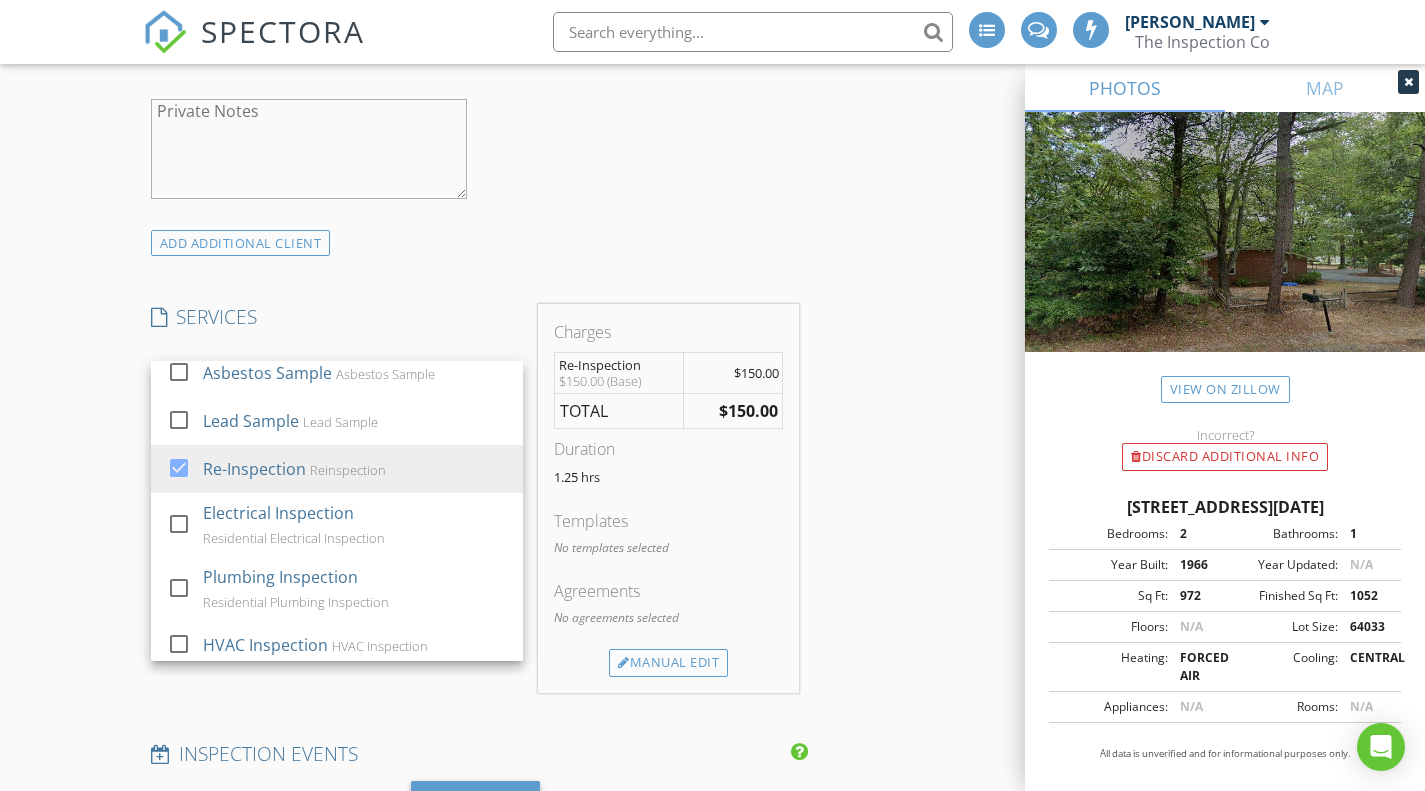 click on "Reinspection
check_box Residential Property Inspection  Reinspection   check_box Copy Signed Agreements From Original Inspection
INSPECTOR(S)
check_box   Dean Young   PRIMARY   Dean Young arrow_drop_down   check_box_outline_blank Dean Young specifically requested
Date/Time
07/11/2025 5:00 PM
Location
Address Search       Address 203 Easter Rd   Unit   City Lexington   State NC   Zip 27295   County Davidson     Square Feet 972   Year Built 1966   Foundation Crawlspace arrow_drop_down     Dean Young     37.5 miles     (an hour)
client
check_box Enable Client CC email for this inspection   Client Search     check_box_outline_blank Client is a Company/Organization     First Name Jake   Last Name Doss   Email jacobdoss04@gmail.com   CC Email   Phone 336-823-2891   Address   City   State   Zip     Tags         Notes   Private Notes" at bounding box center [713, 938] 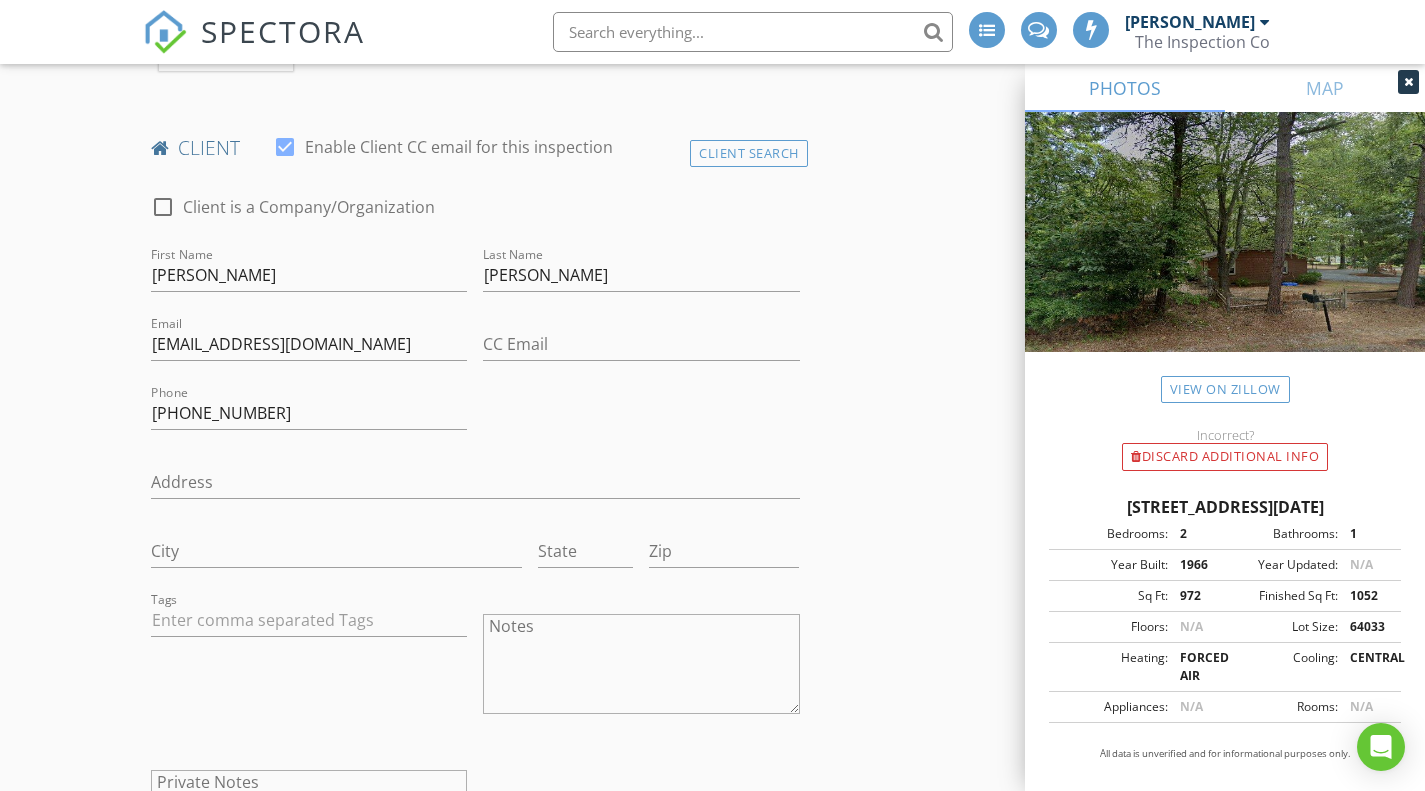 scroll, scrollTop: 1191, scrollLeft: 0, axis: vertical 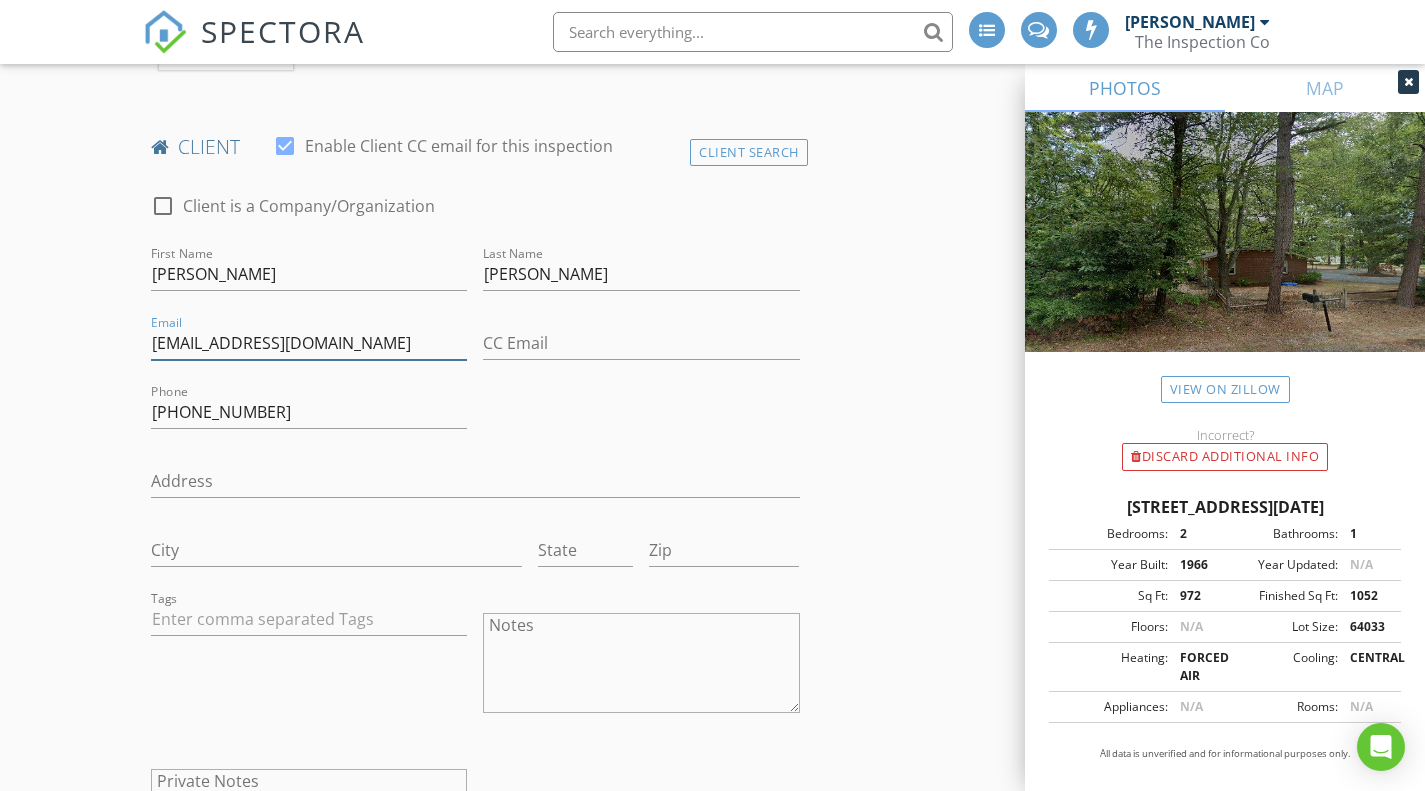 click on "jacobdoss04@gmail.com" at bounding box center (309, 343) 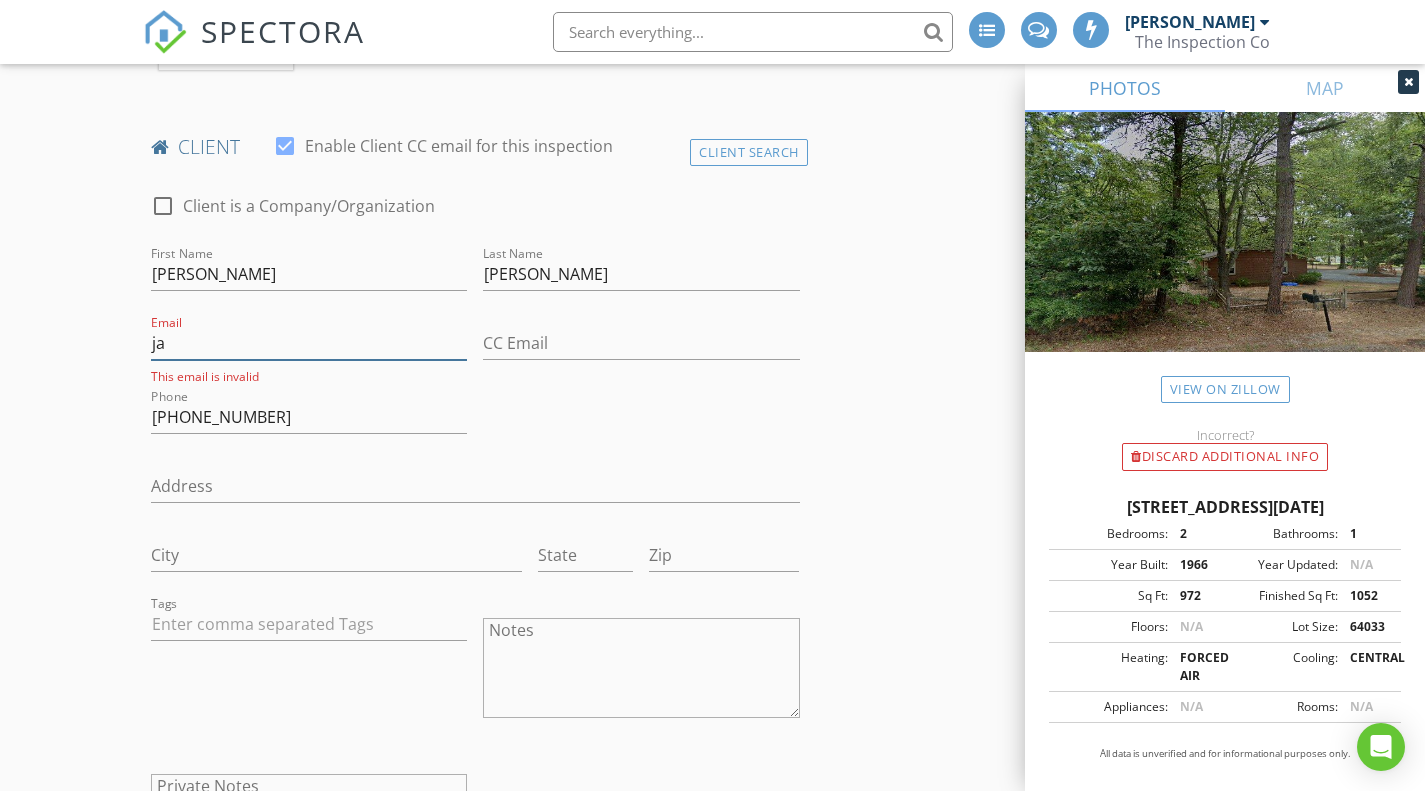 type on "j" 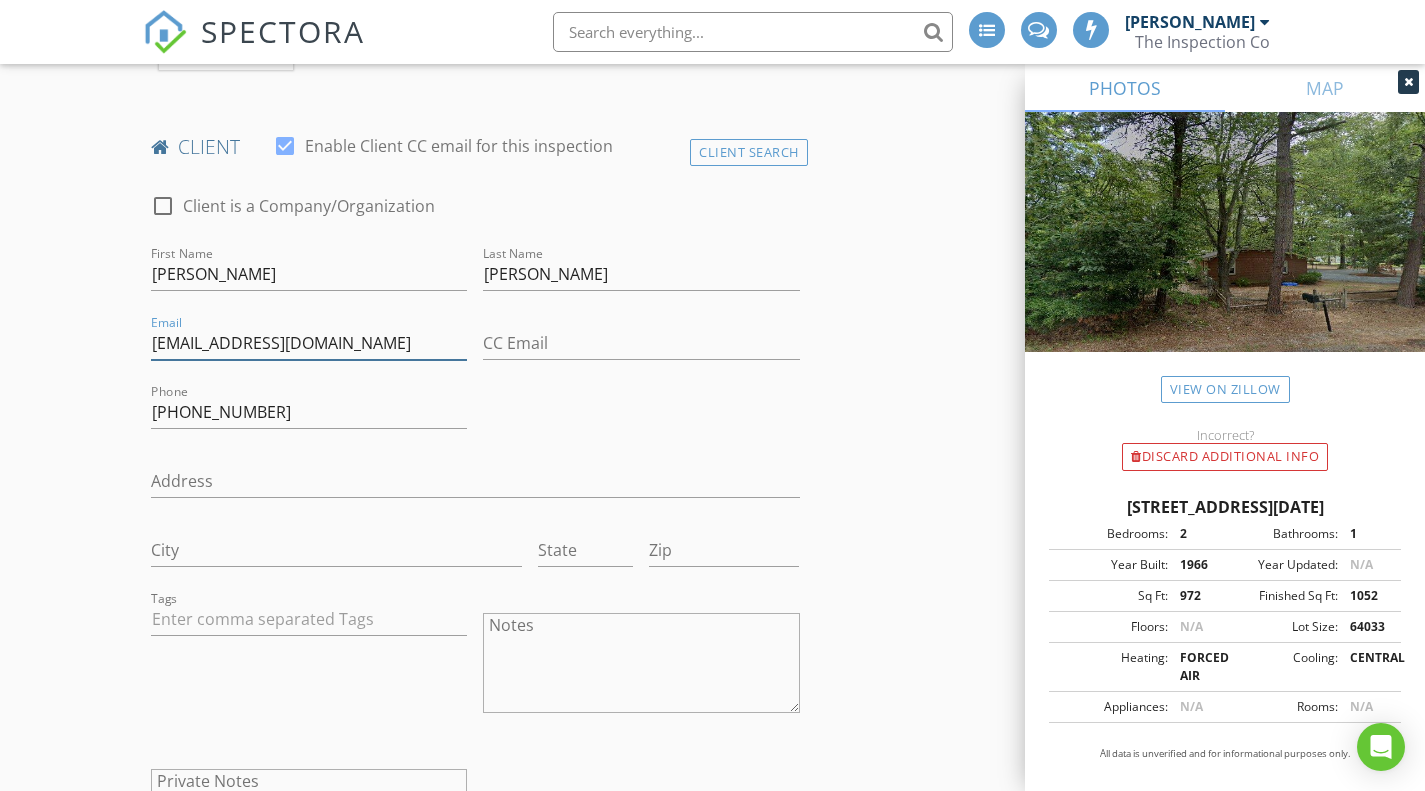type on "lesnick18@gmail.com" 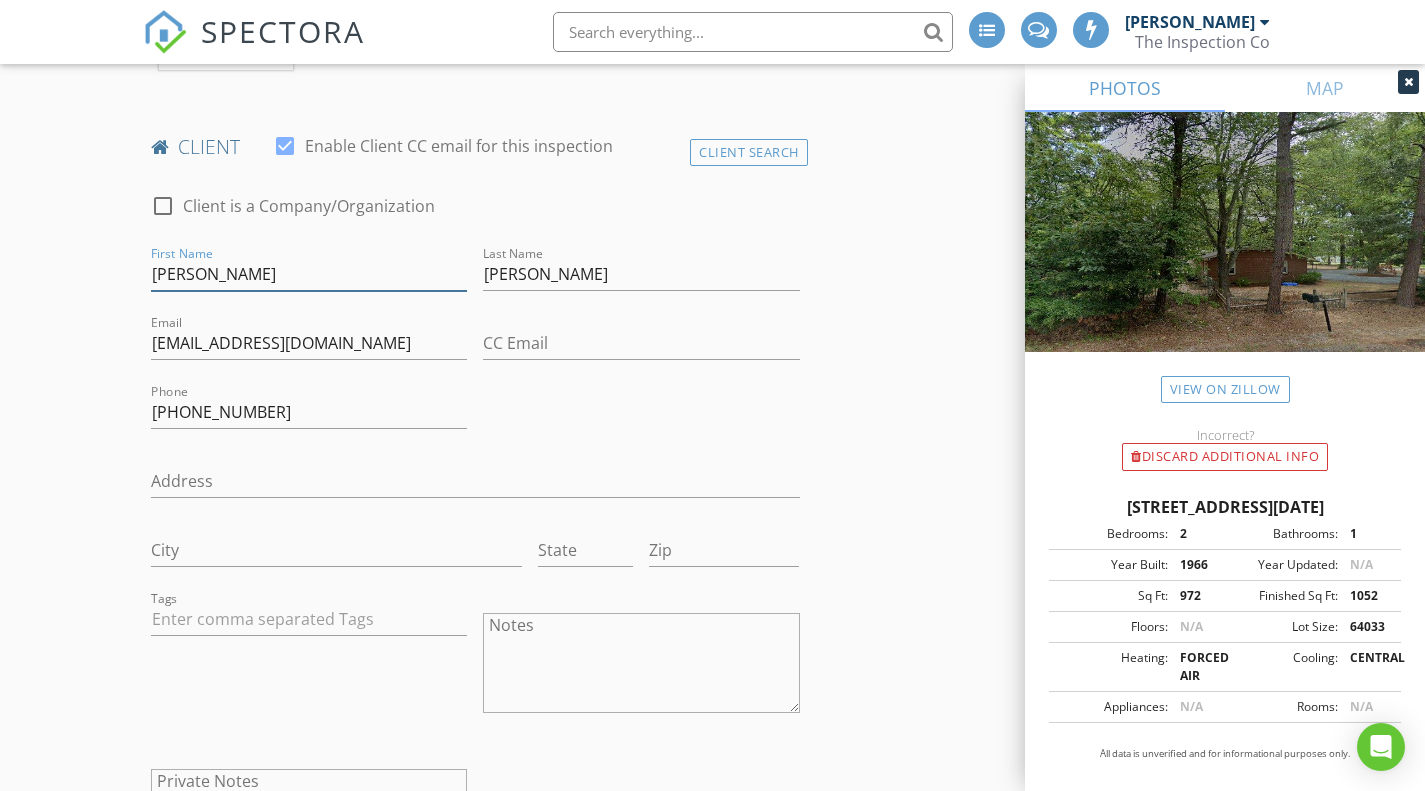 click on "Jake" at bounding box center (309, 274) 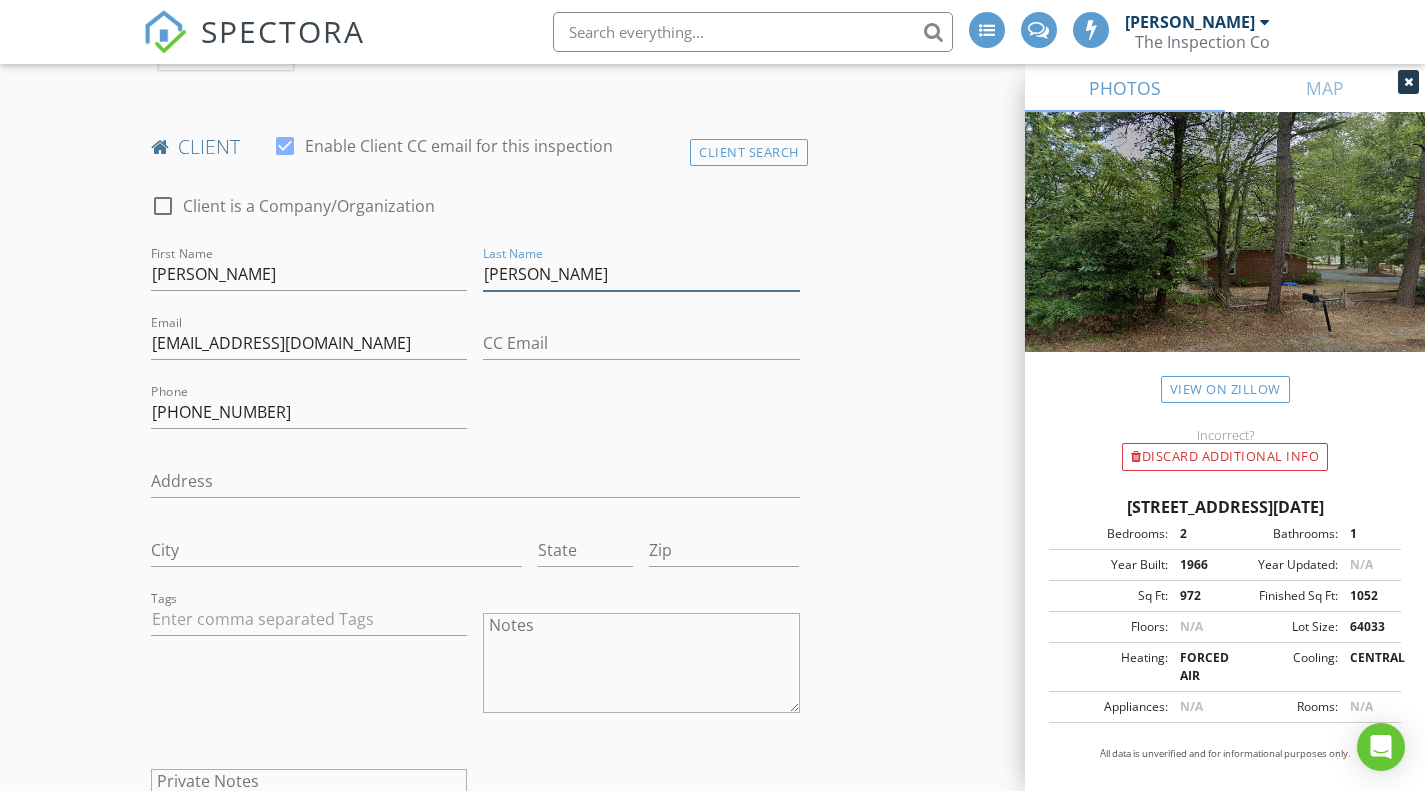 click on "Doss" at bounding box center (641, 274) 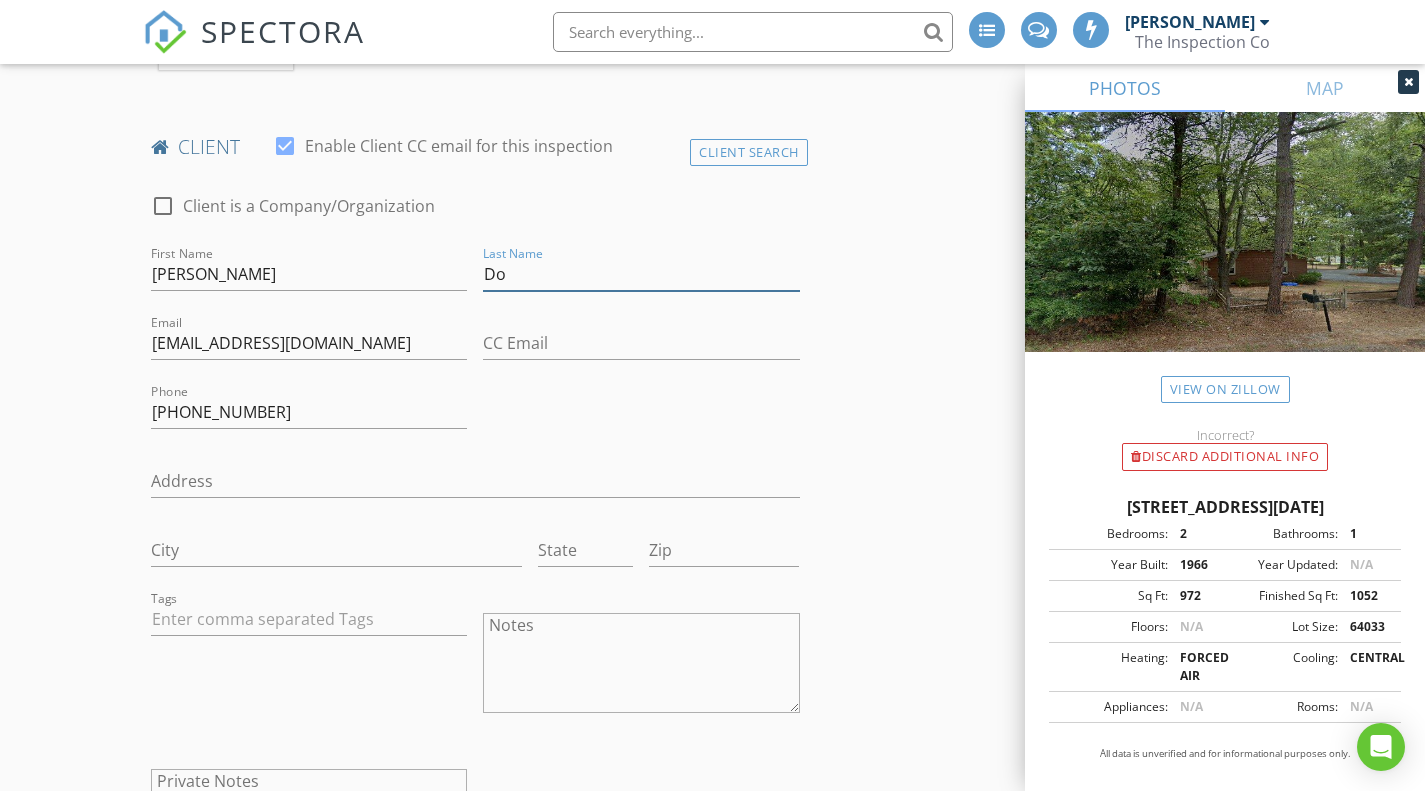 type on "D" 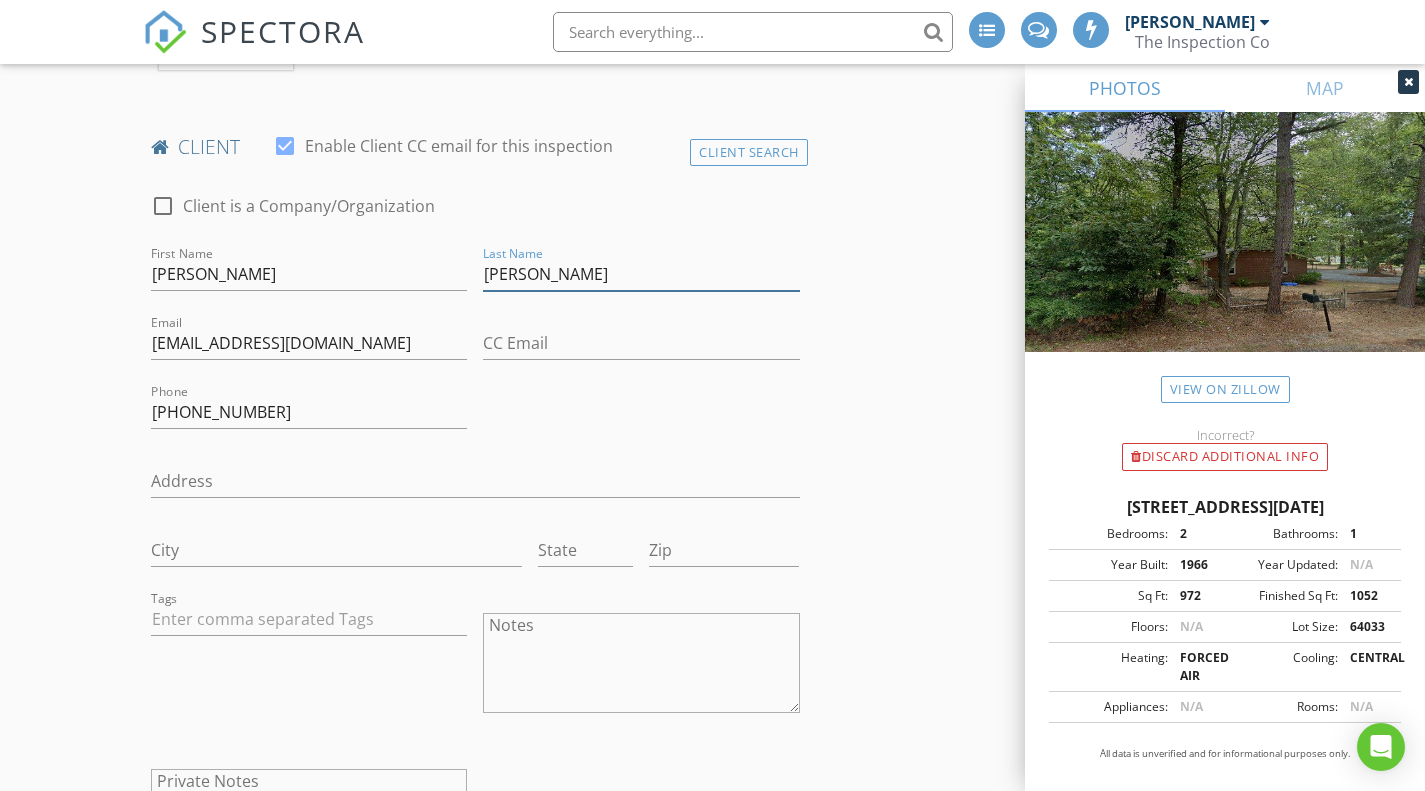 type on "Nicholson" 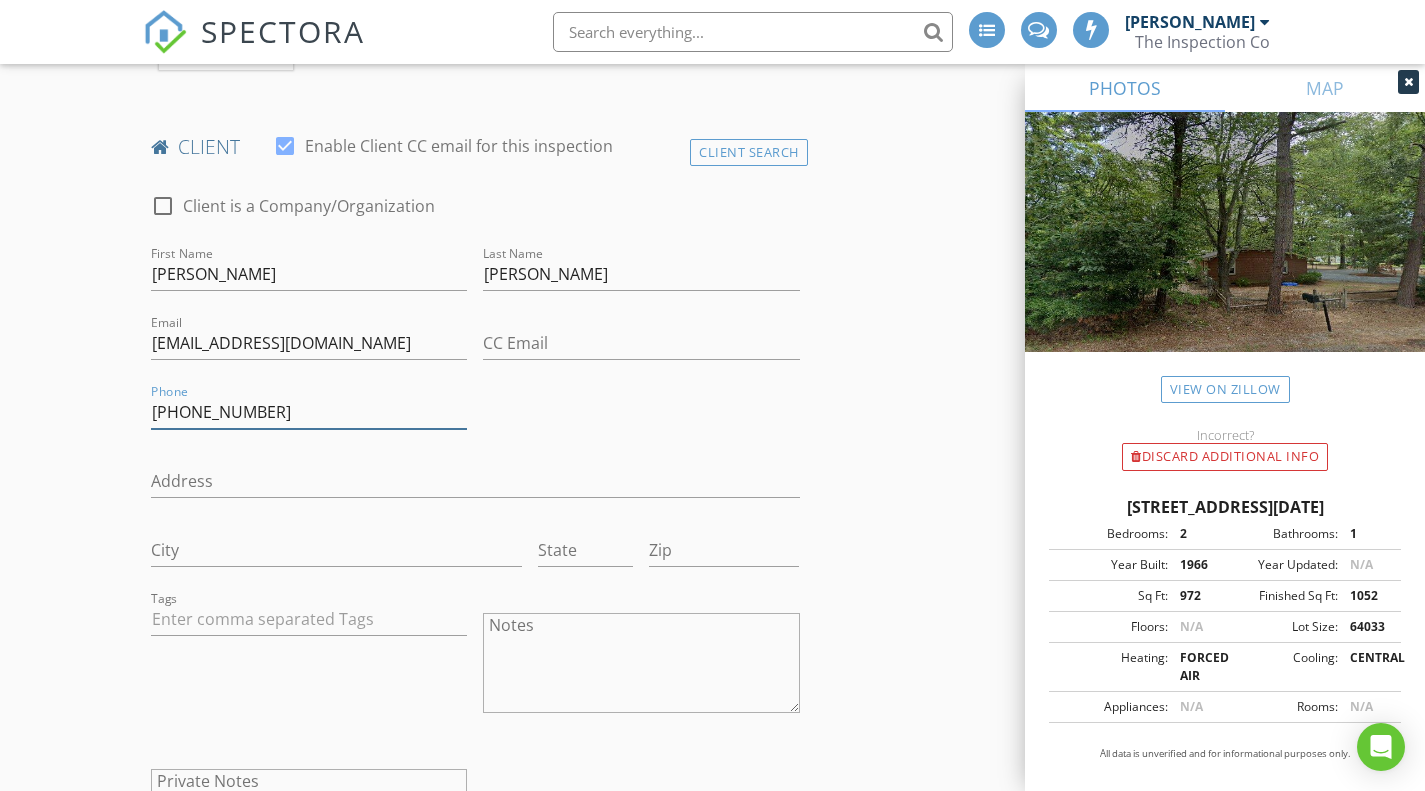 click on "336-823-2891" at bounding box center (309, 412) 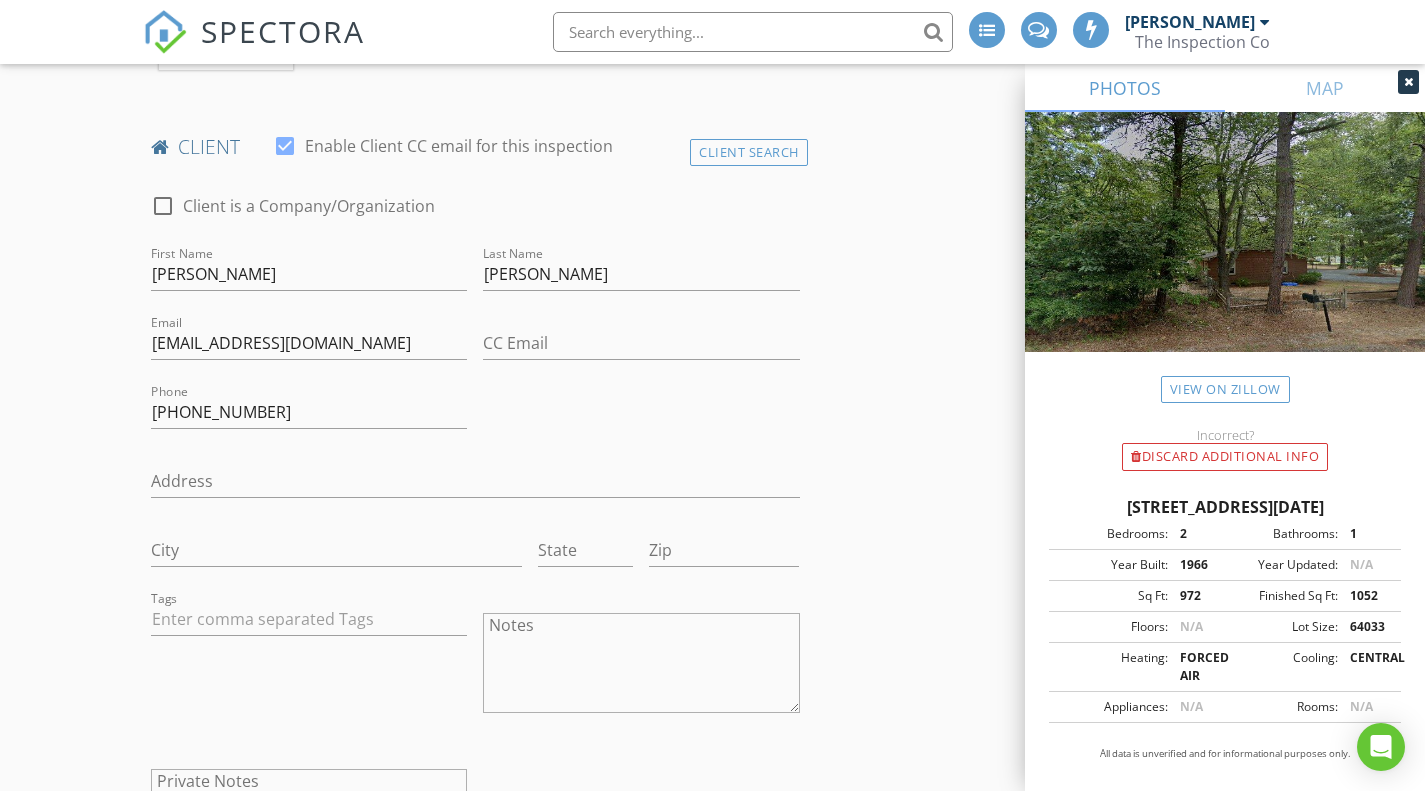 click on "Address" at bounding box center [475, 483] 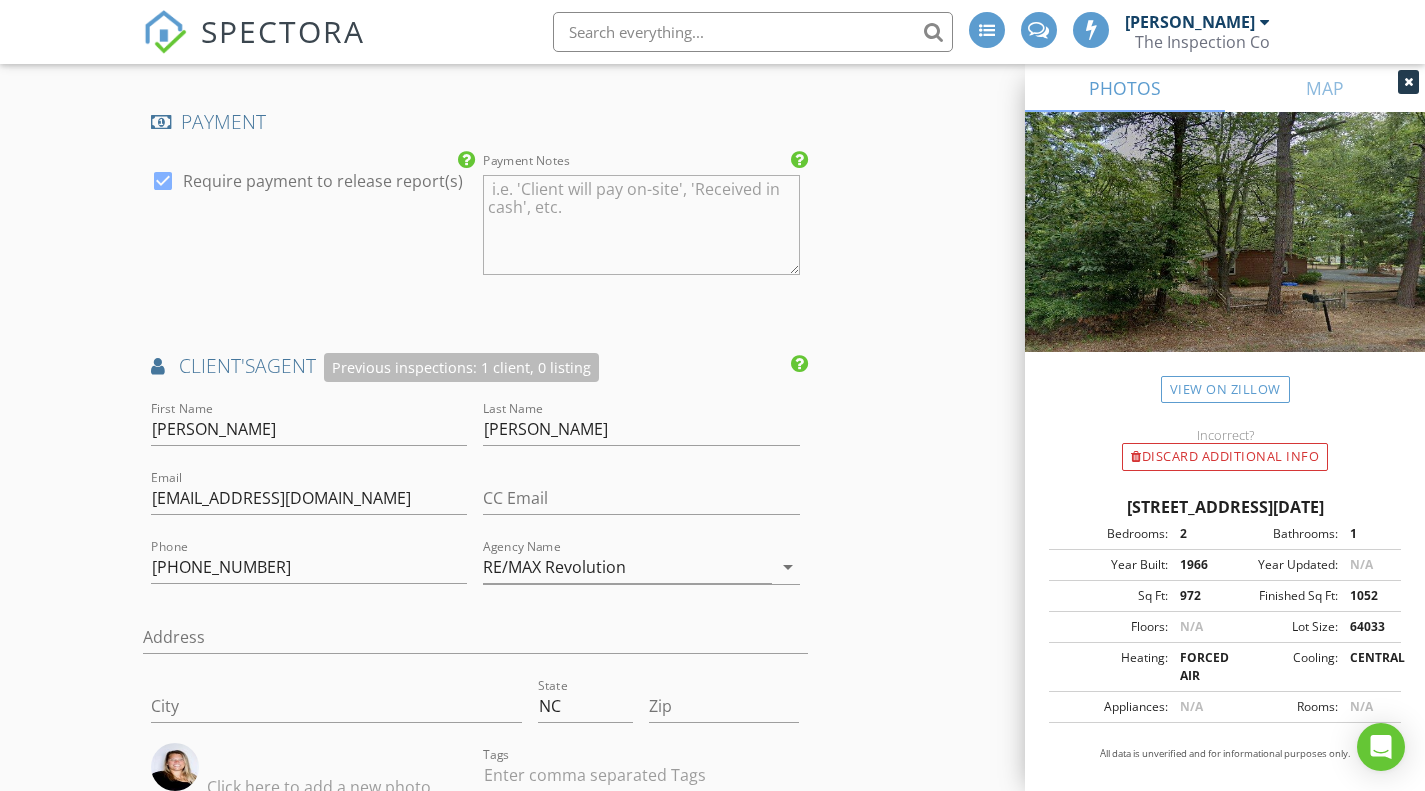 scroll, scrollTop: 2646, scrollLeft: 0, axis: vertical 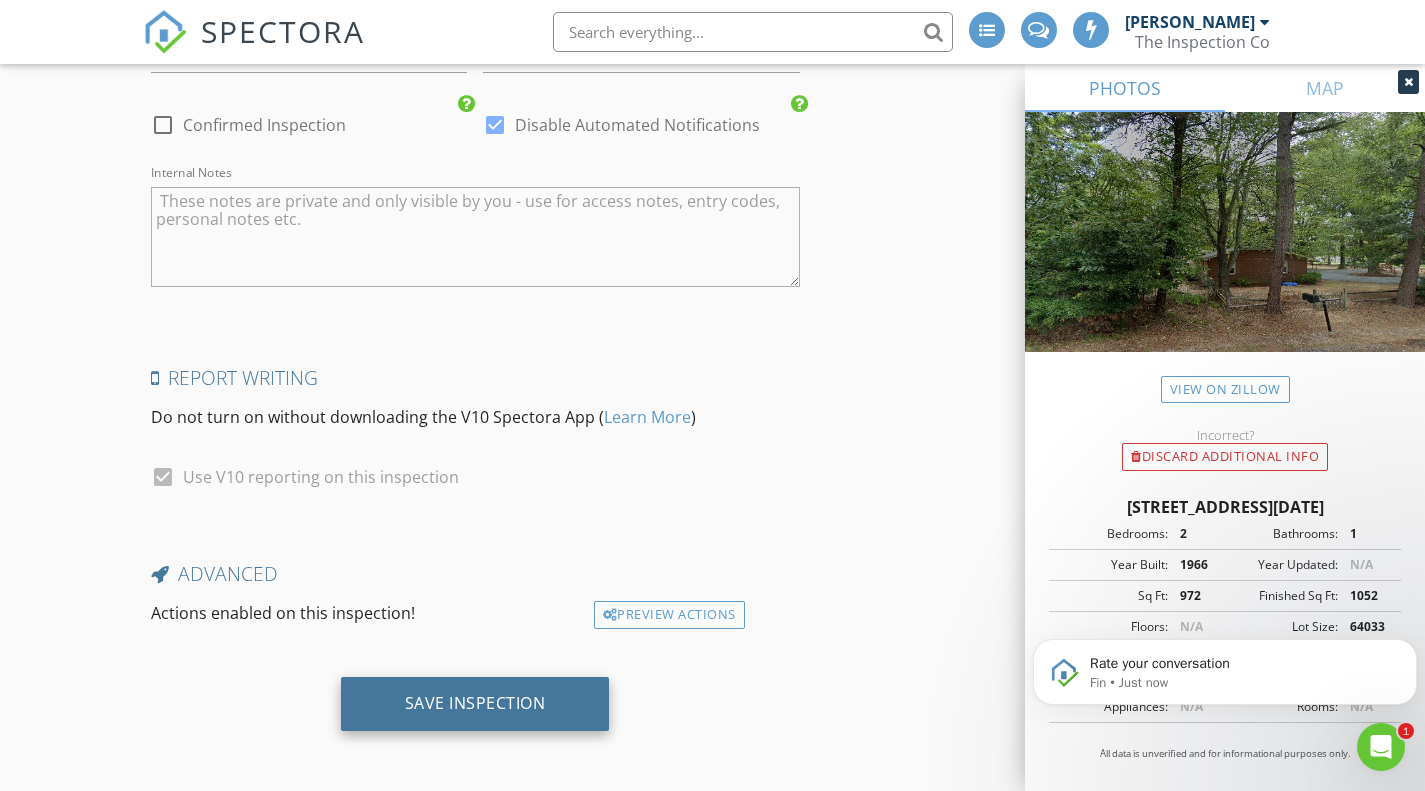 click on "Save Inspection" at bounding box center [475, 703] 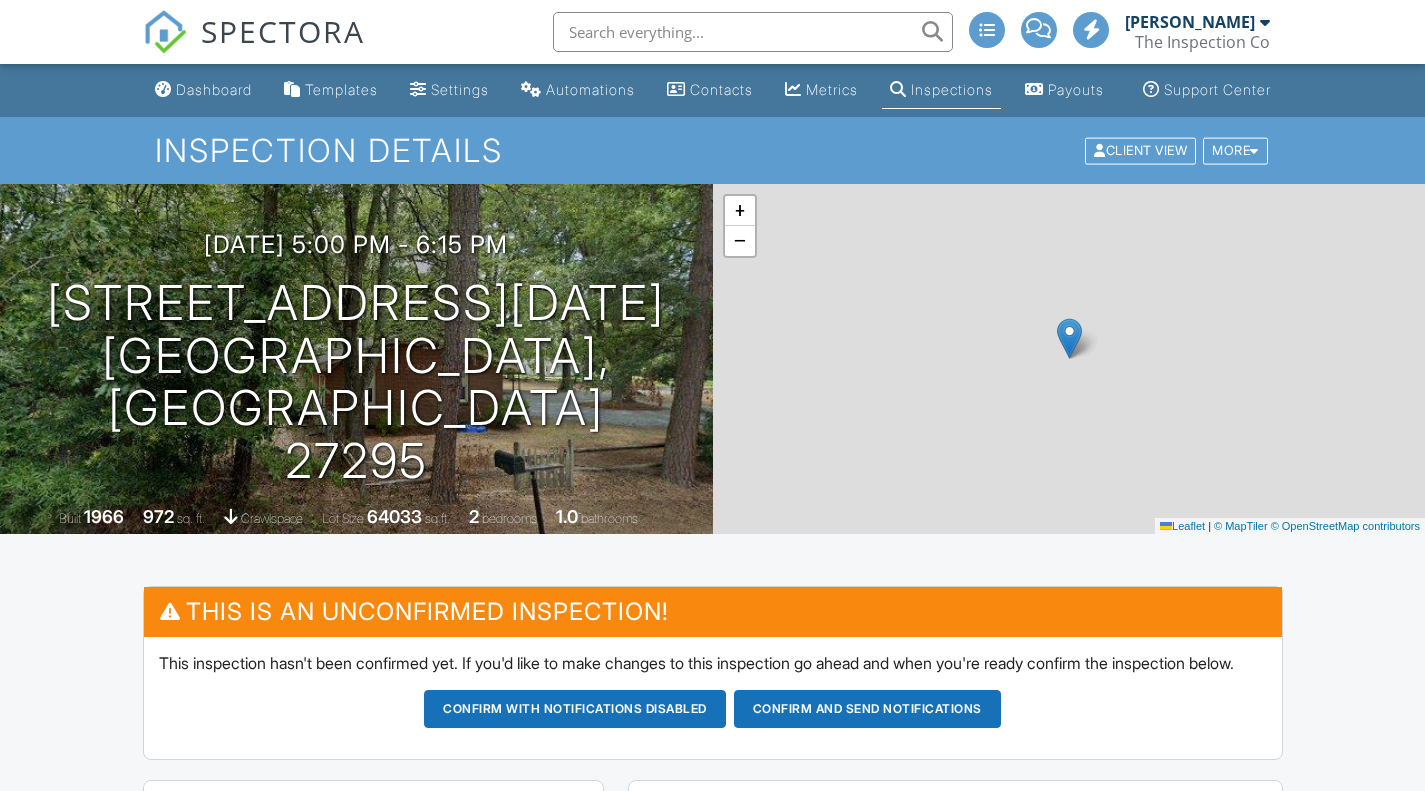scroll, scrollTop: 0, scrollLeft: 0, axis: both 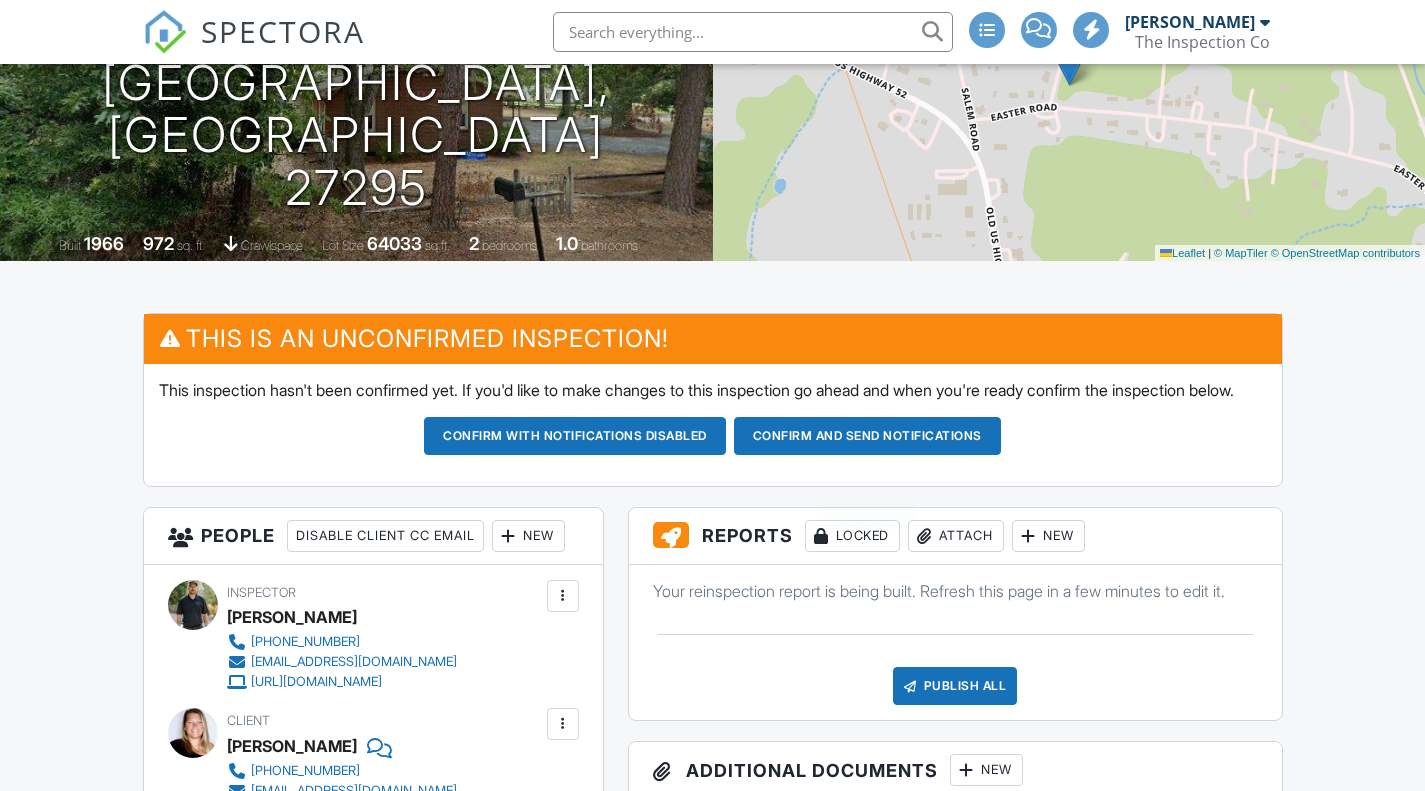 click on "Confirm and send notifications" at bounding box center [575, 436] 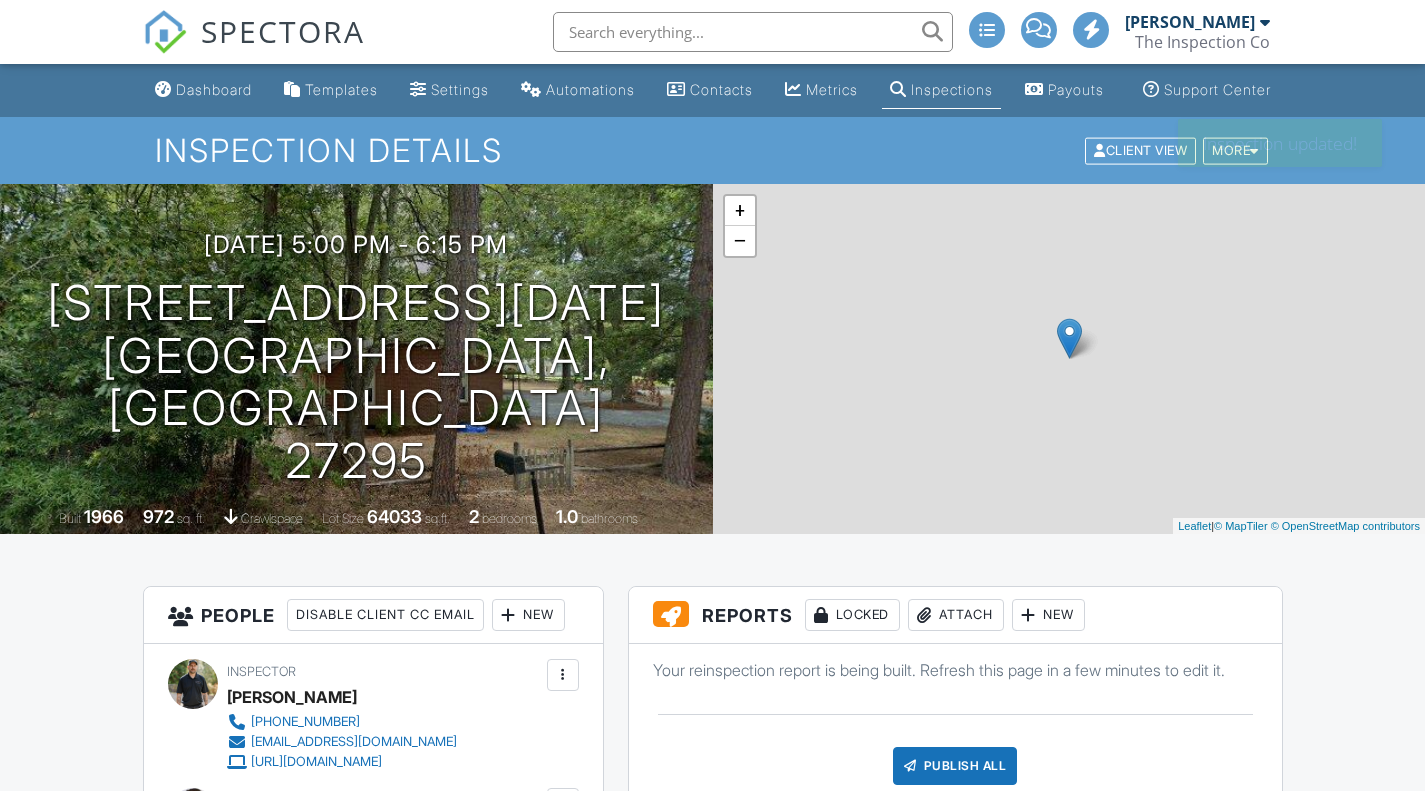 scroll, scrollTop: 0, scrollLeft: 0, axis: both 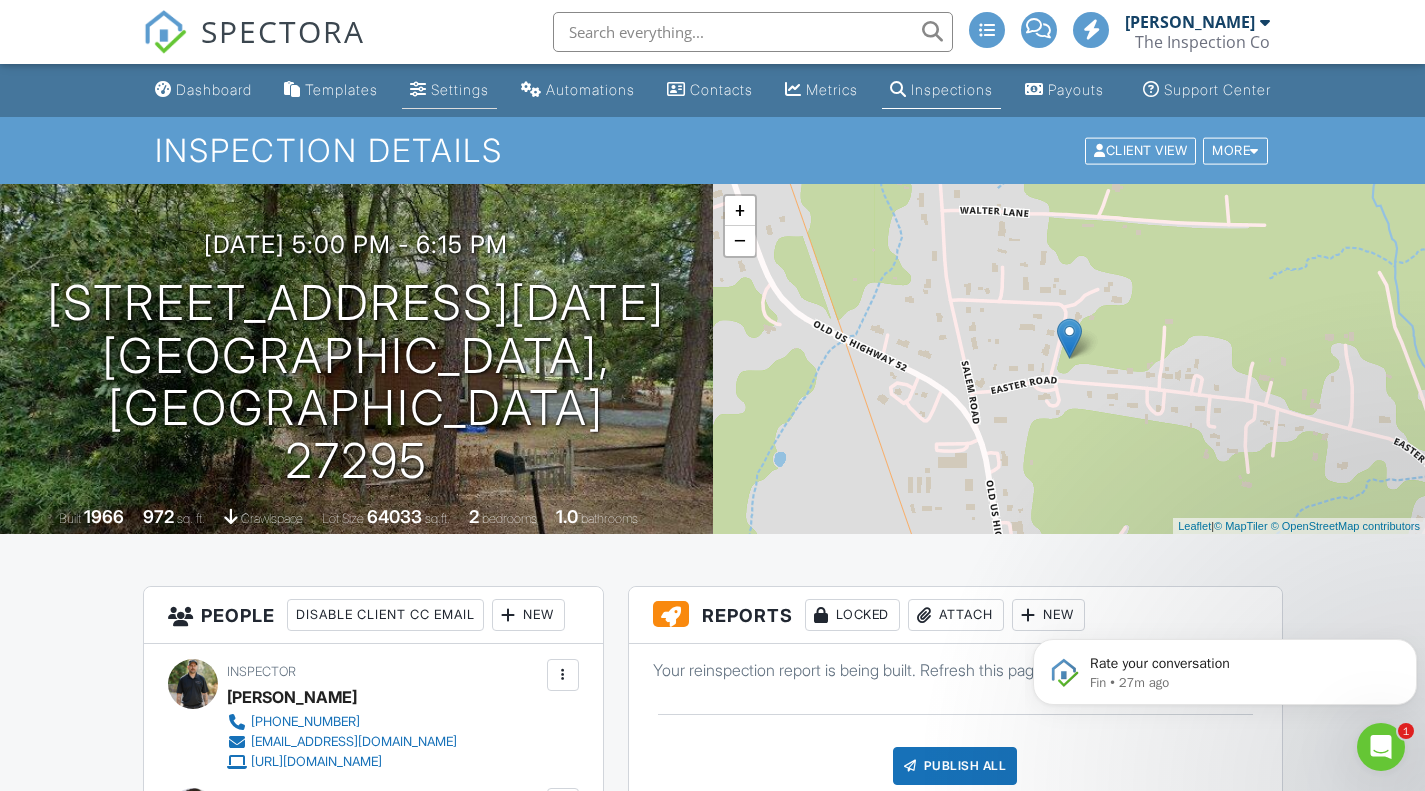 click at bounding box center (418, 89) 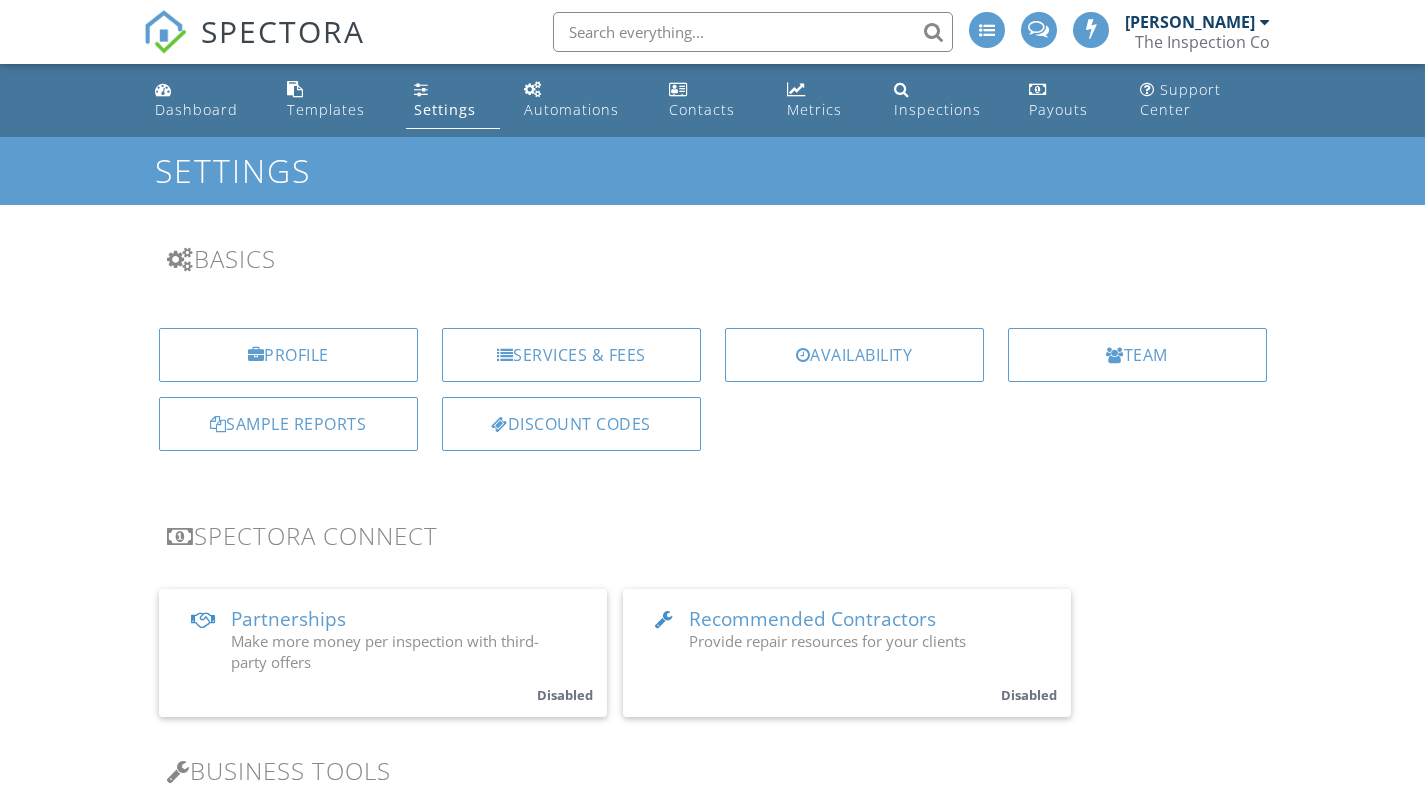 scroll, scrollTop: 0, scrollLeft: 0, axis: both 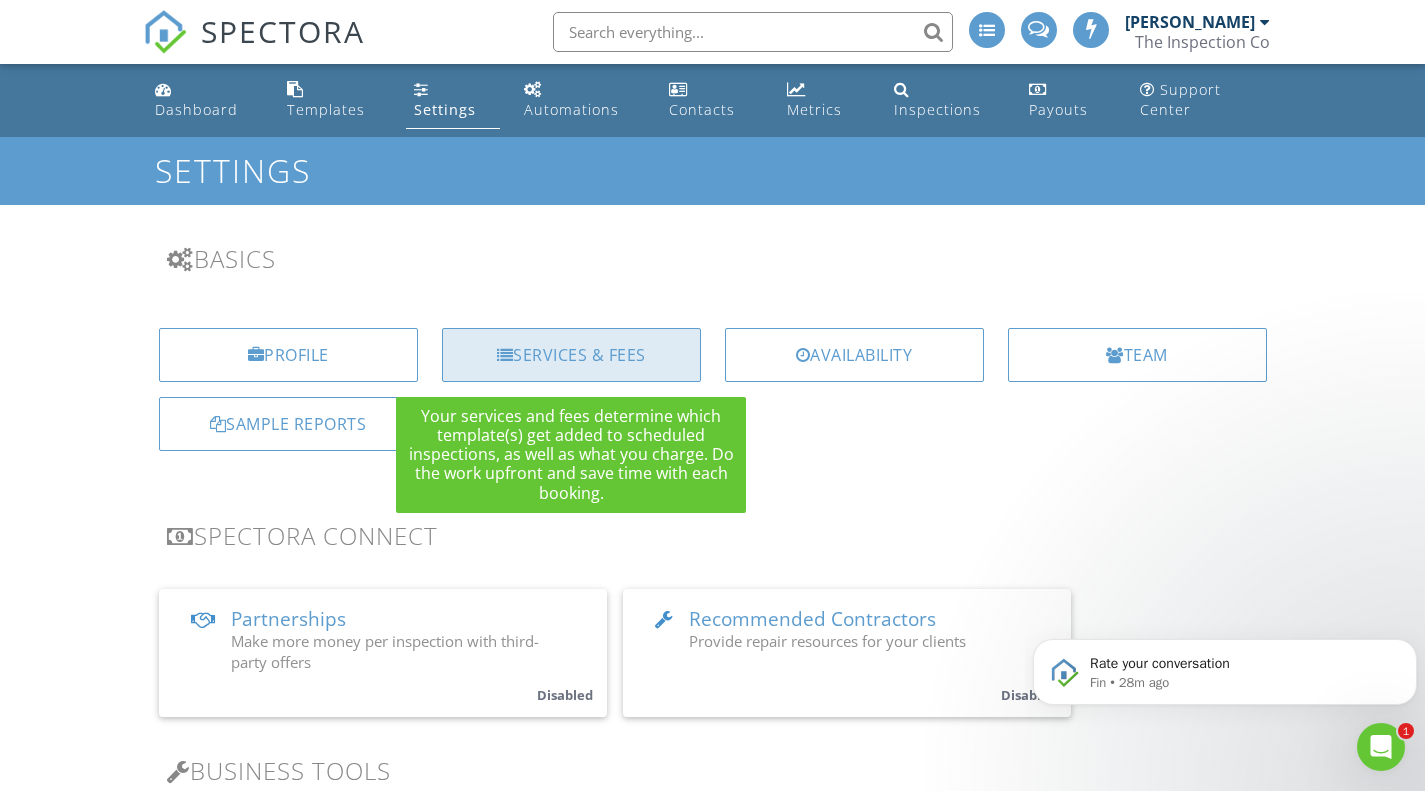 click on "Services & Fees" at bounding box center (571, 355) 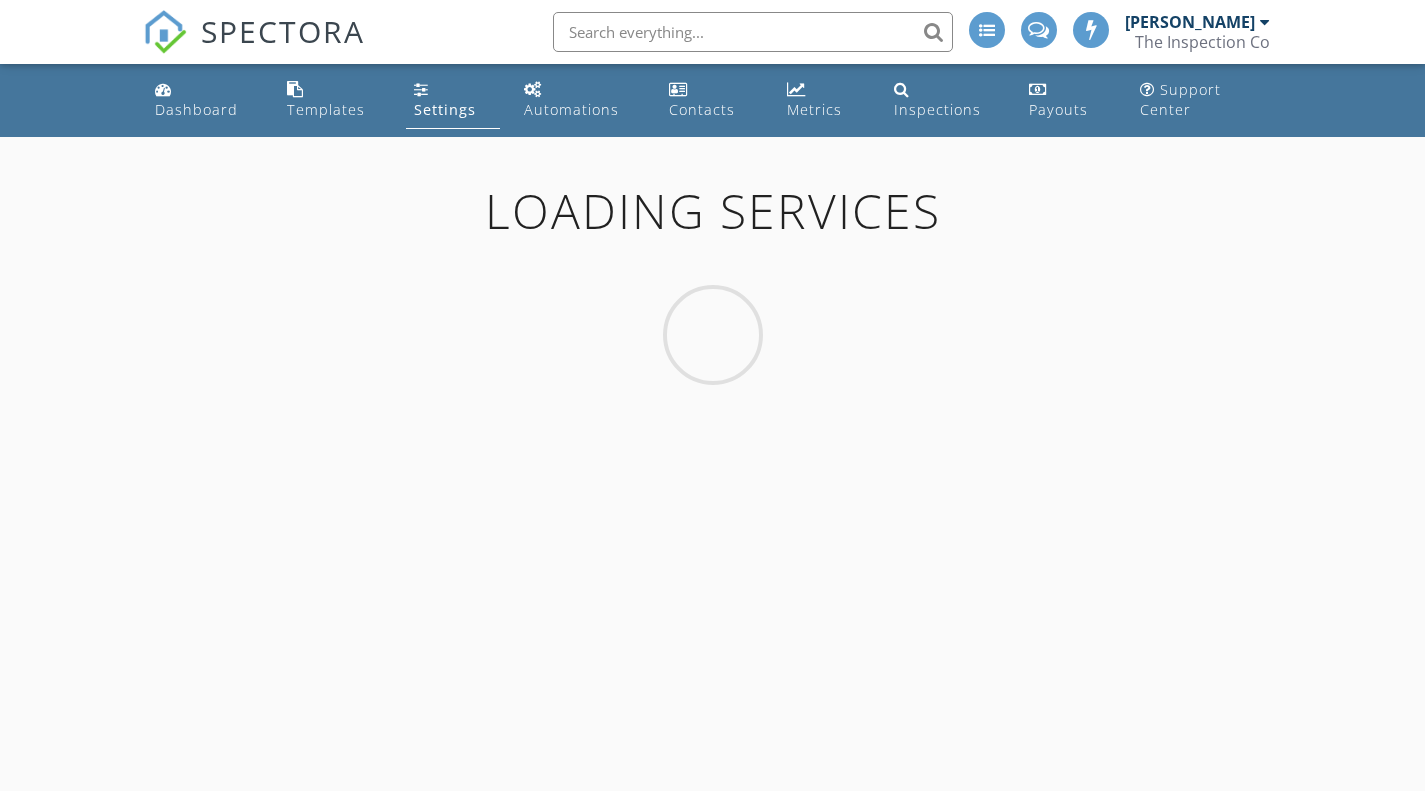 scroll, scrollTop: 0, scrollLeft: 0, axis: both 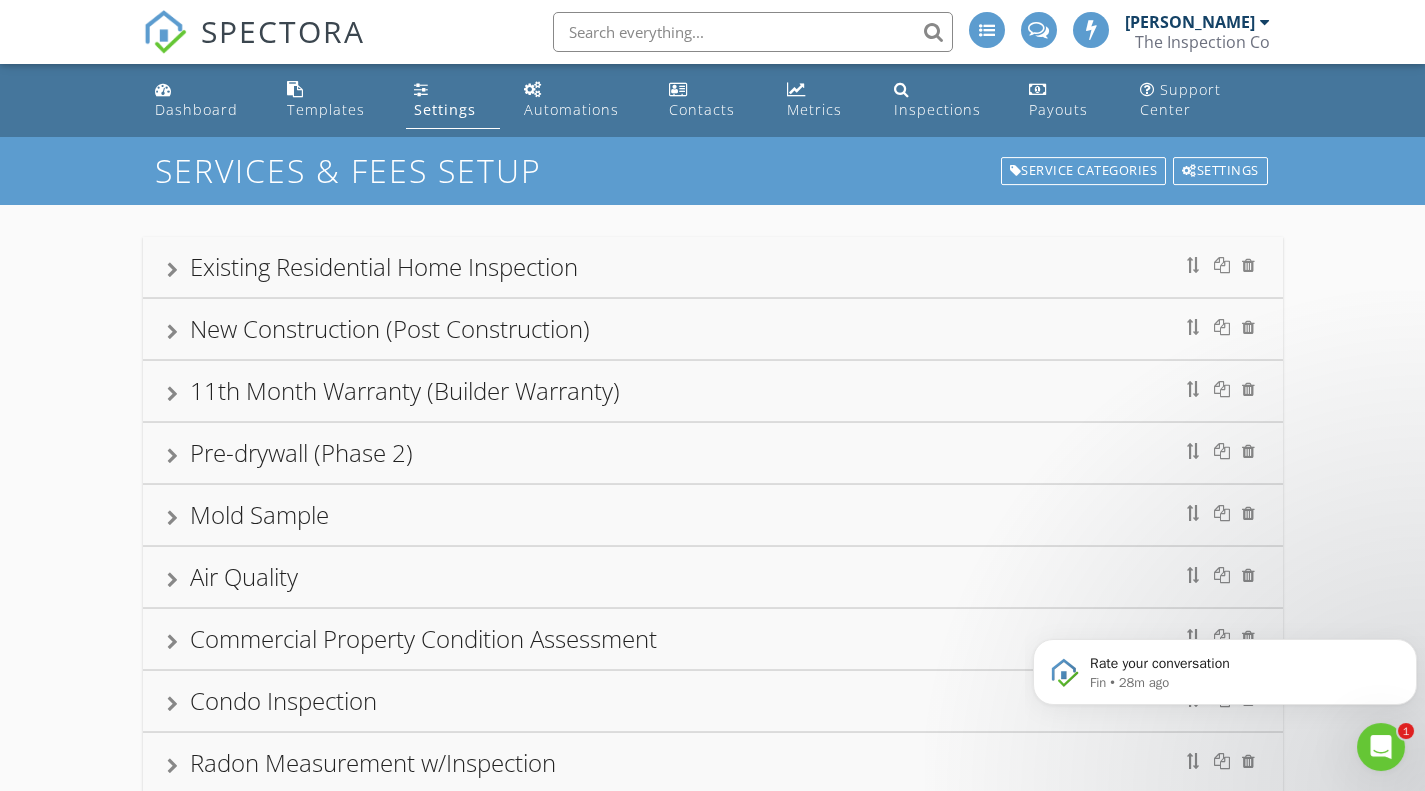 click on "11th Month Warranty (Builder Warranty)" at bounding box center (713, 391) 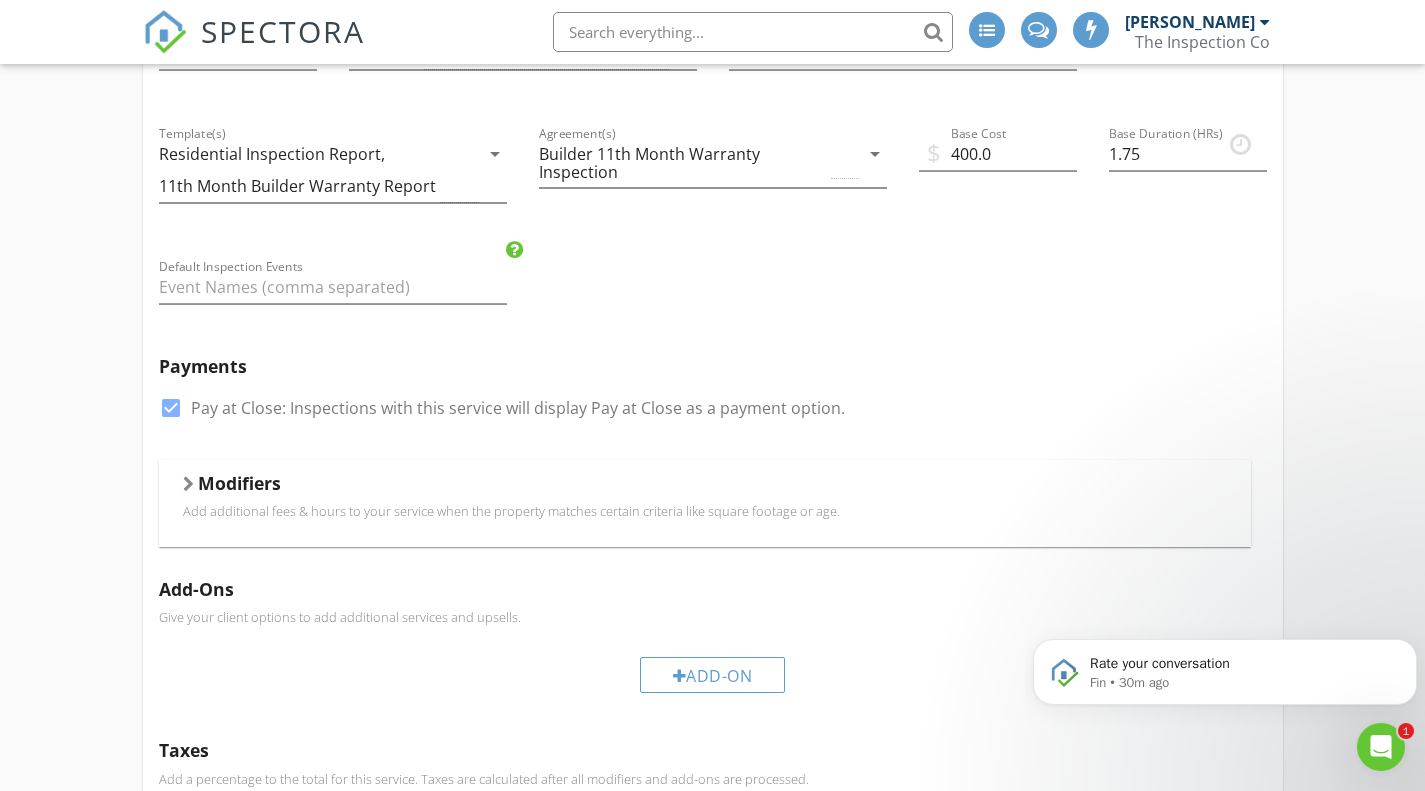 scroll, scrollTop: 418, scrollLeft: 0, axis: vertical 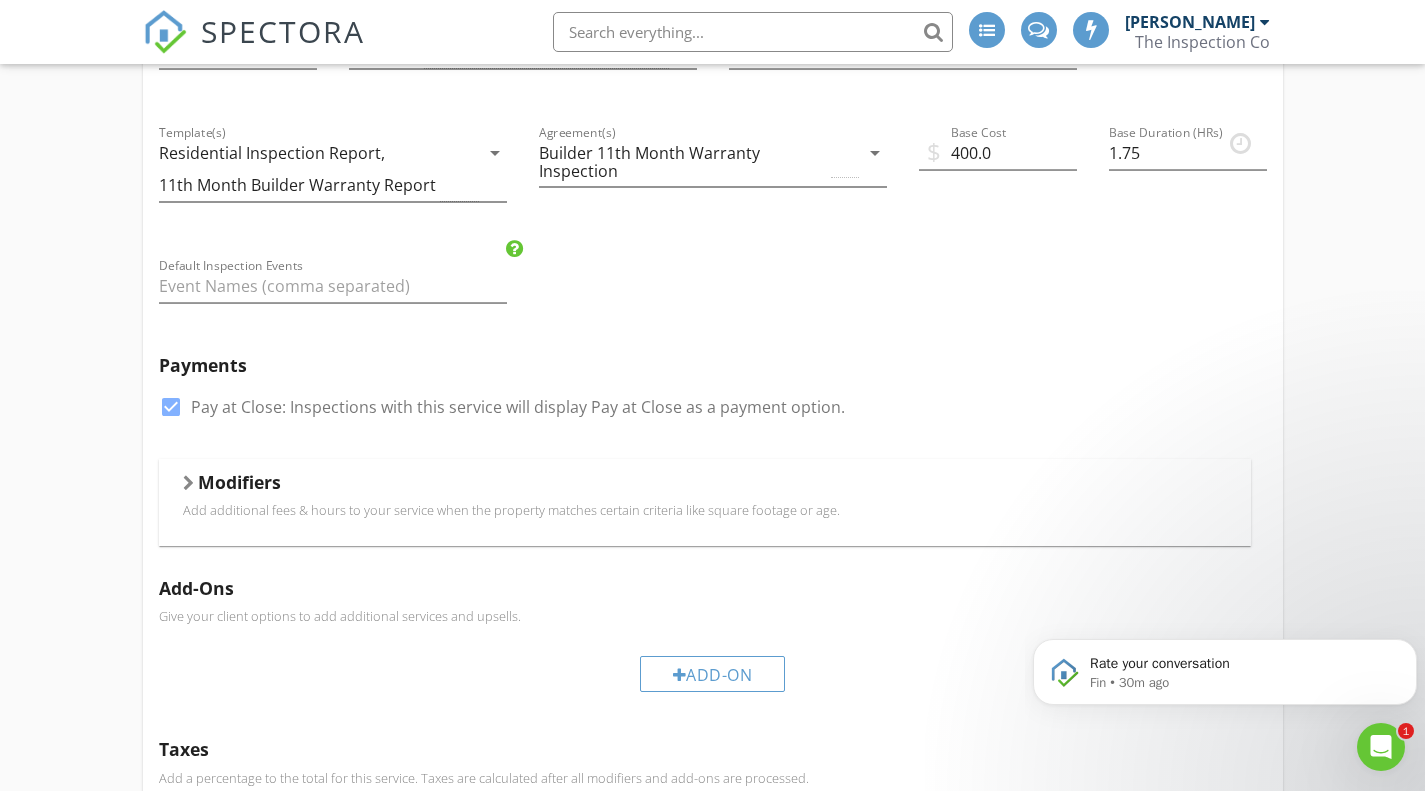 click at bounding box center (1381, 747) 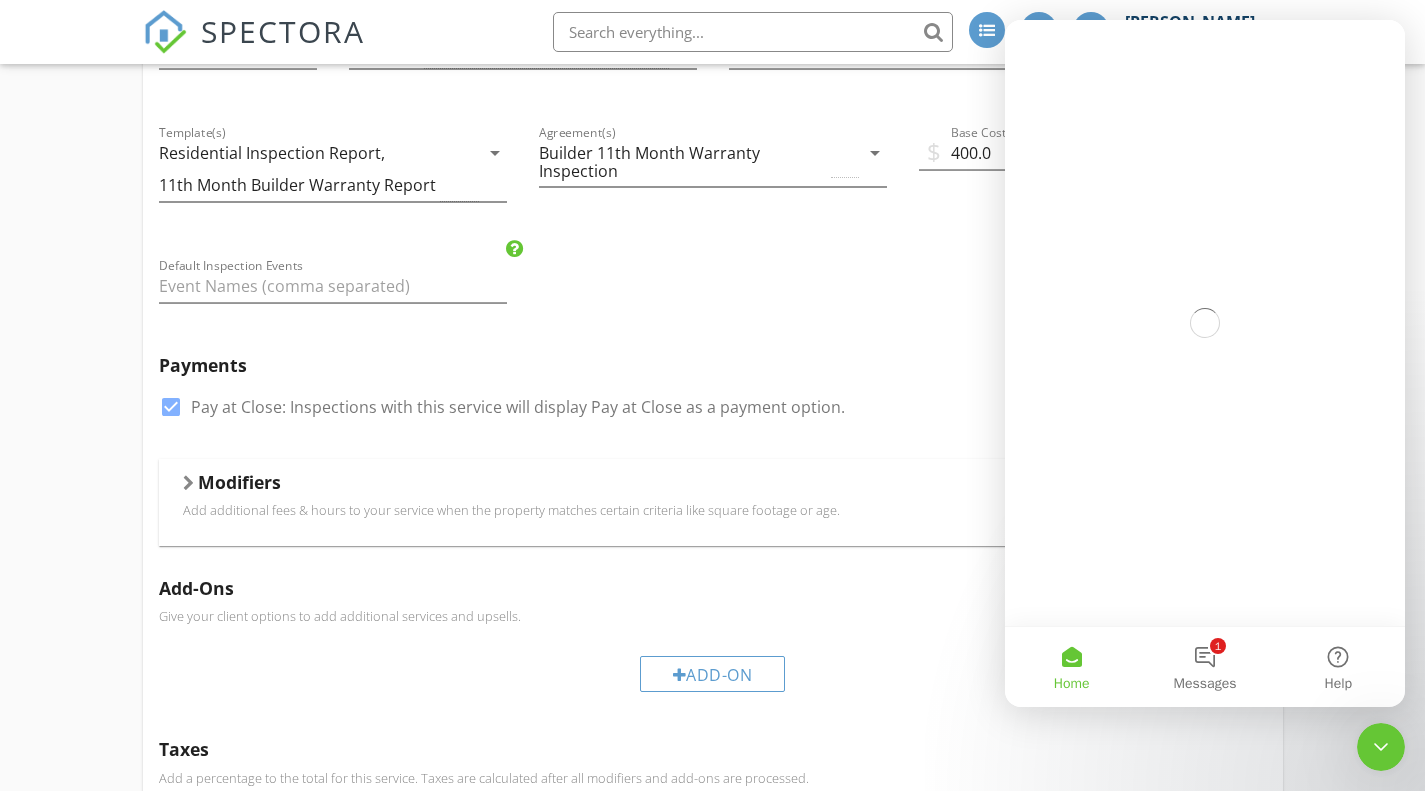 scroll, scrollTop: 0, scrollLeft: 0, axis: both 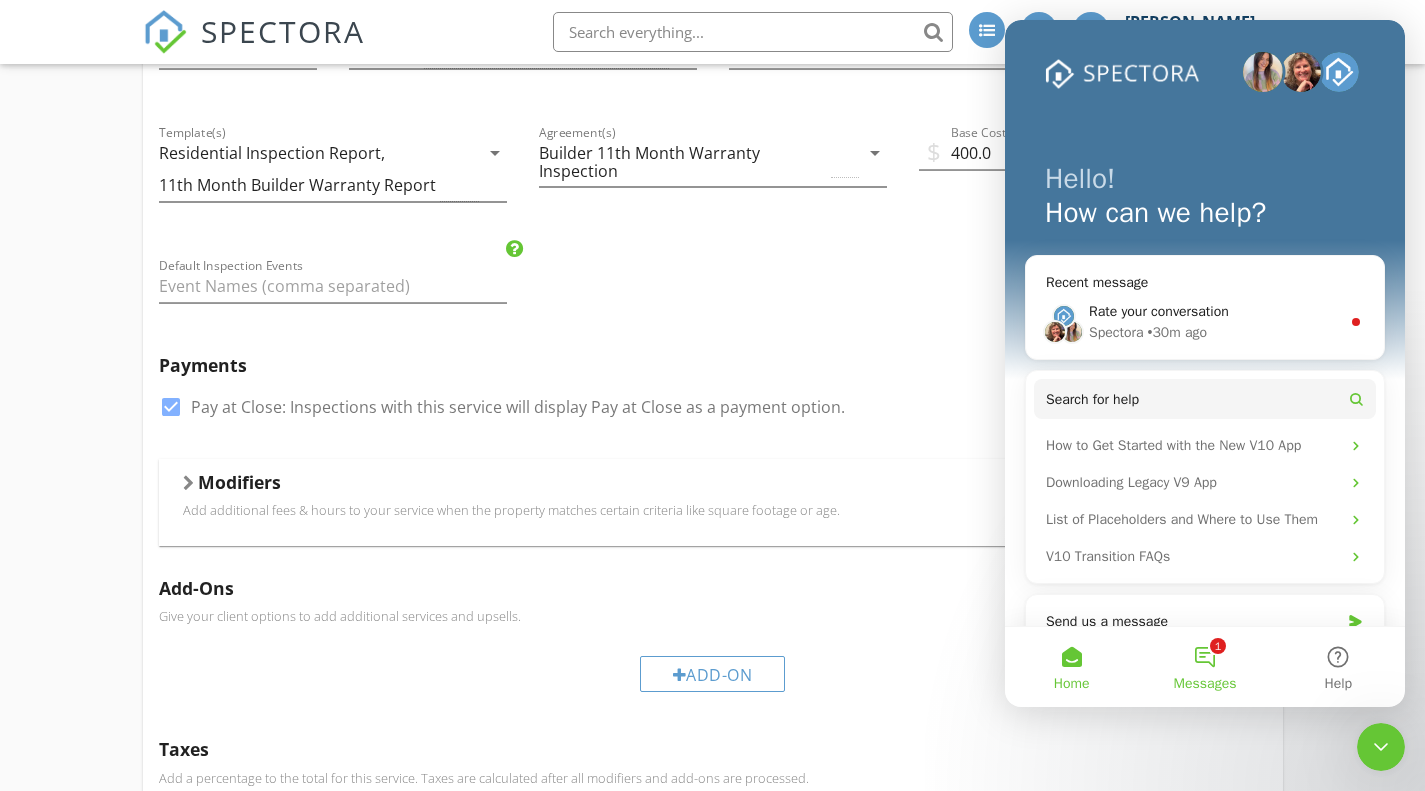 click on "1 Messages" at bounding box center [1204, 667] 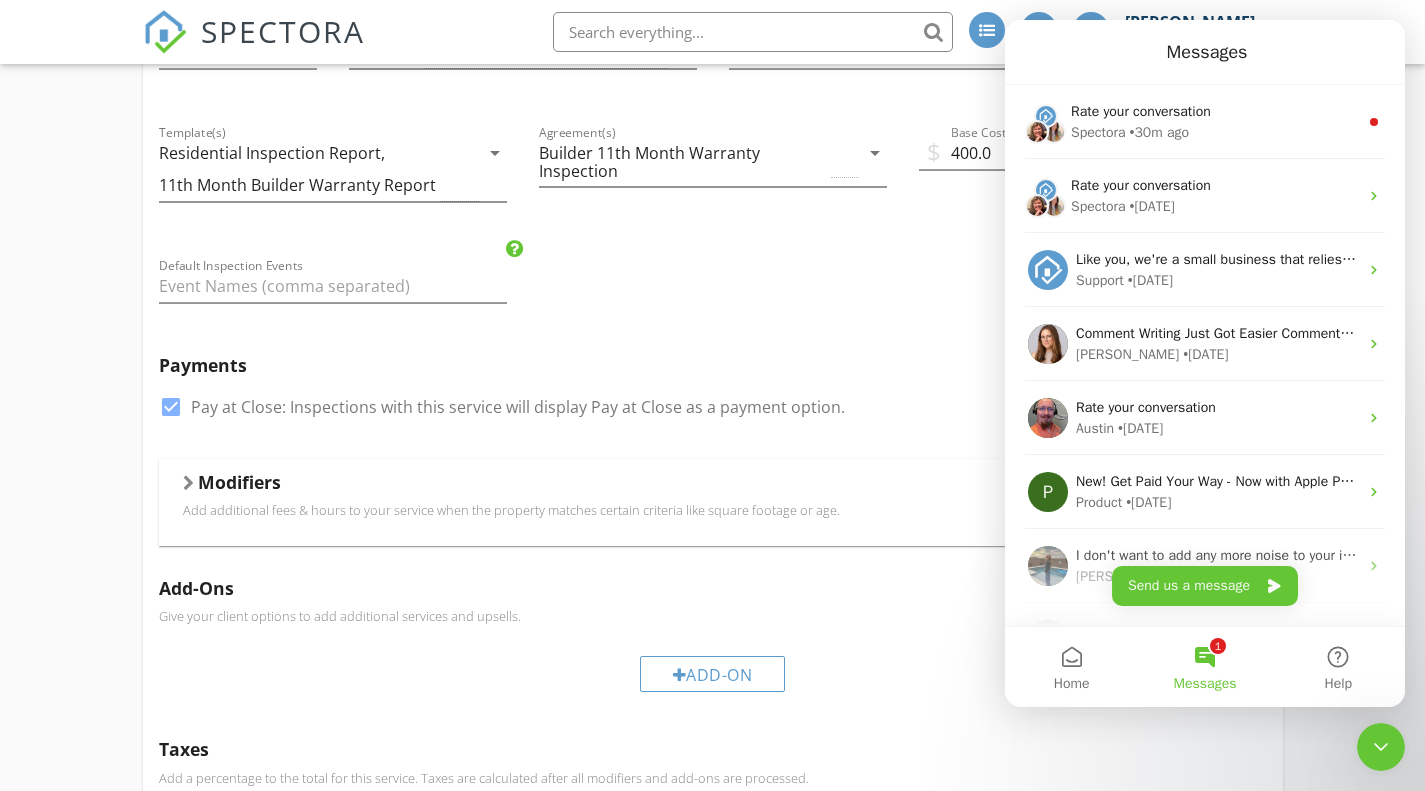 click on "1 Messages" at bounding box center (1204, 667) 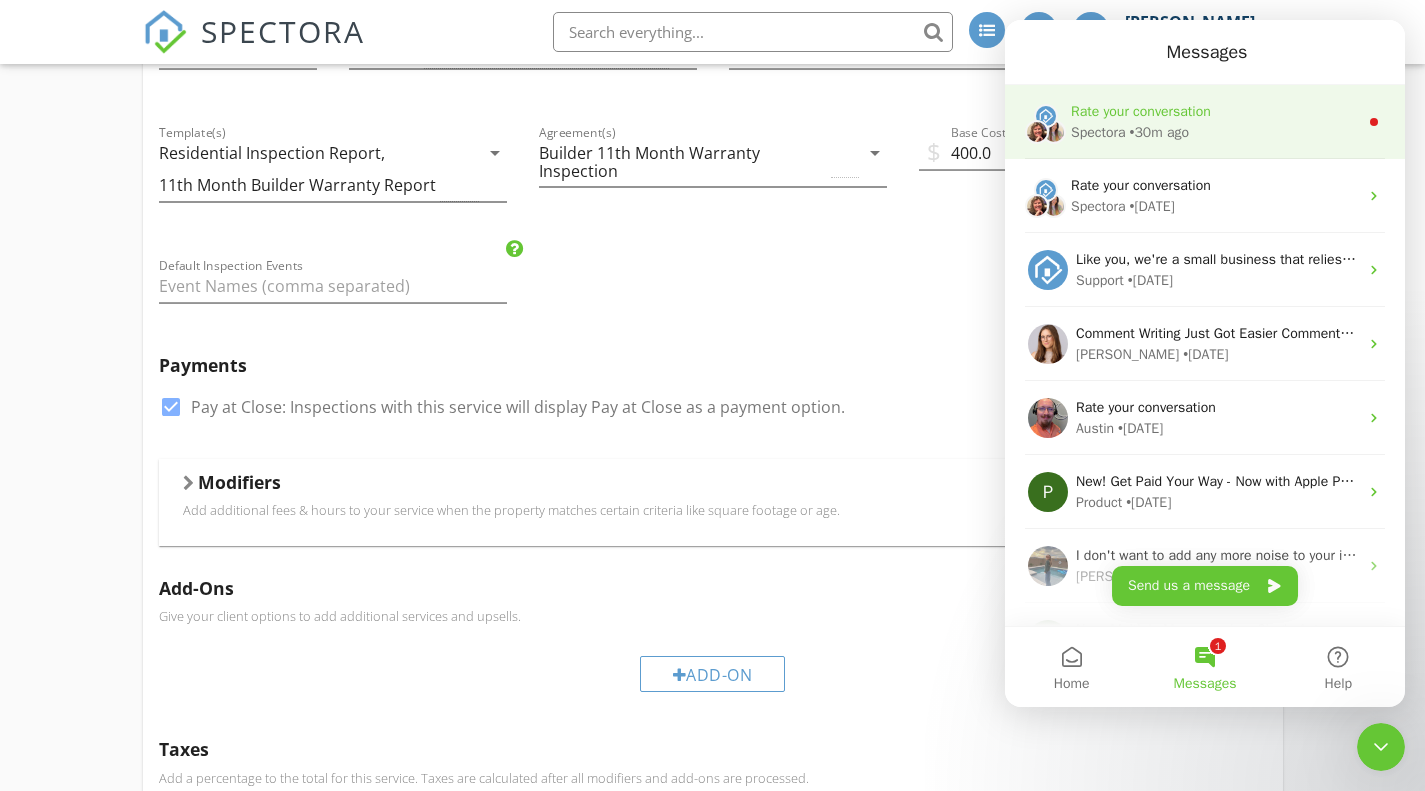 click on "Rate your conversation" at bounding box center [1141, 111] 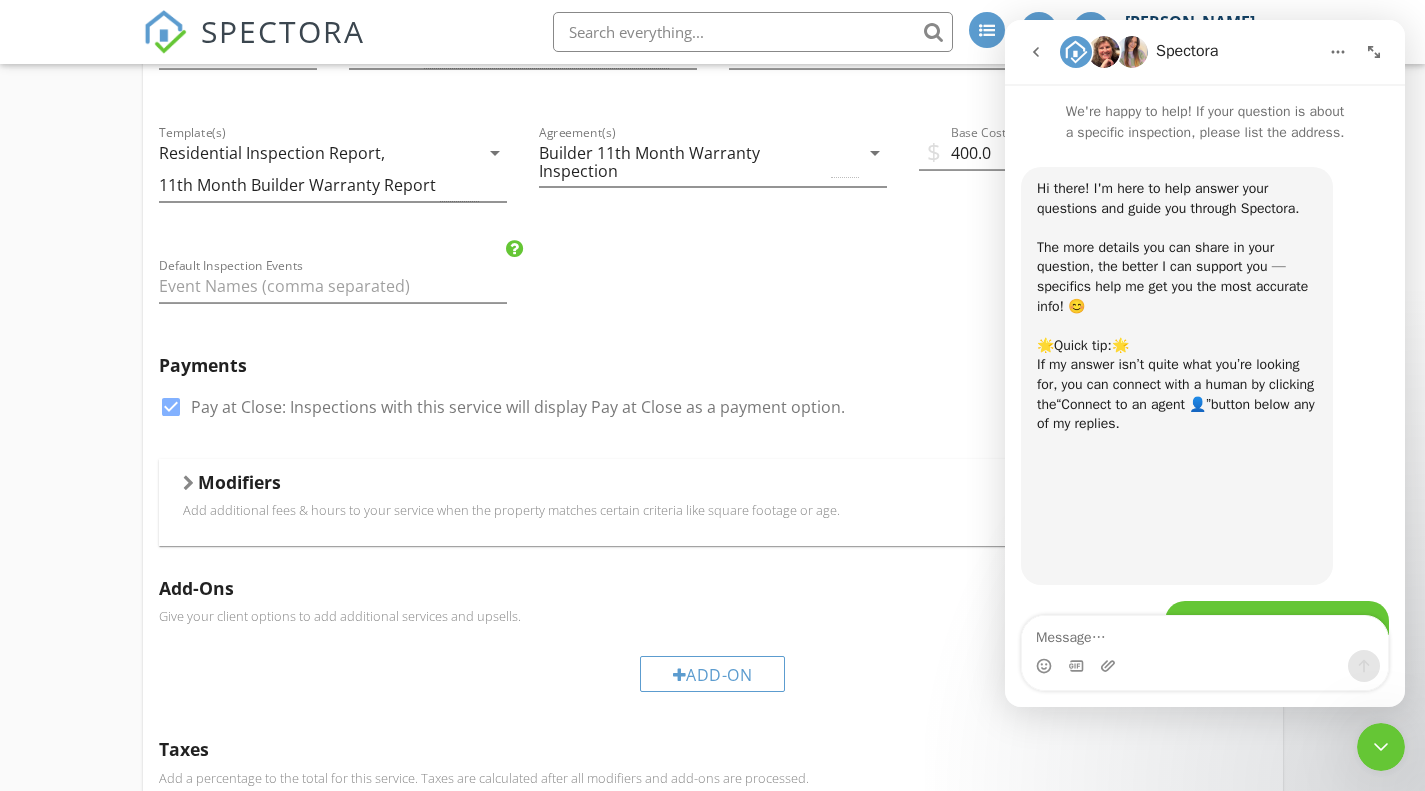 scroll, scrollTop: 3, scrollLeft: 0, axis: vertical 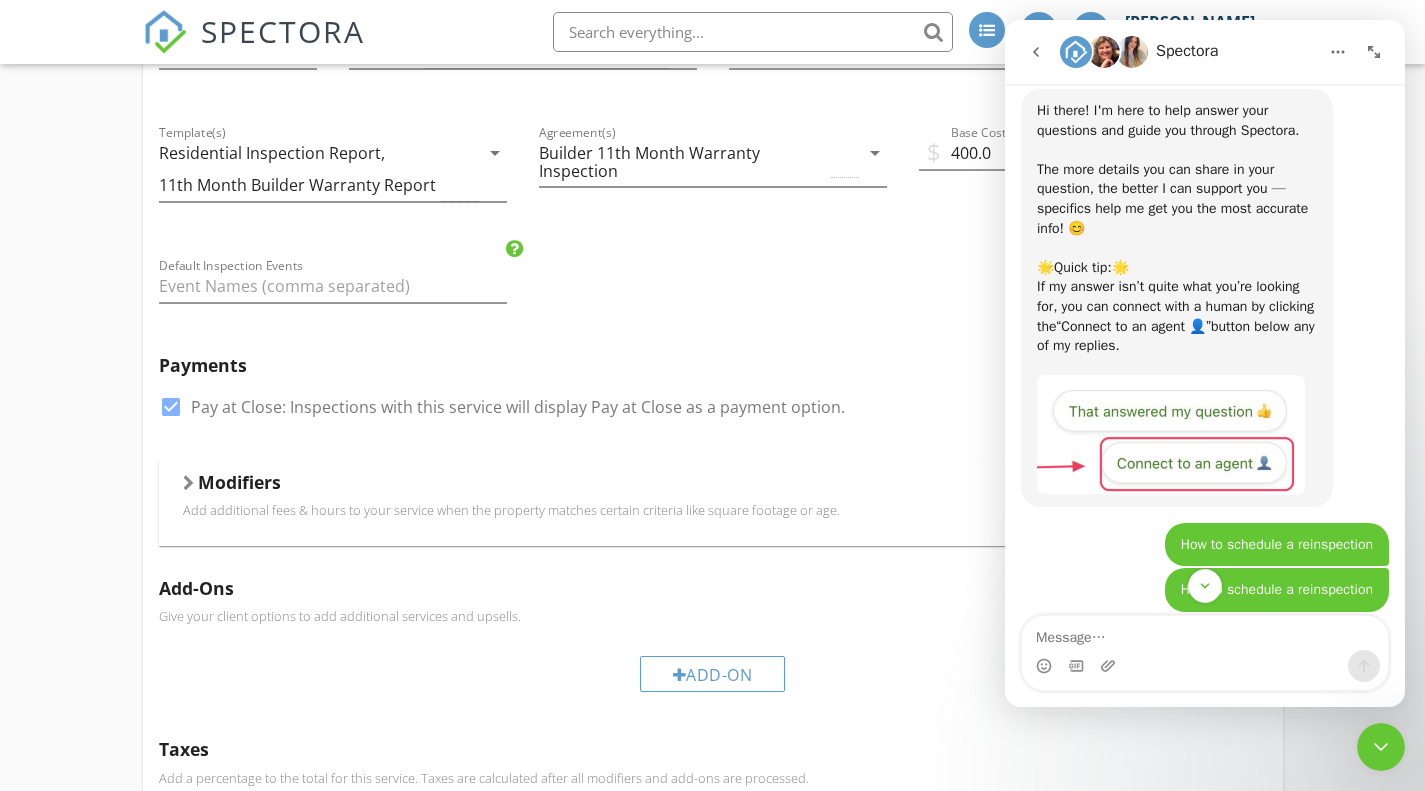 click 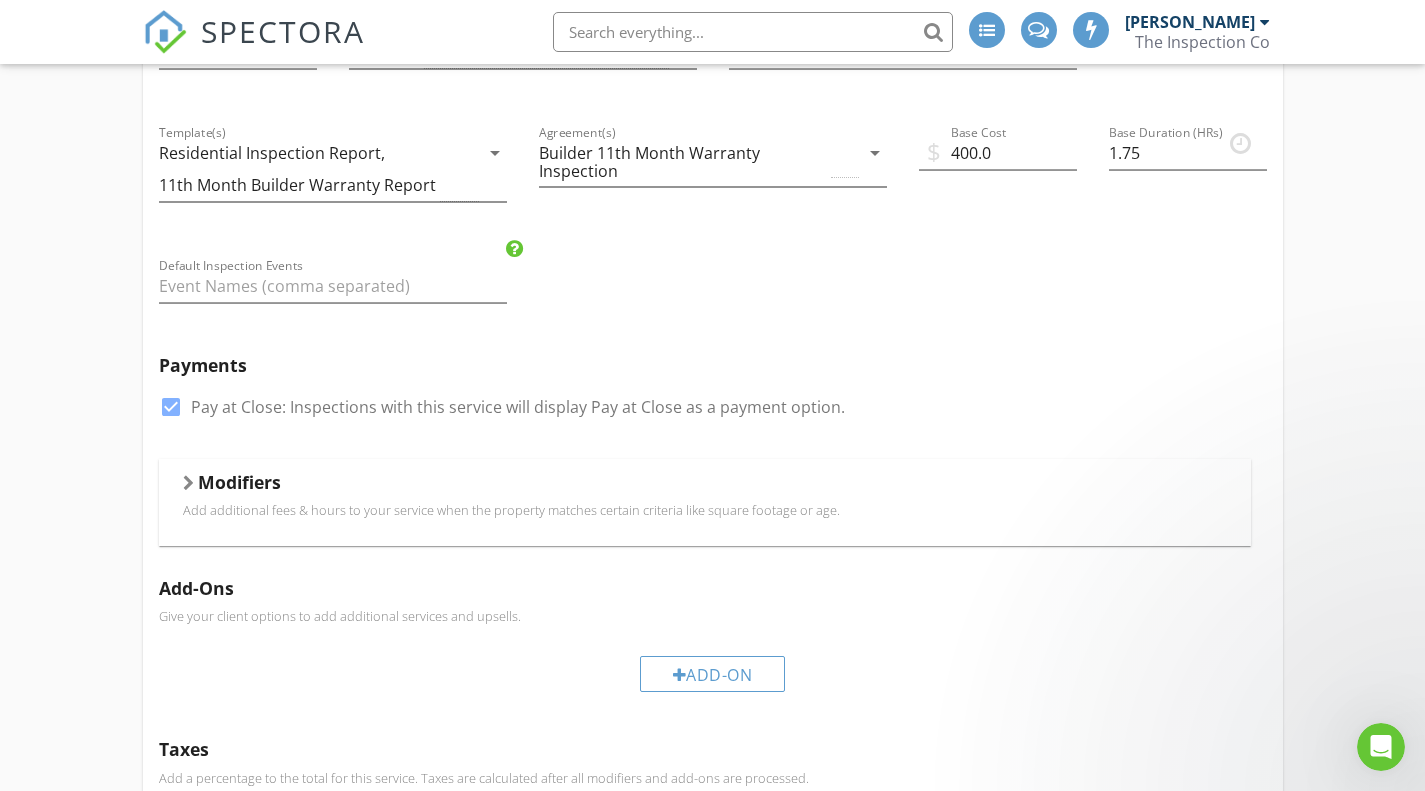 scroll, scrollTop: 0, scrollLeft: 0, axis: both 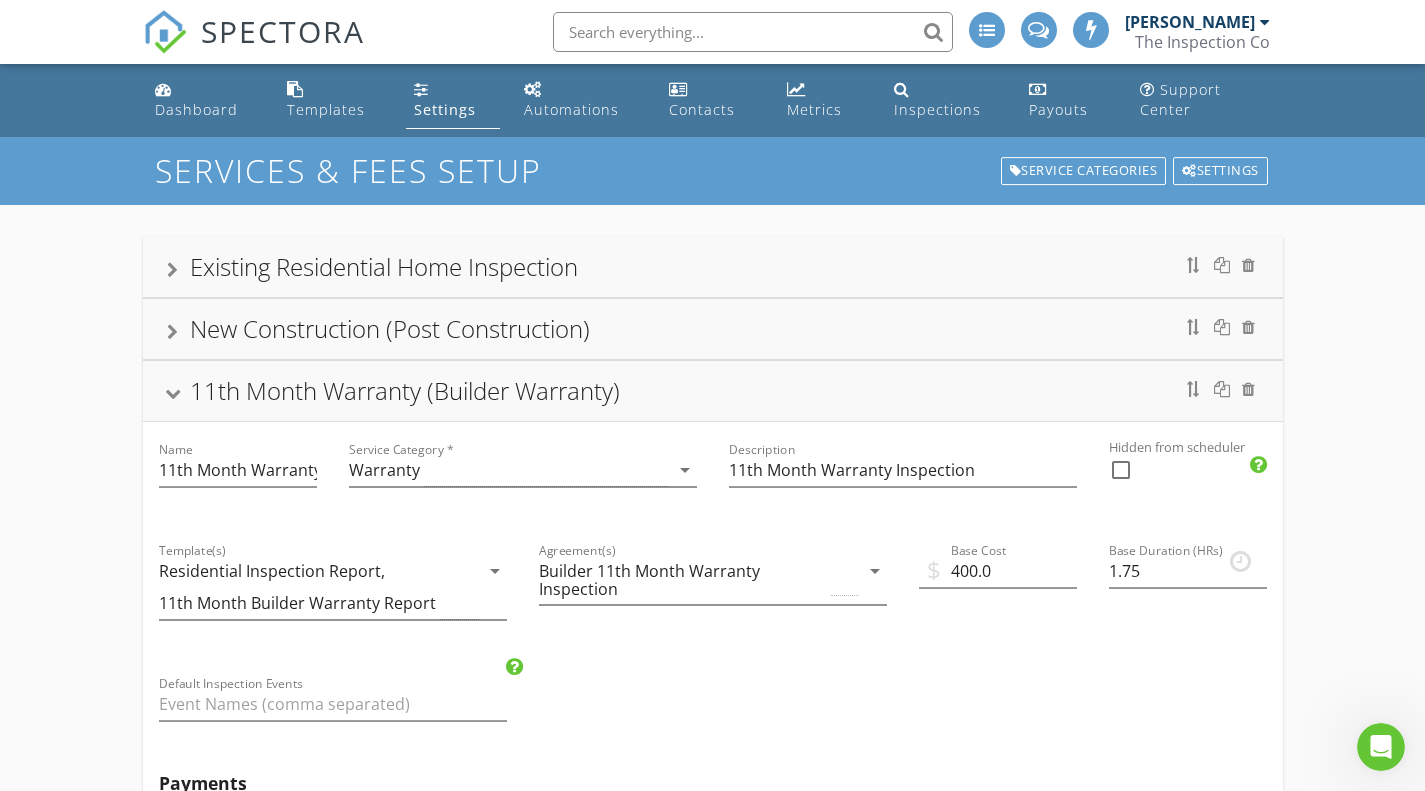click at bounding box center (1092, 29) 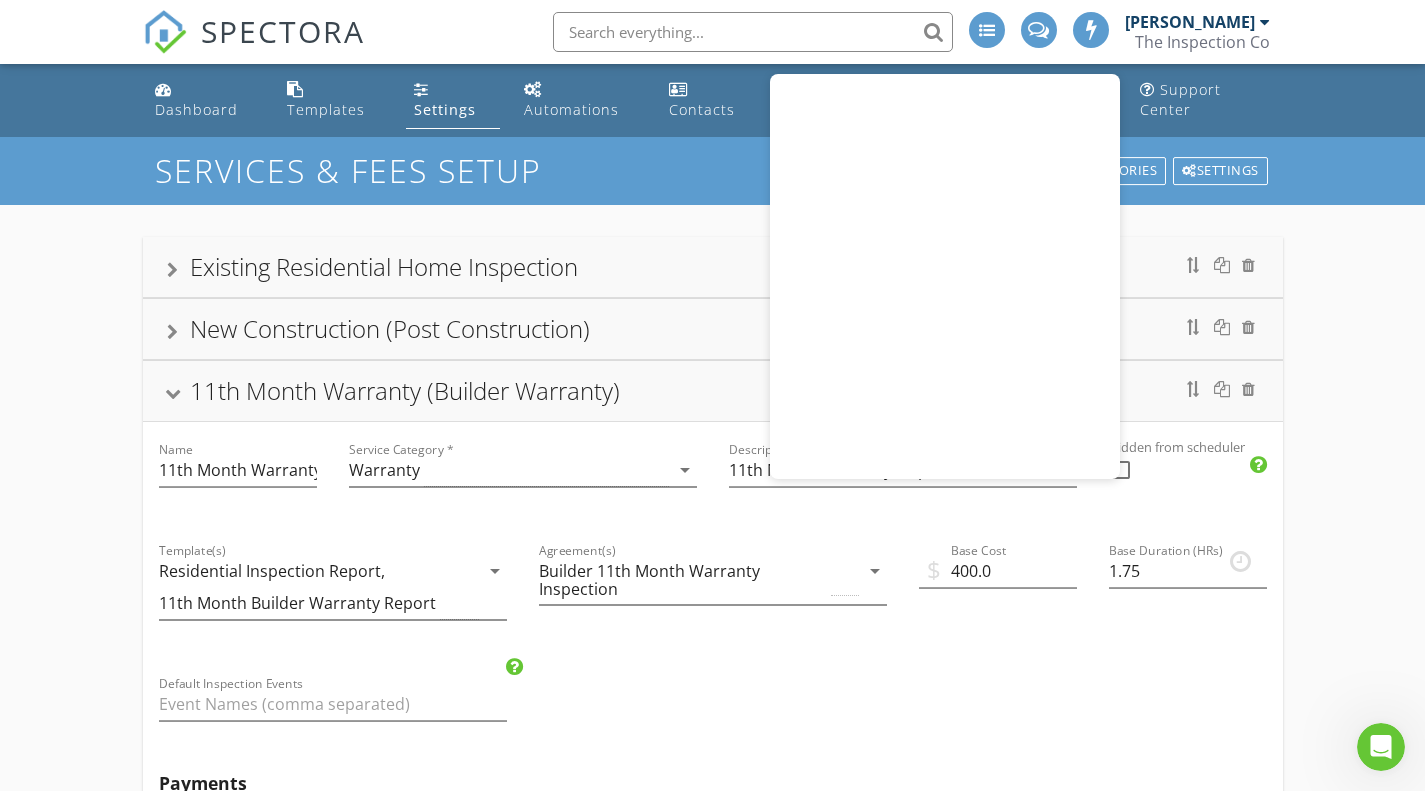 click on "Existing Residential Home Inspection         New Construction (Post Construction)         11th Month Warranty (Builder Warranty)   Name 11th Month Warranty (Builder Warranty)   Service Category * Warranty arrow_drop_down   Description 11th Month Warranty Inspection   Hidden from scheduler   check_box_outline_blank     Template(s) Residential Inspection Report,  11th Month Builder Warranty Report arrow_drop_down   Agreement(s) Builder 11th Month Warranty Inspection arrow_drop_down   $   Base Cost 400.0   Base Duration (HRs) 1.75   Default Inspection Events       Payments   check_box Pay at Close: Inspections with this service will display Pay at Close as a payment option.         Modifiers
Add additional fees & hours to your service when the
property matches certain criteria like square footage or age.
Modifiers
Add-Ons
Give your client options to add additional services and upsells." at bounding box center (712, 1828) 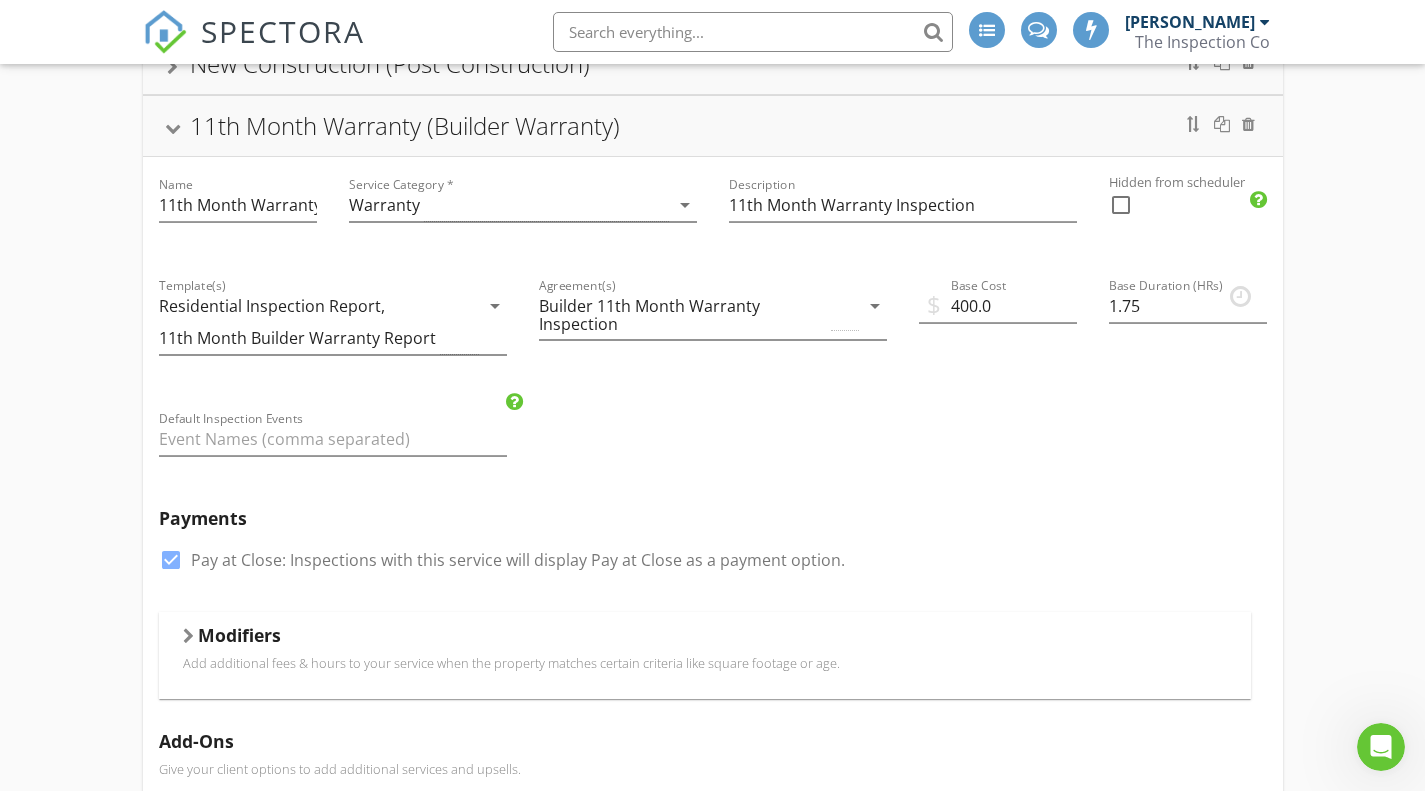 scroll, scrollTop: 0, scrollLeft: 0, axis: both 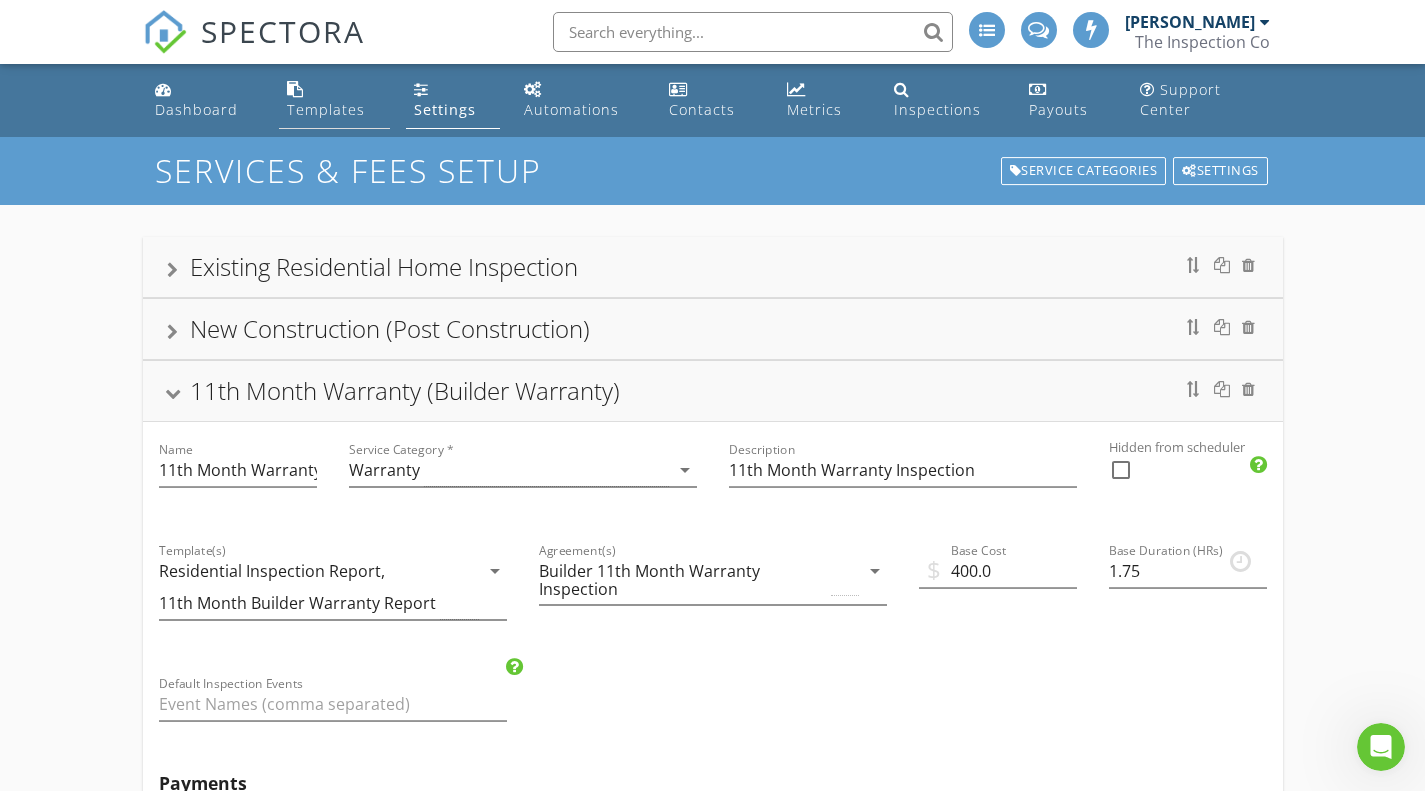 click on "Templates" at bounding box center [326, 109] 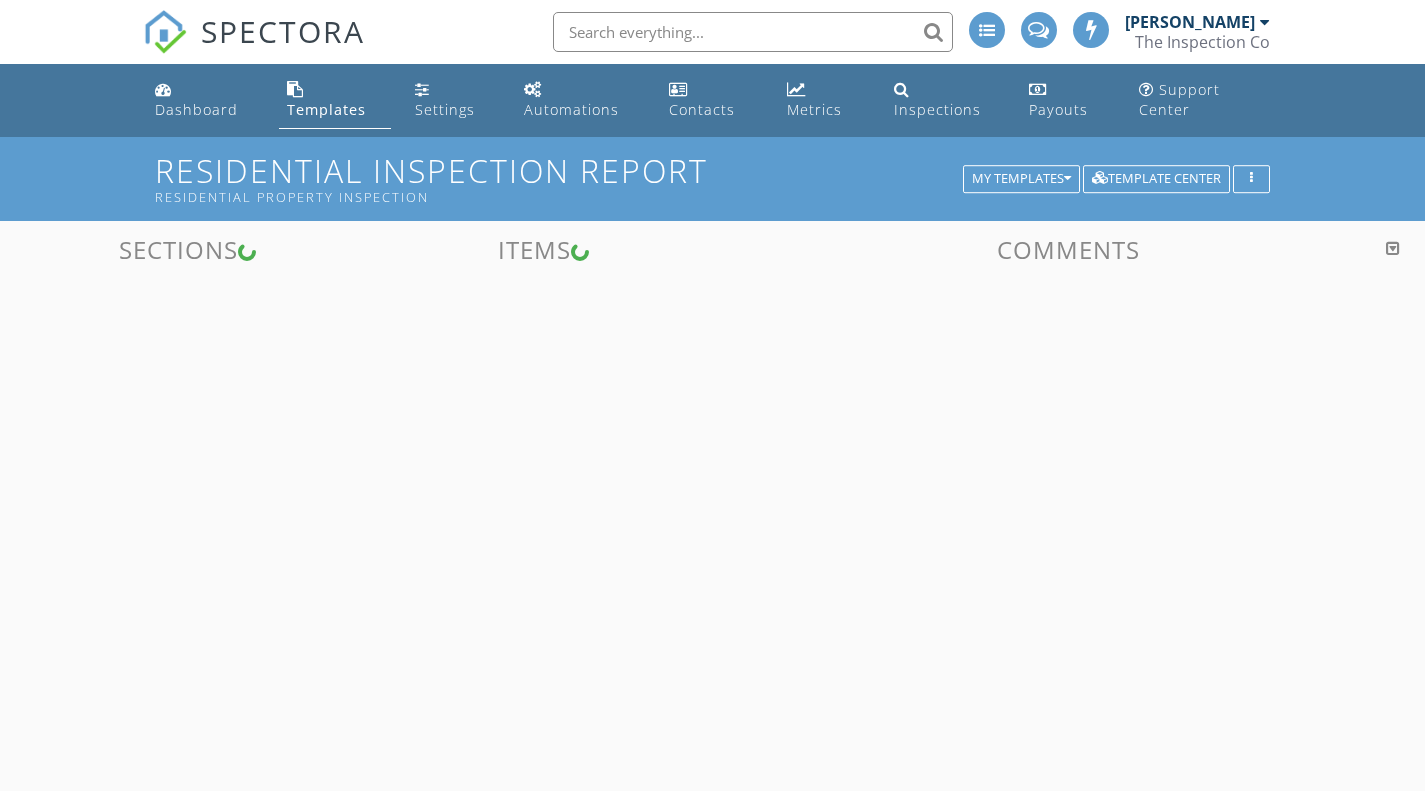 scroll, scrollTop: 0, scrollLeft: 0, axis: both 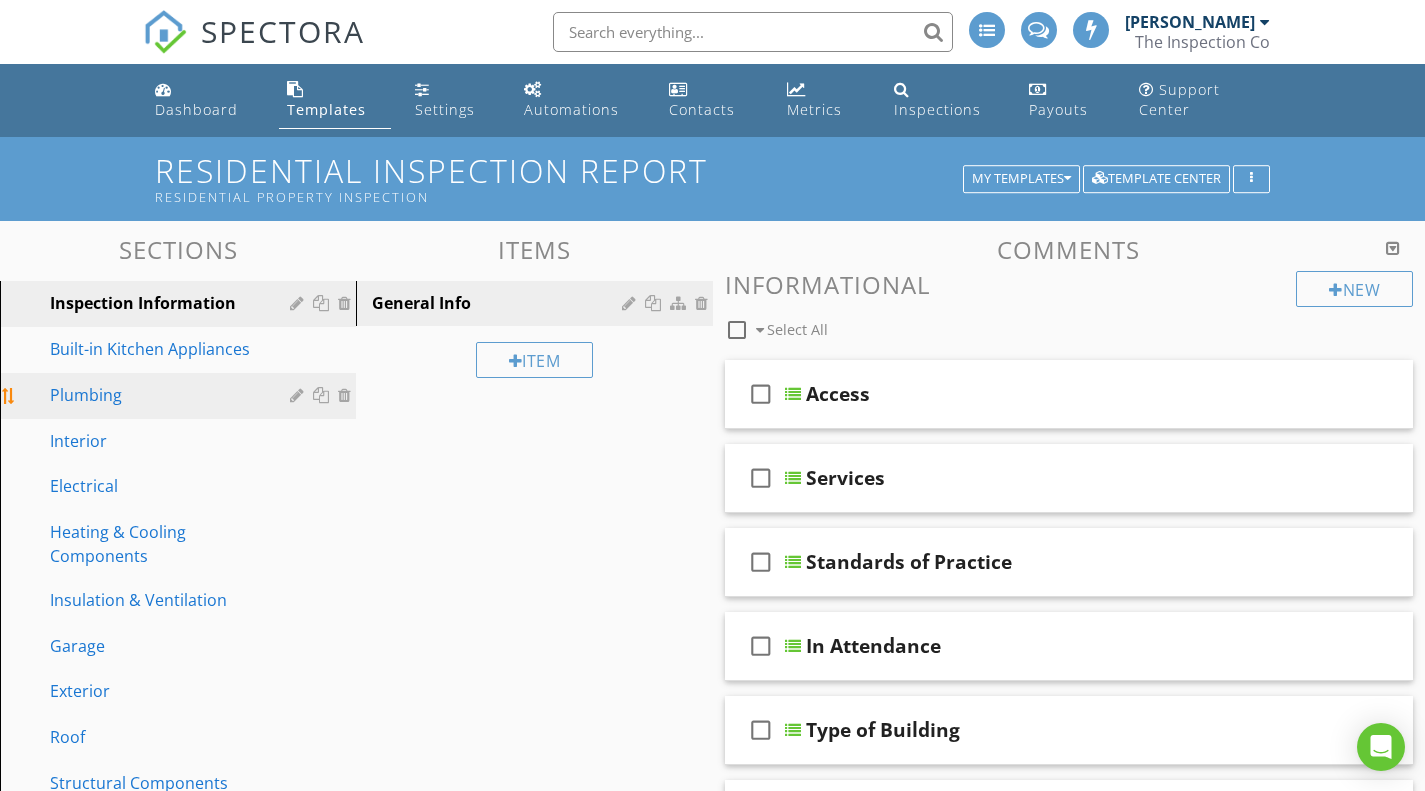 click on "Plumbing" at bounding box center (155, 395) 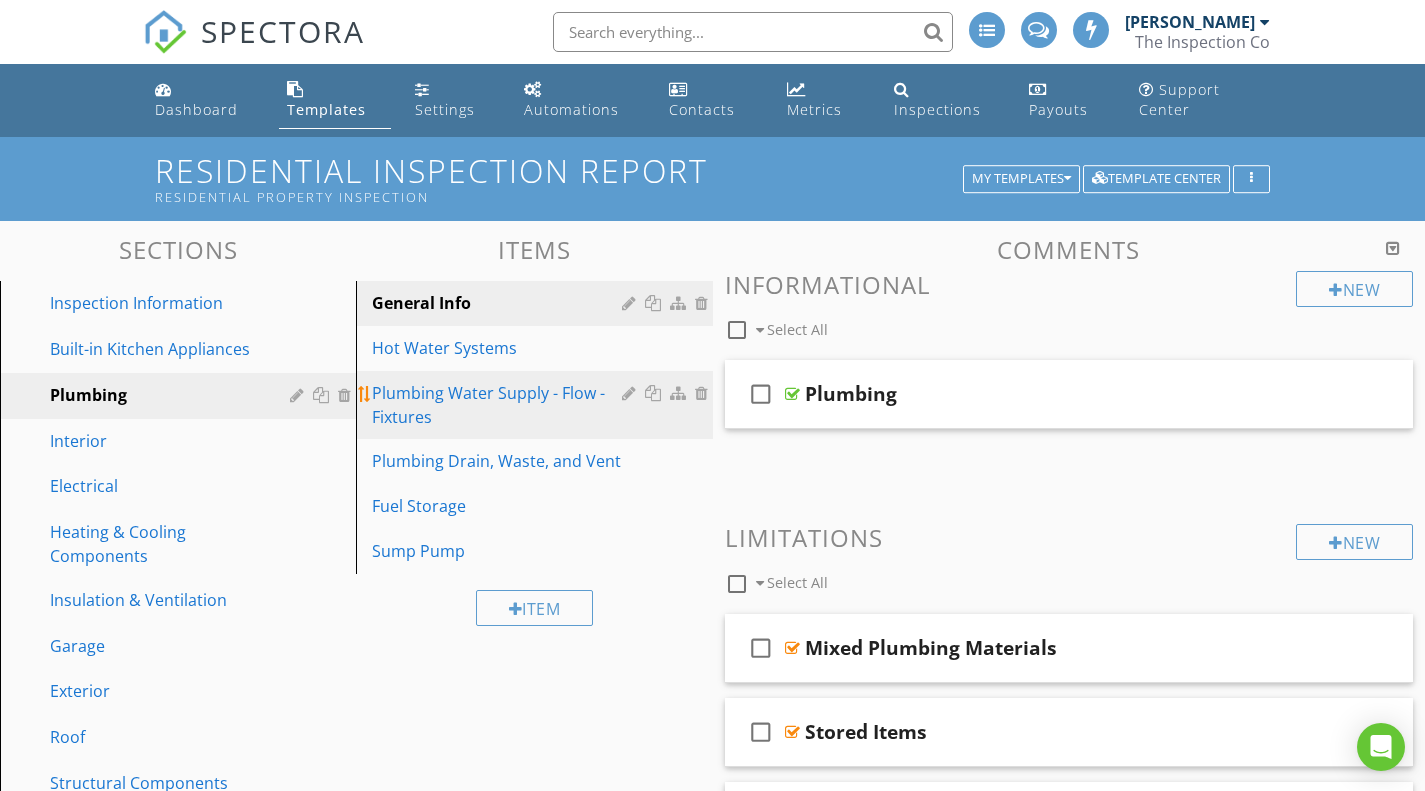 click on "Plumbing Water Supply - Flow - Fixtures" at bounding box center (499, 405) 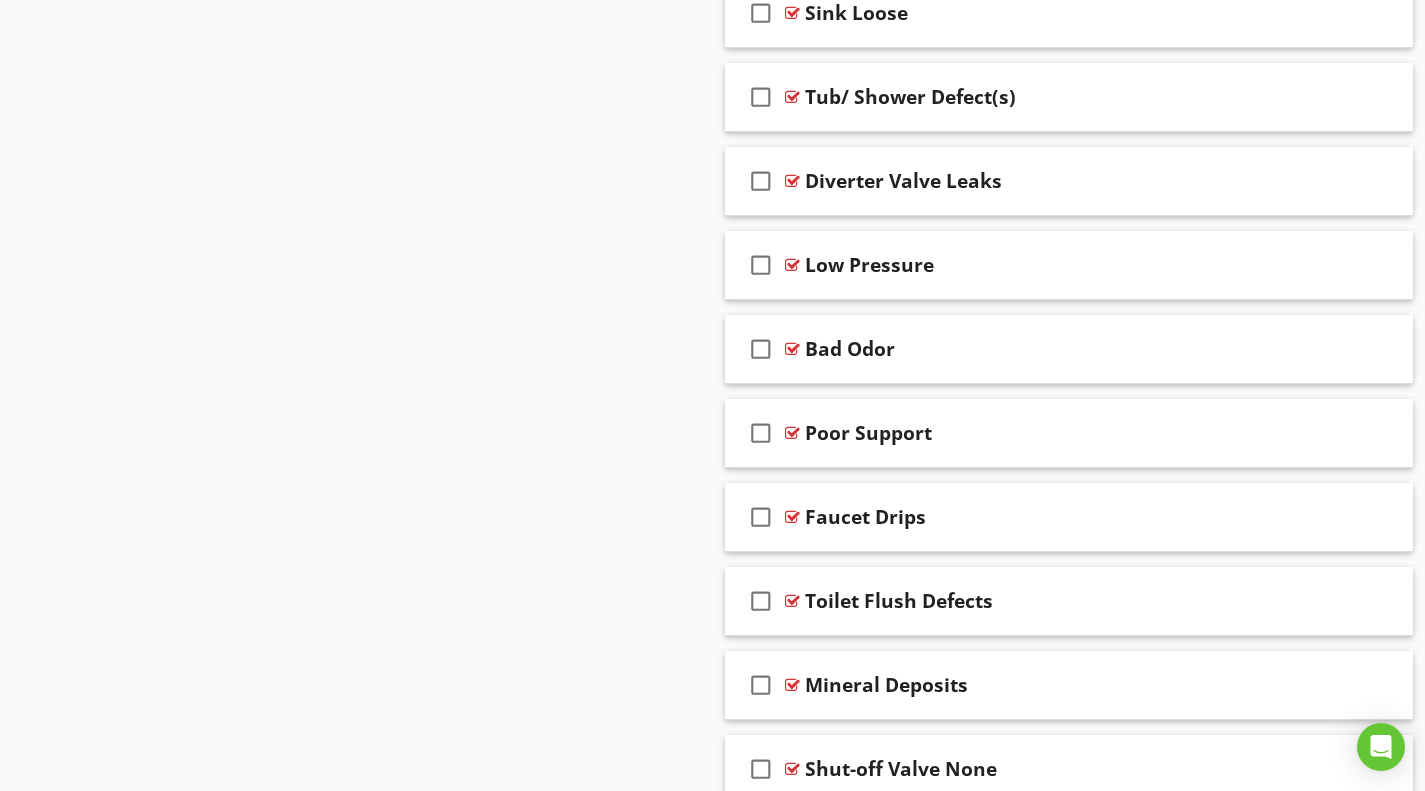 scroll, scrollTop: 2849, scrollLeft: 0, axis: vertical 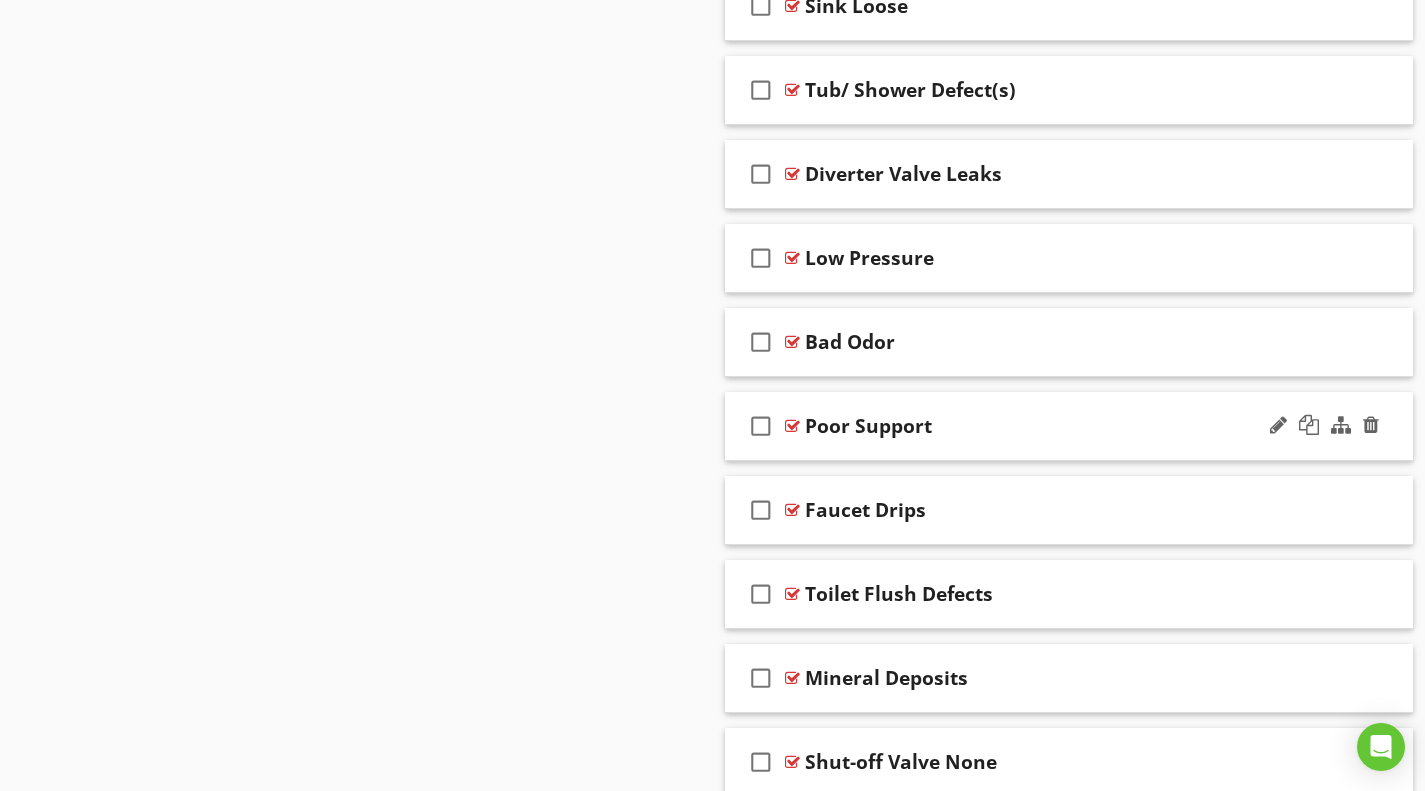click at bounding box center (792, 426) 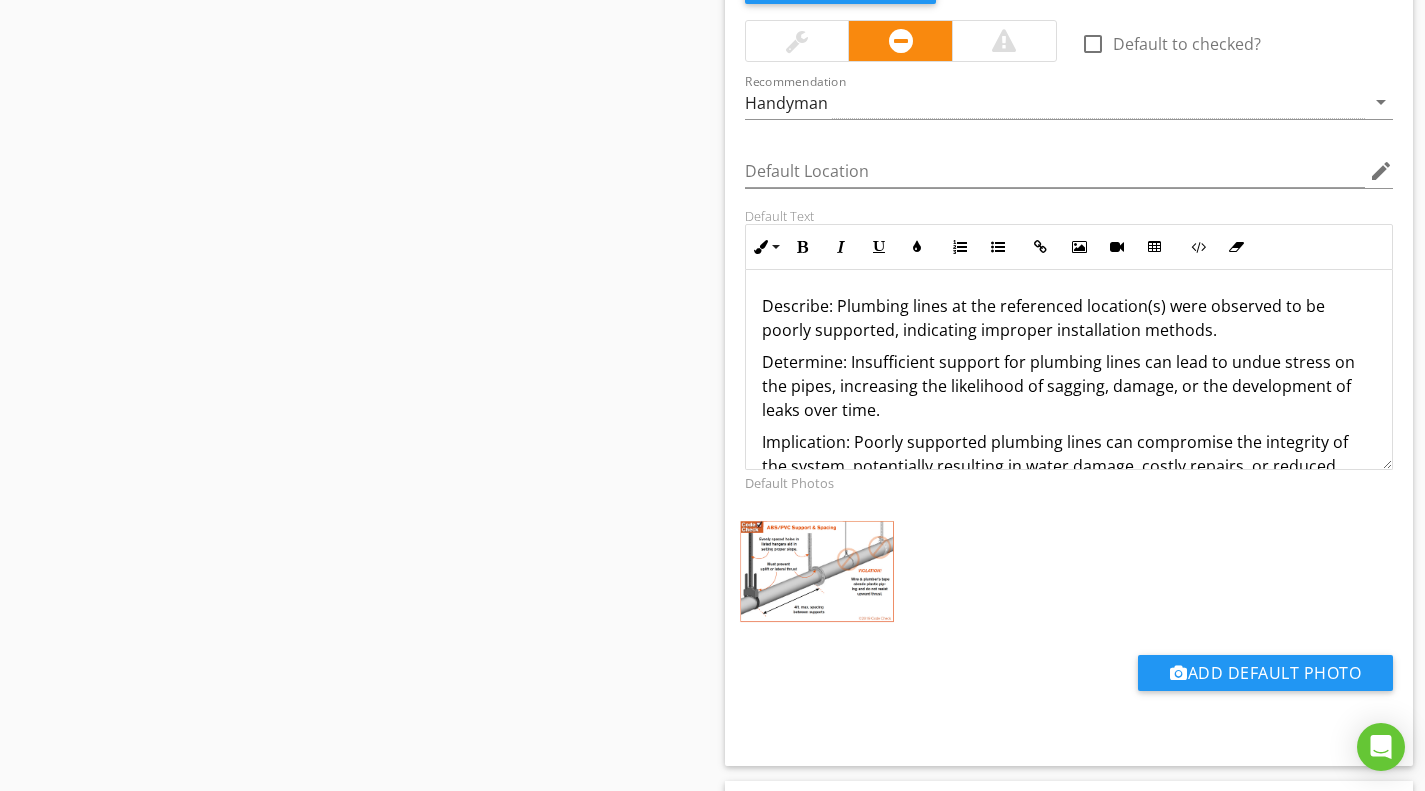 scroll, scrollTop: 3363, scrollLeft: 0, axis: vertical 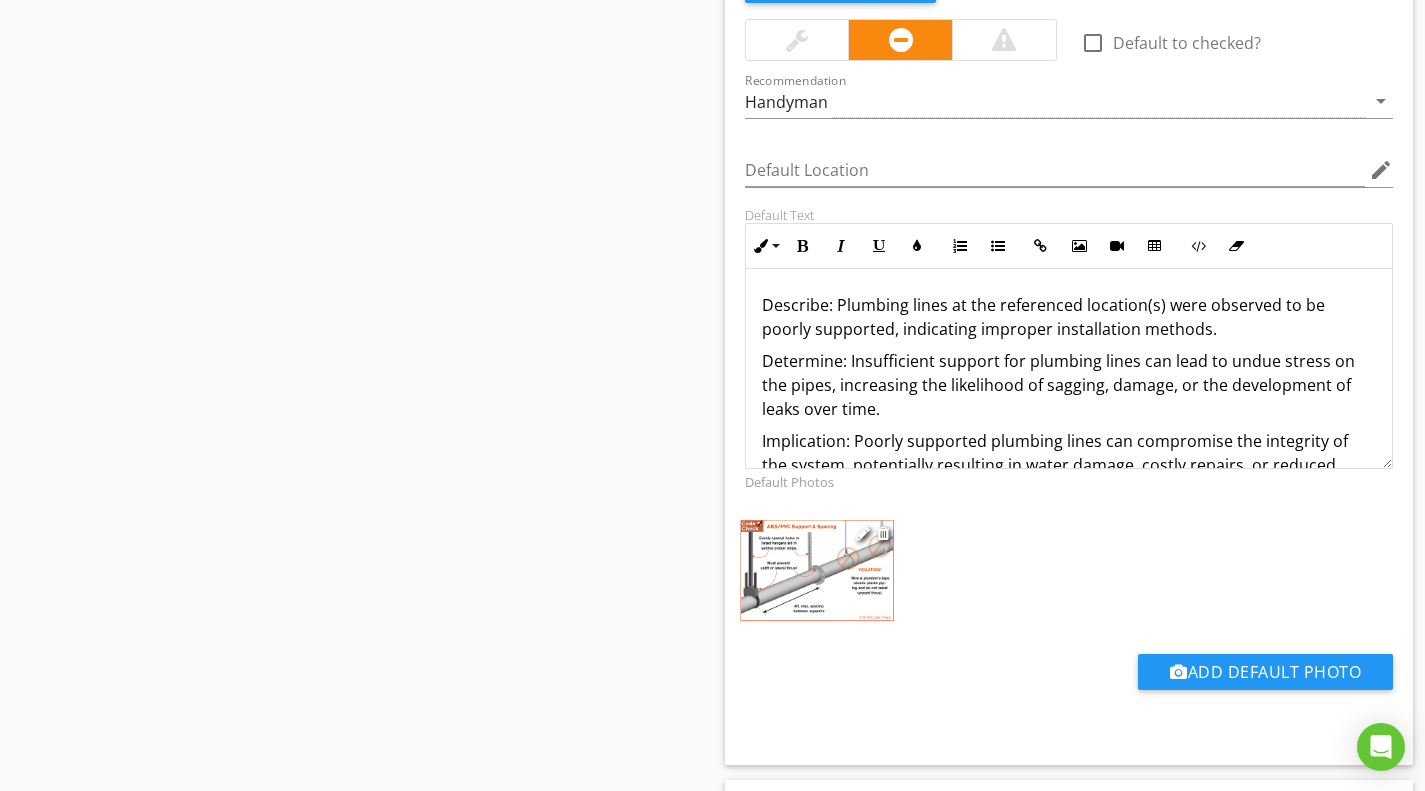click at bounding box center [817, 570] 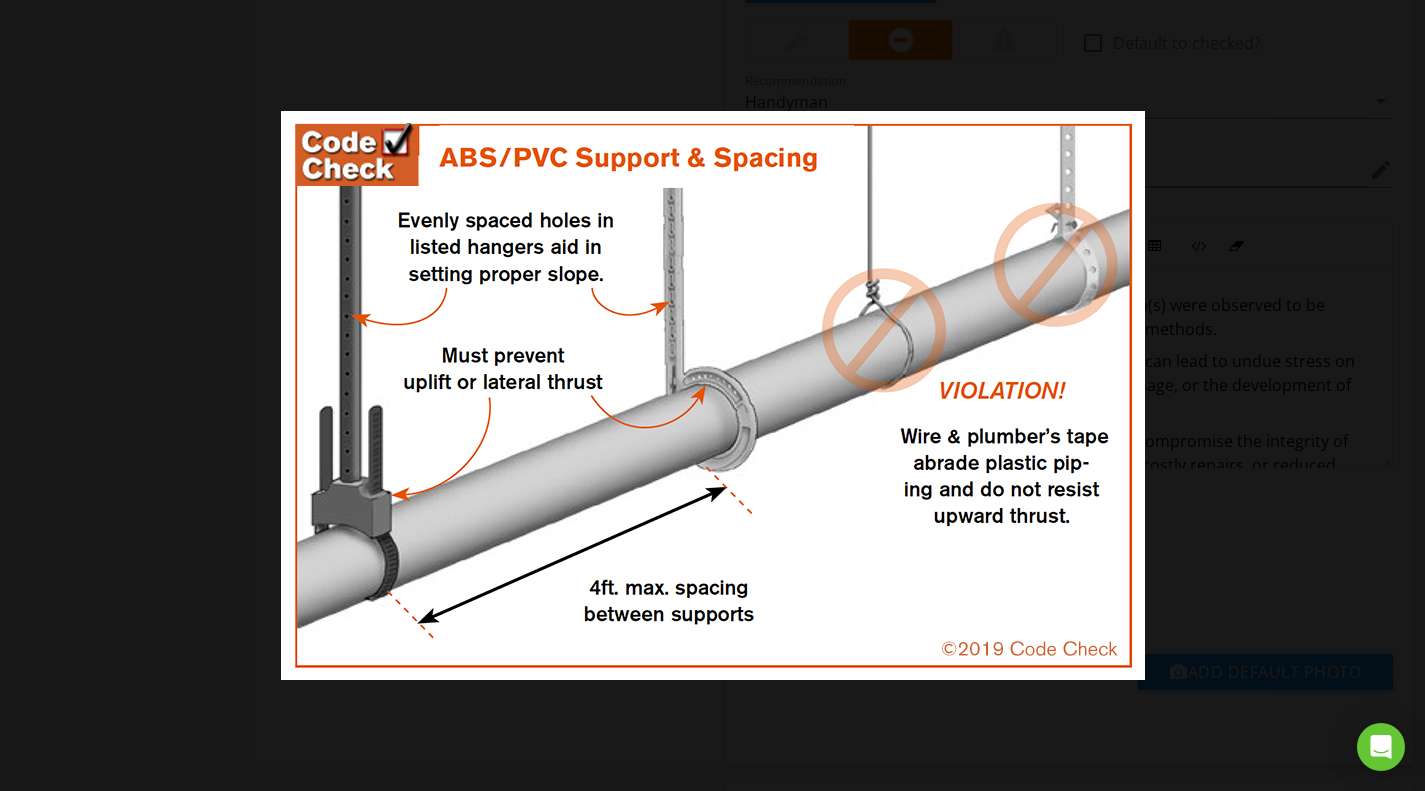 click at bounding box center (712, 395) 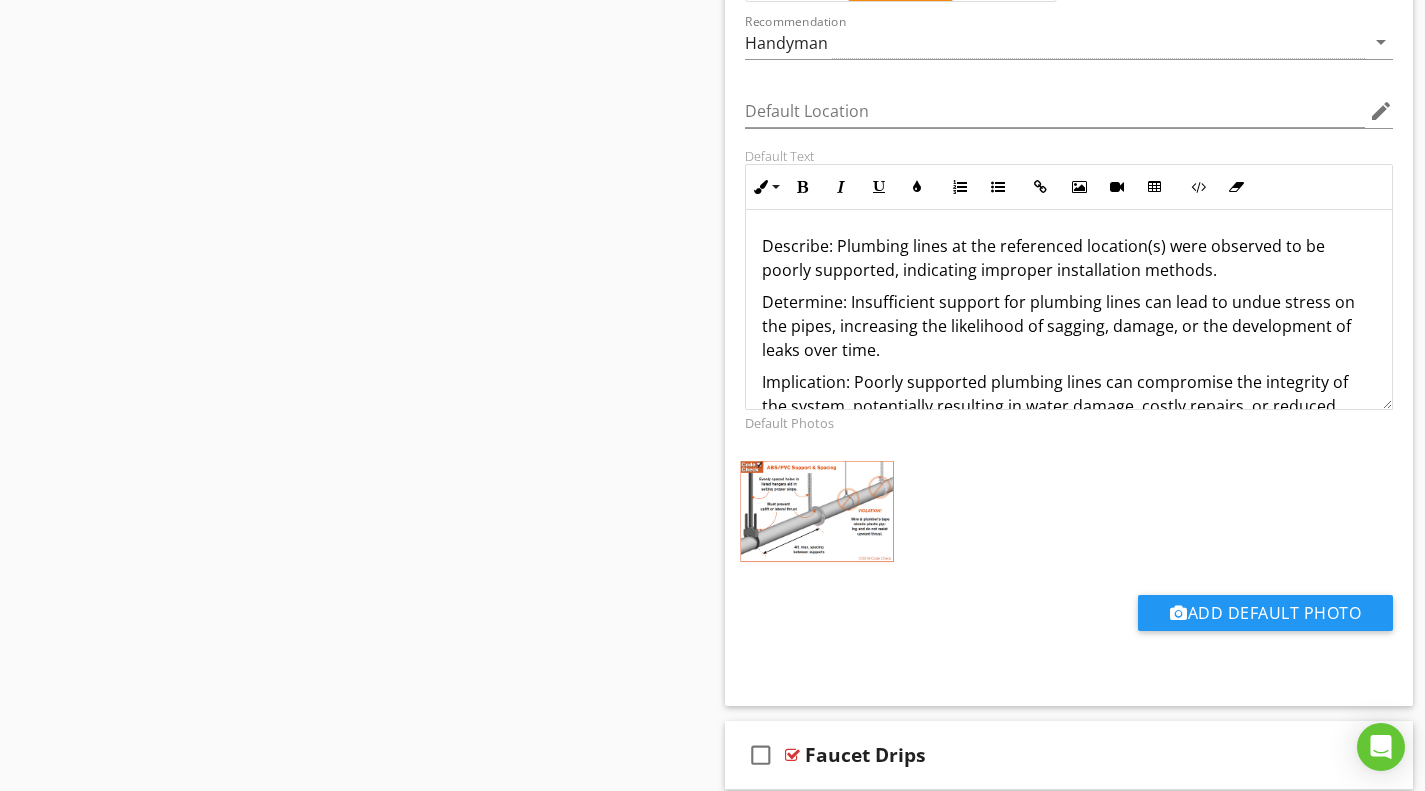 scroll, scrollTop: 3423, scrollLeft: 0, axis: vertical 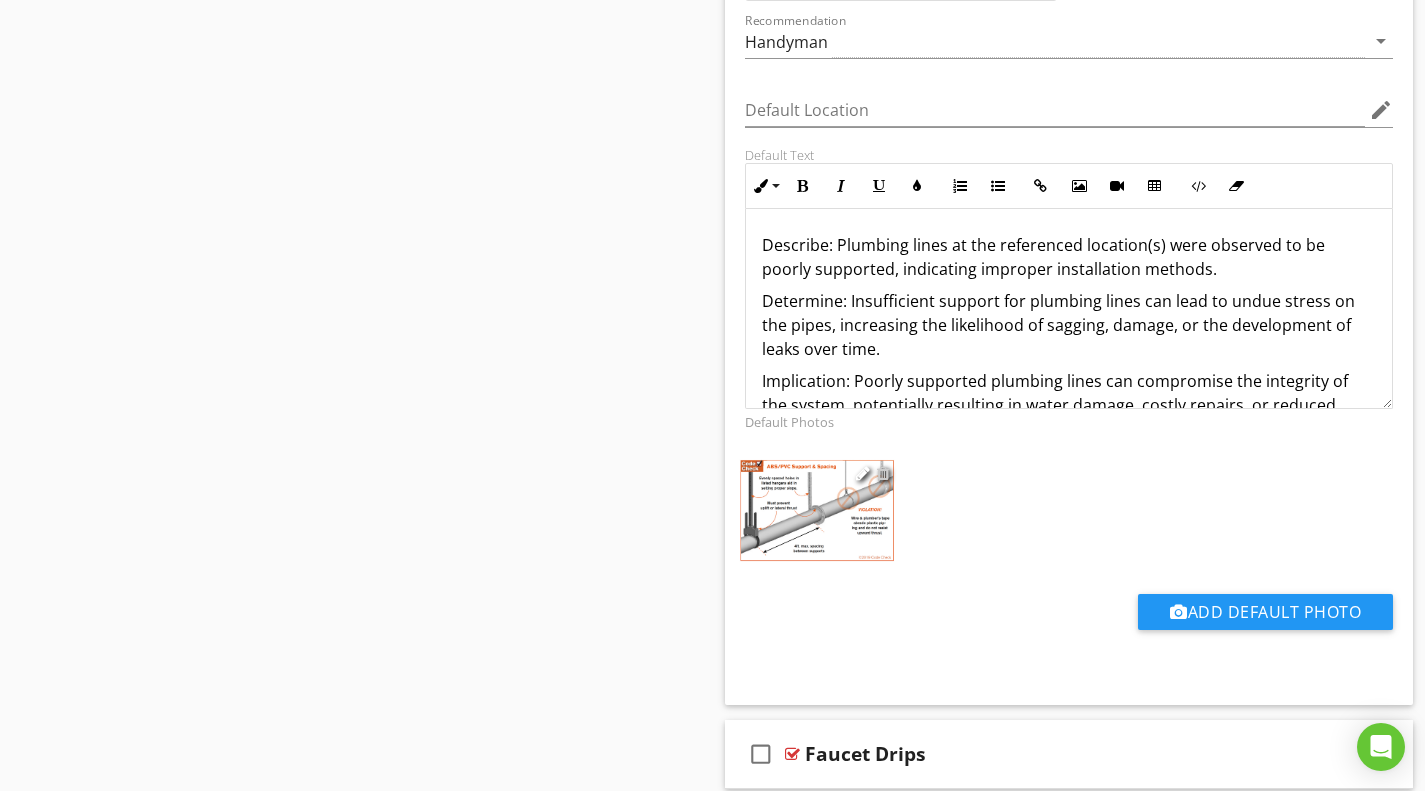 click at bounding box center [883, 473] 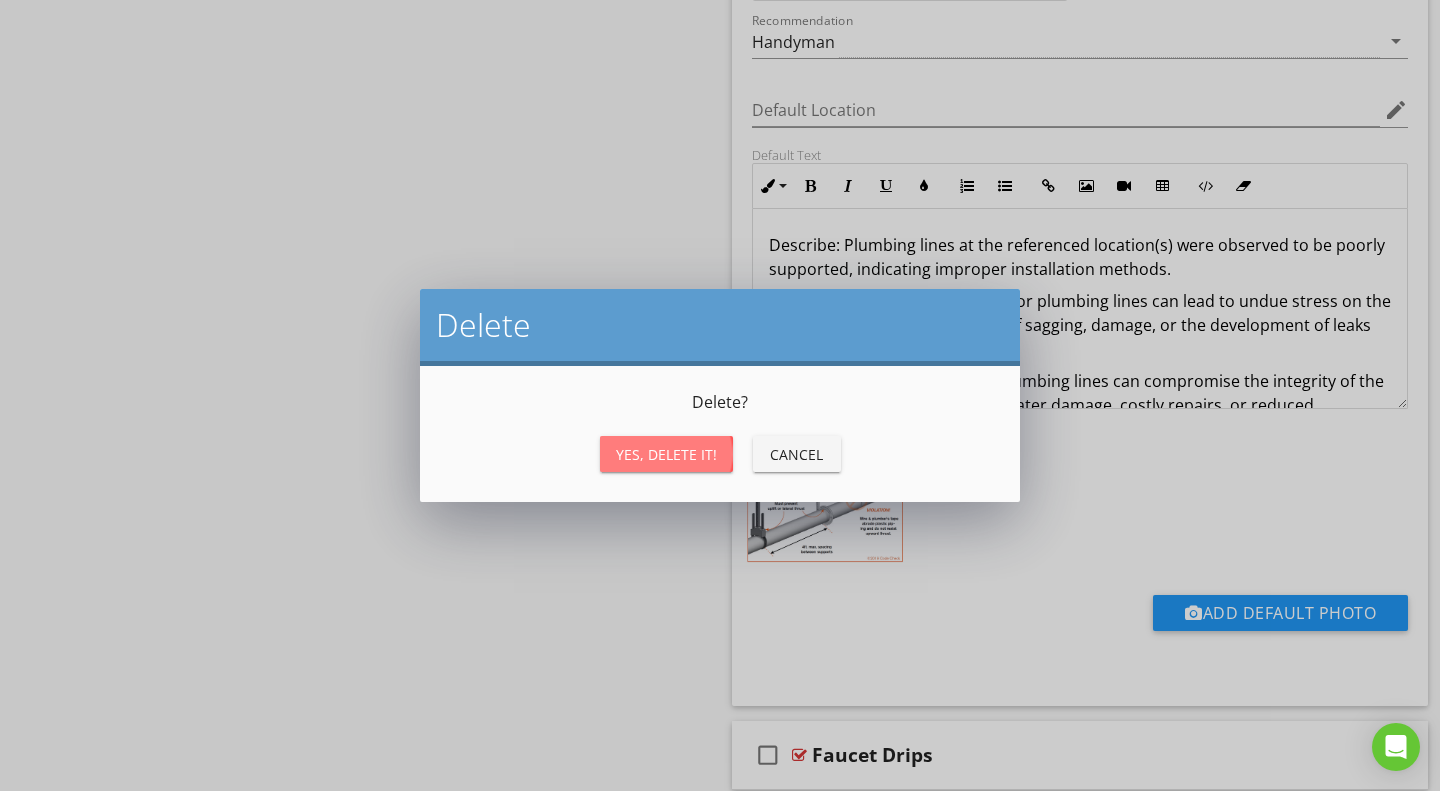 click on "Yes, Delete it!" at bounding box center (666, 454) 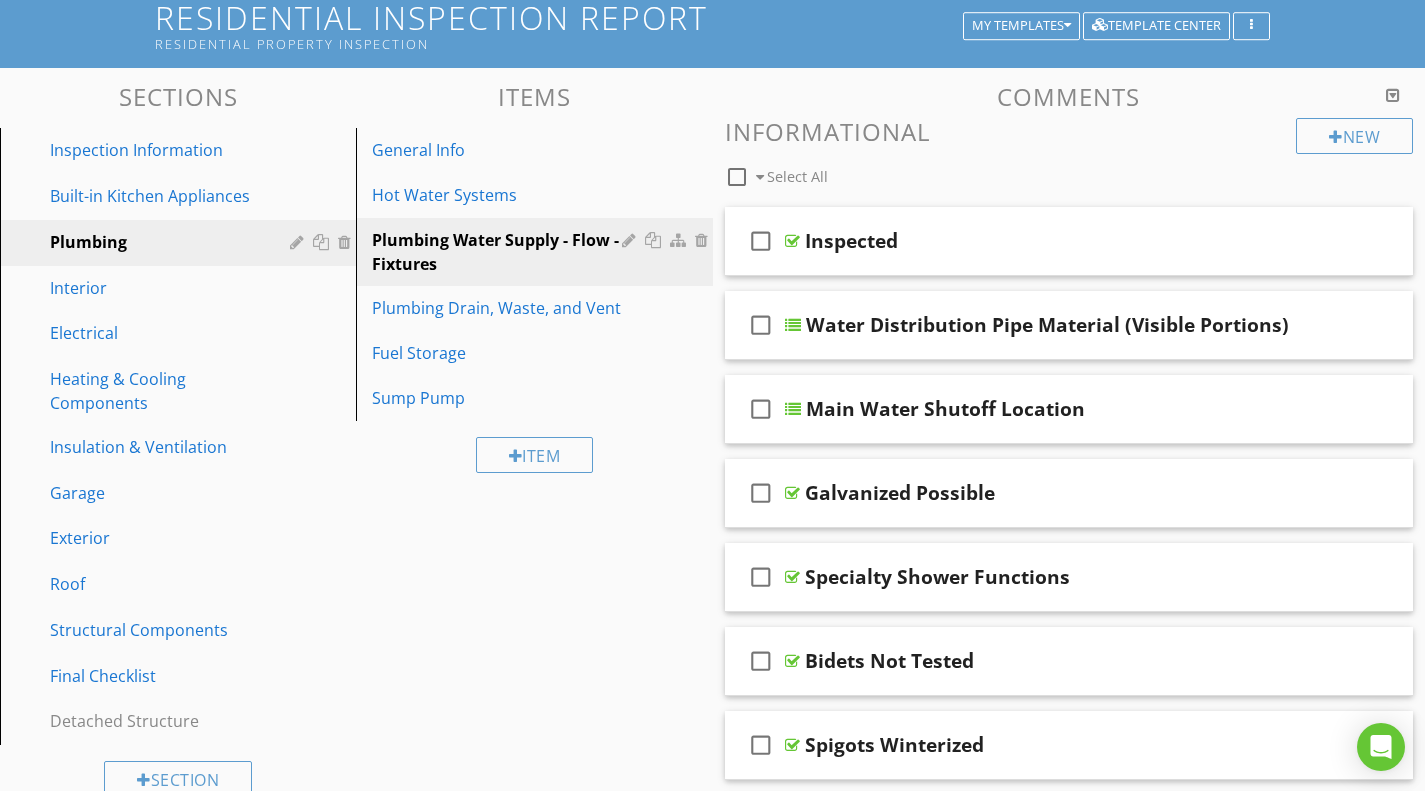 scroll, scrollTop: 152, scrollLeft: 0, axis: vertical 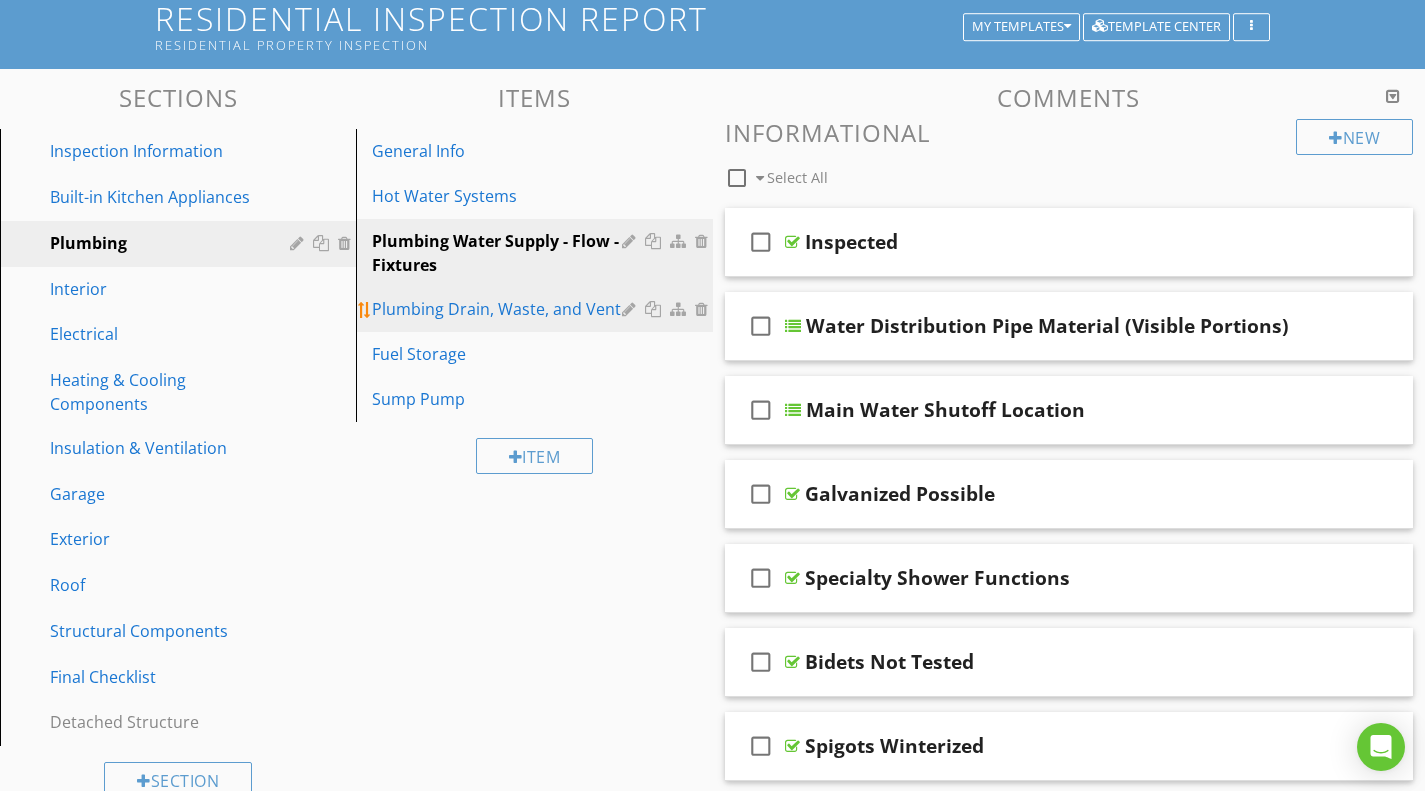 click on "Plumbing Drain, Waste, and Vent" at bounding box center (499, 309) 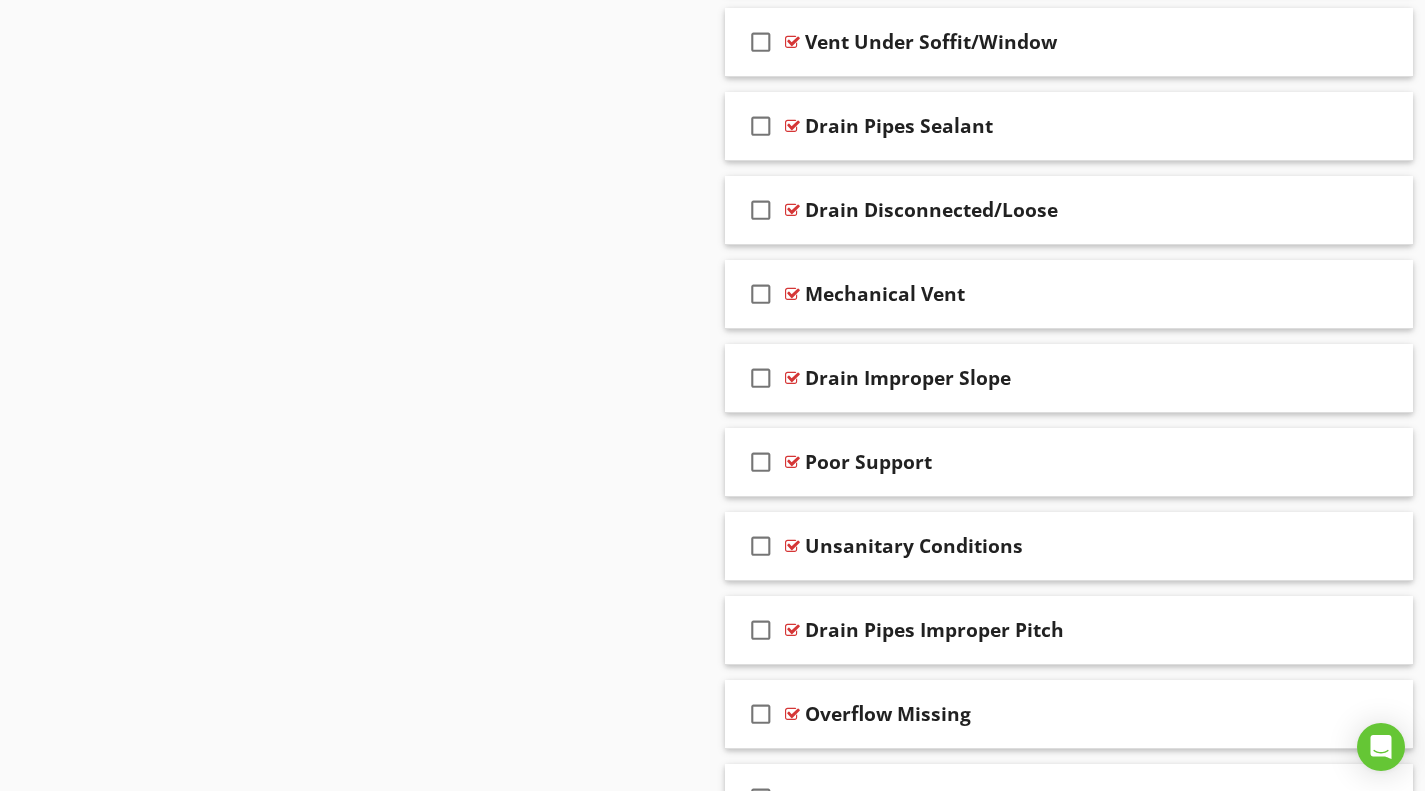 scroll, scrollTop: 2394, scrollLeft: 0, axis: vertical 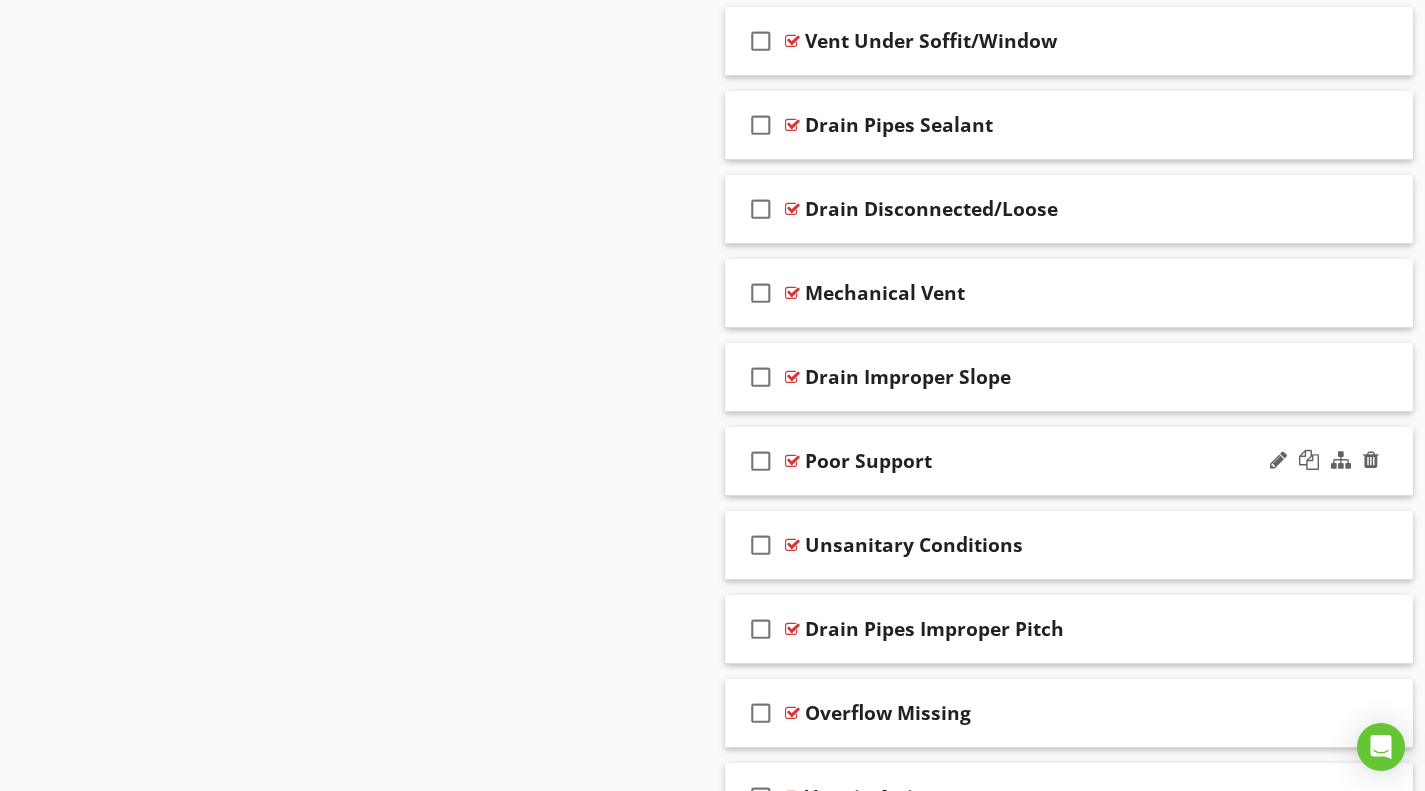 click at bounding box center (792, 461) 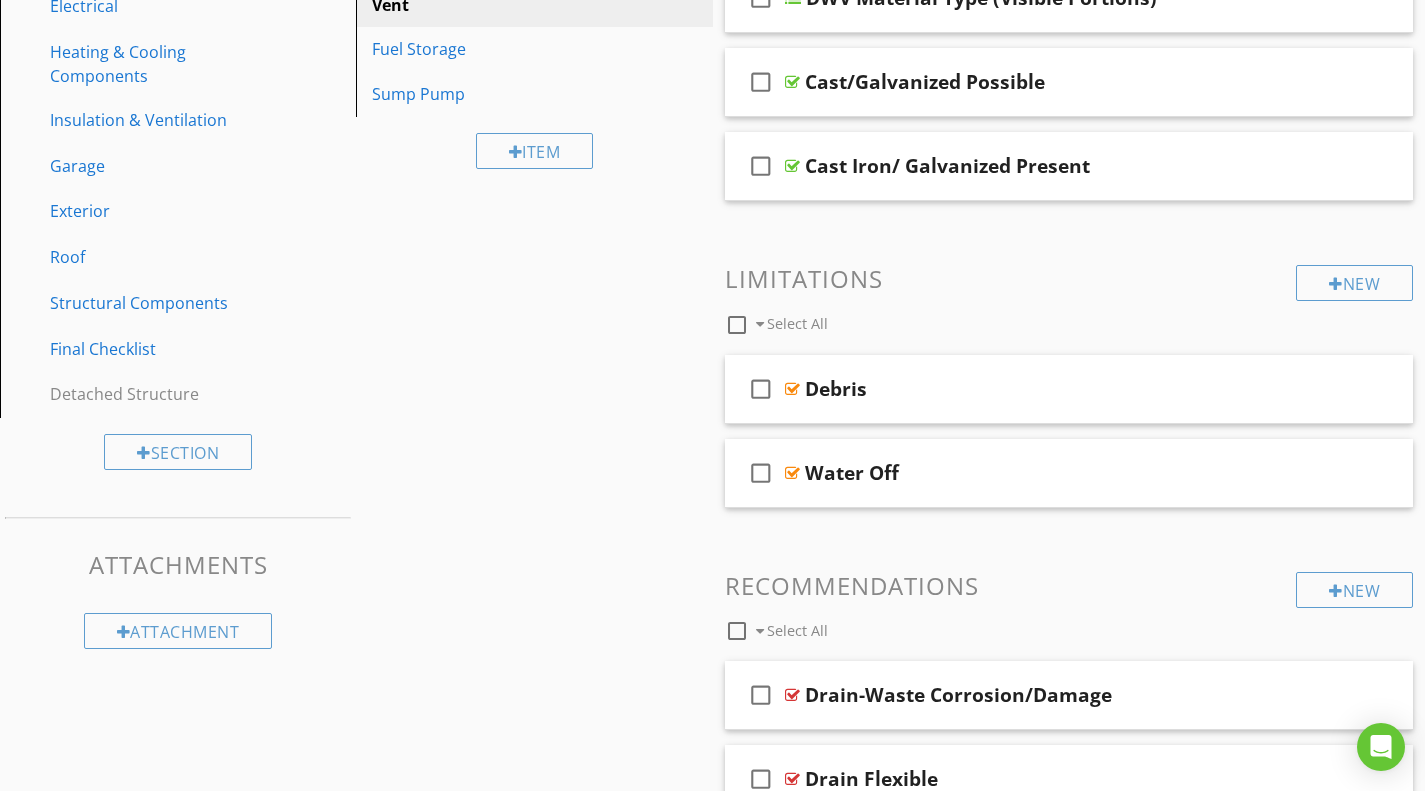 scroll, scrollTop: 0, scrollLeft: 0, axis: both 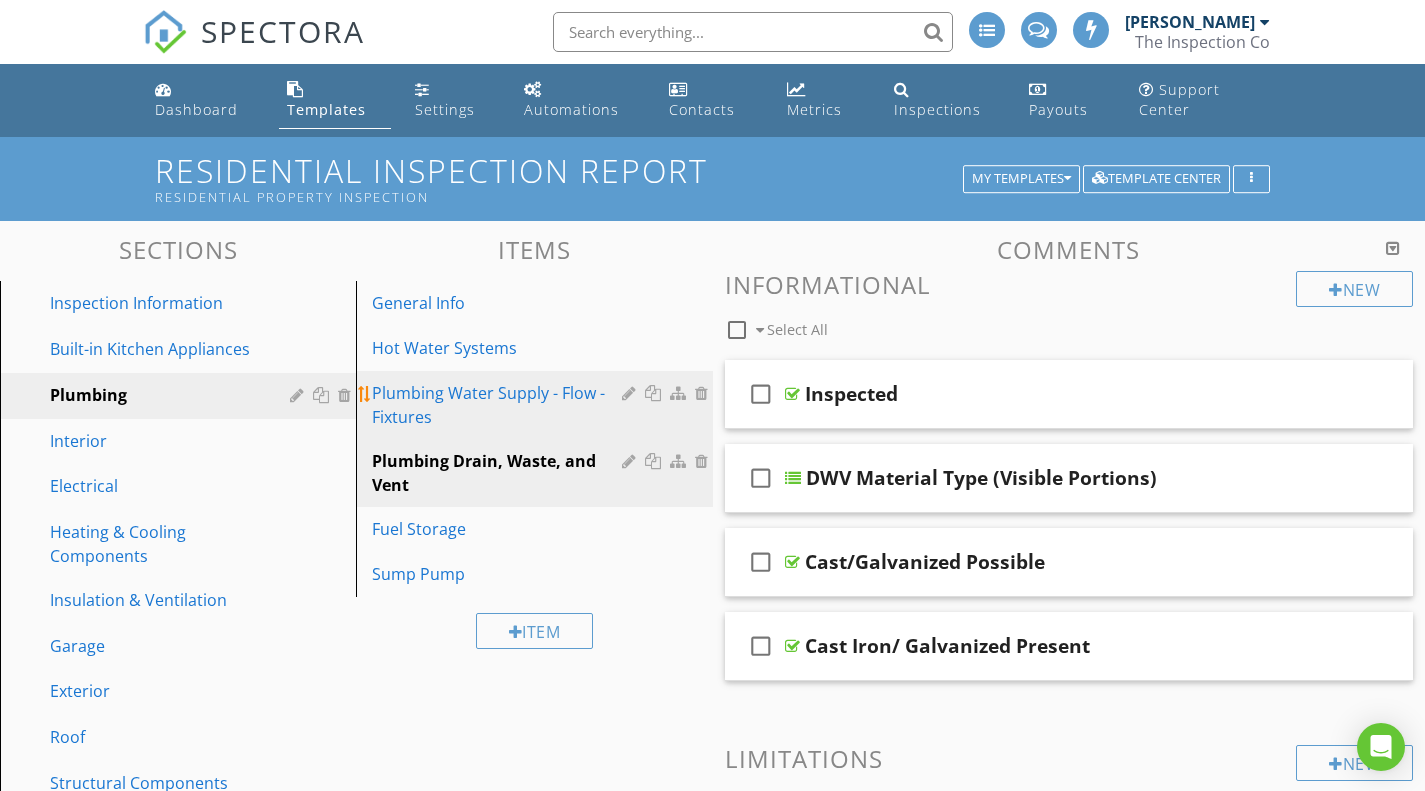 click on "Plumbing Water Supply - Flow - Fixtures" at bounding box center (499, 405) 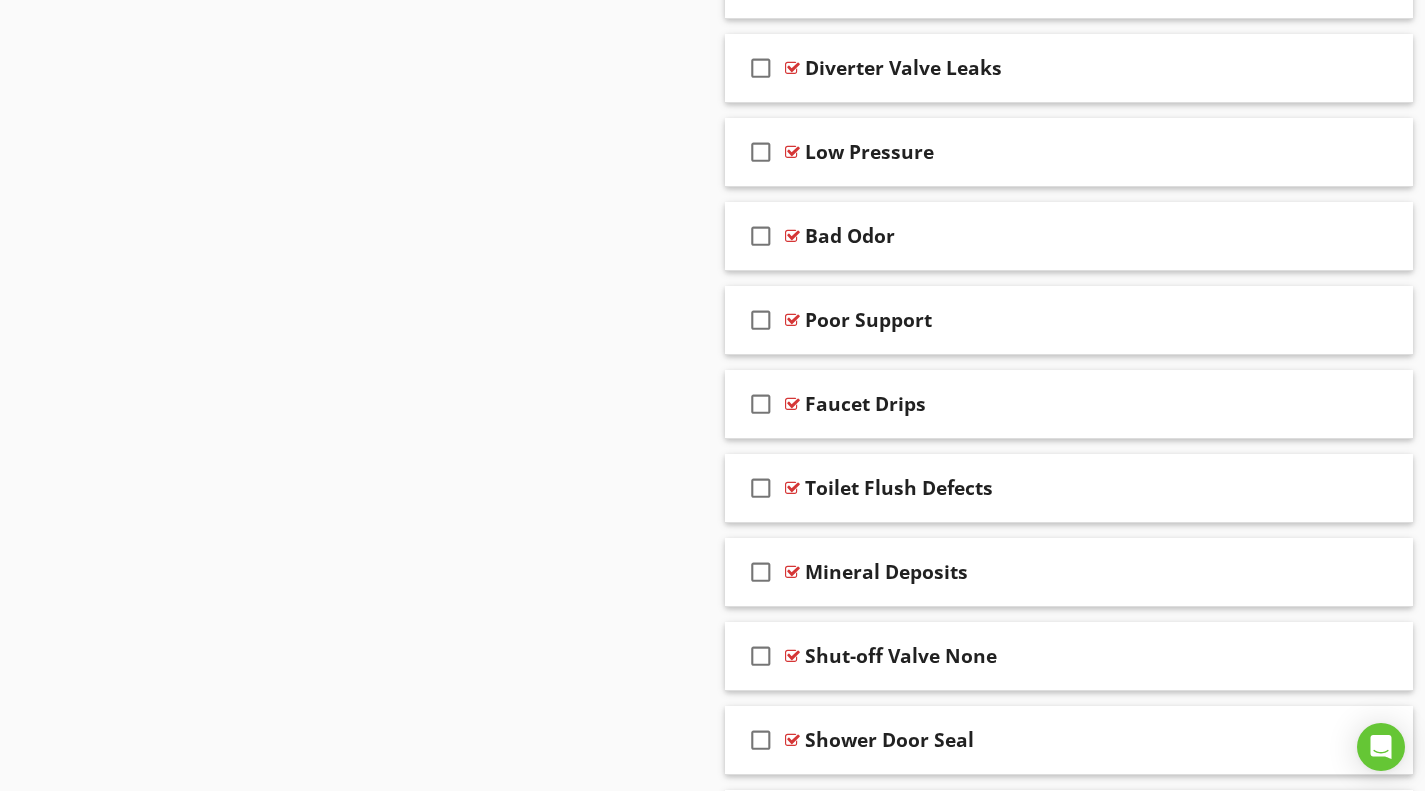 scroll, scrollTop: 2960, scrollLeft: 0, axis: vertical 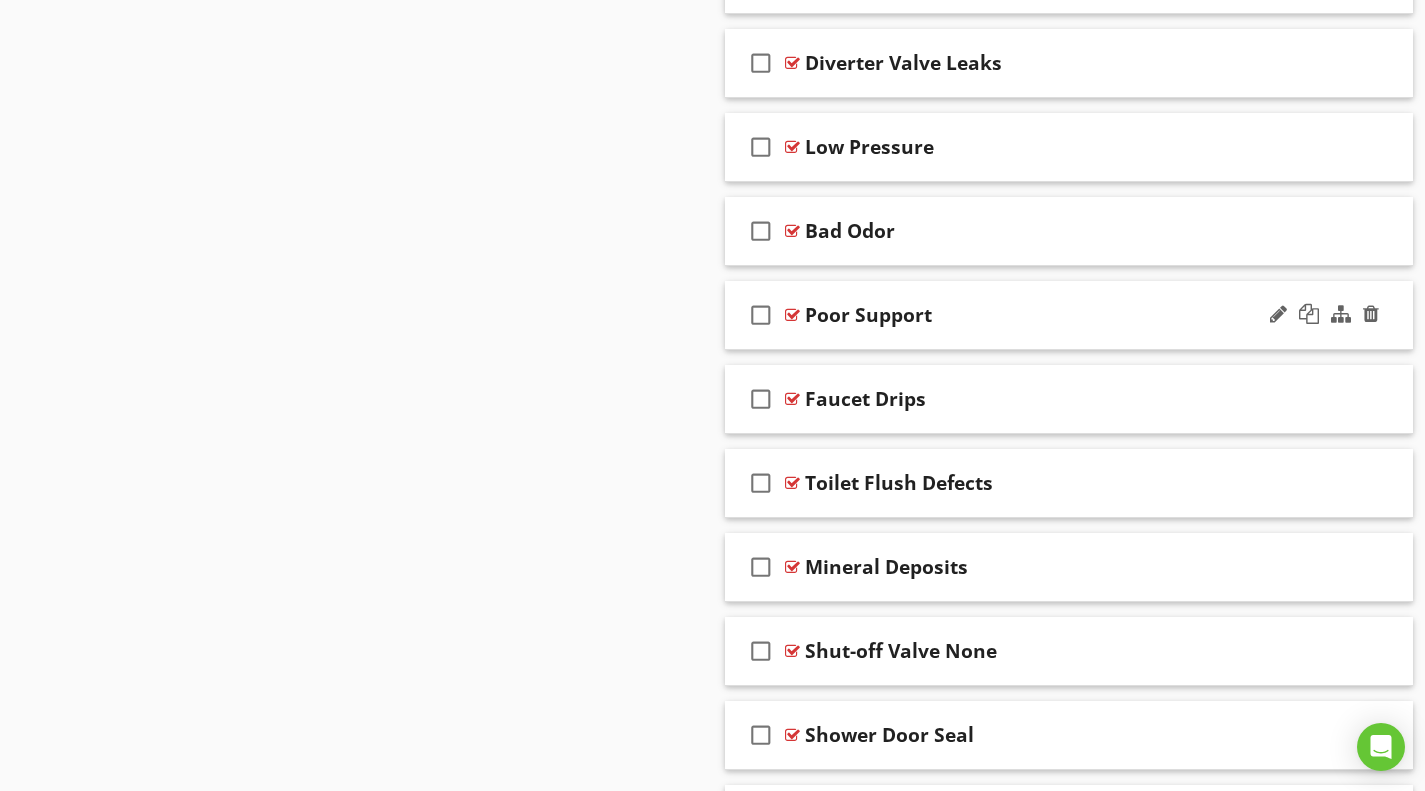 click at bounding box center [792, 315] 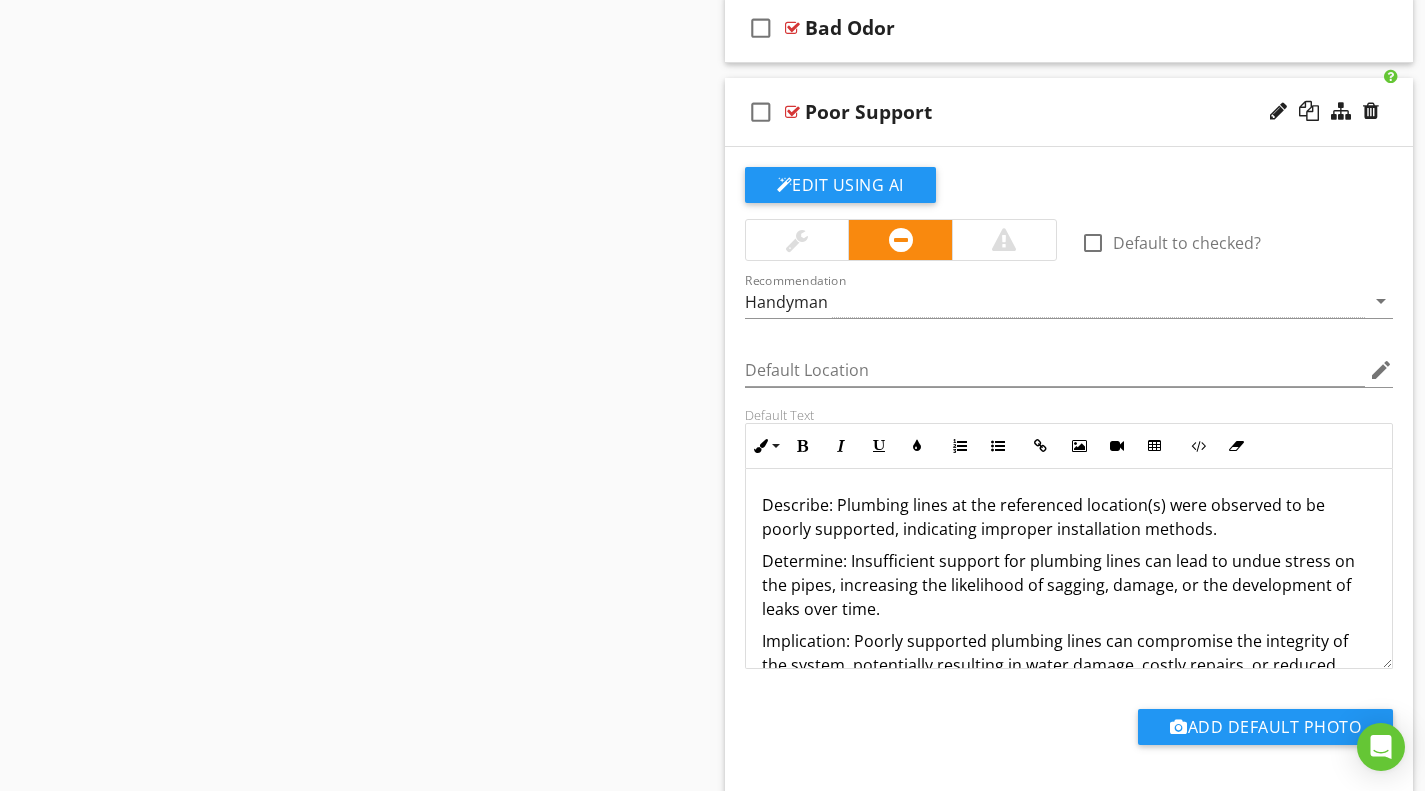 scroll, scrollTop: 3164, scrollLeft: 0, axis: vertical 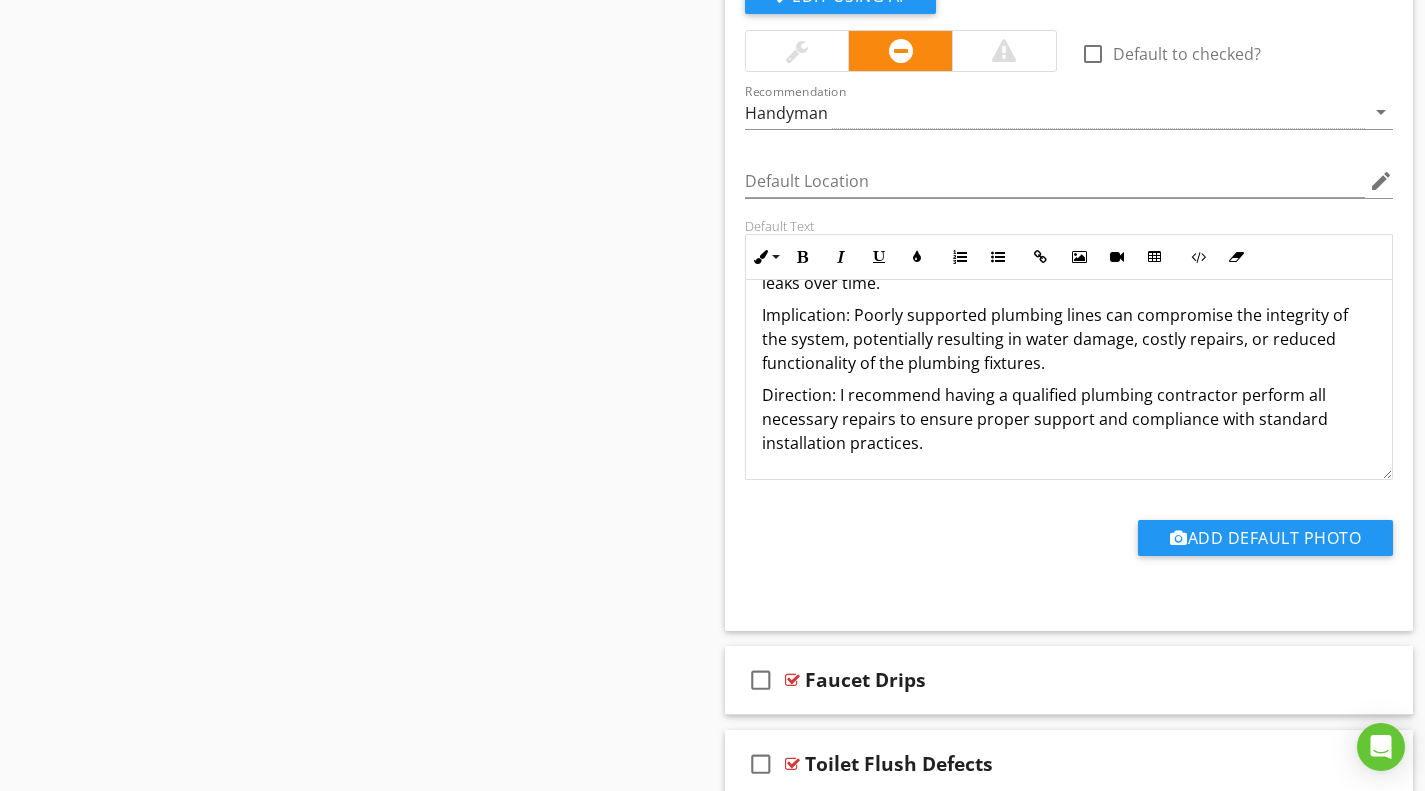 click on "Sections
Inspection Information           Built-in Kitchen Appliances           Plumbing           Interior           Electrical           Heating & Cooling Components           Insulation & Ventilation           Garage           Exterior           Roof           Structural Components           Final Checklist           Detached Structure
Section
Attachments
Attachment
Items
General Info           Hot Water Systems           Plumbing Water Supply - Flow - Fixtures           Plumbing Drain, Waste, and Vent           Fuel Storage           Sump Pump
Item
Comments
New
Informational   check_box_outline_blank     Select All       check_box_outline_blank
Inspected
check_box_outline_blank                   check_box_outline_blank" at bounding box center (712, 1092) 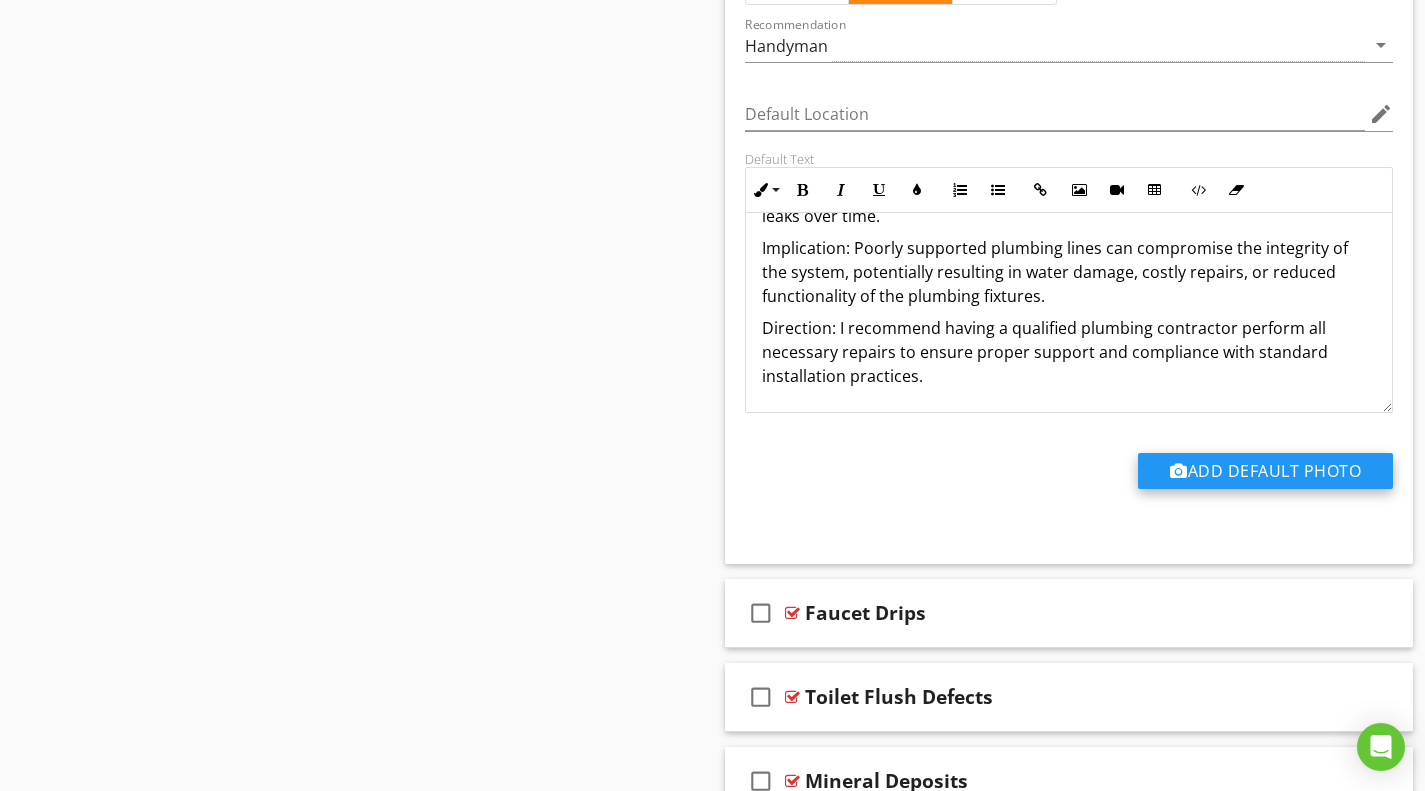 scroll, scrollTop: 3420, scrollLeft: 0, axis: vertical 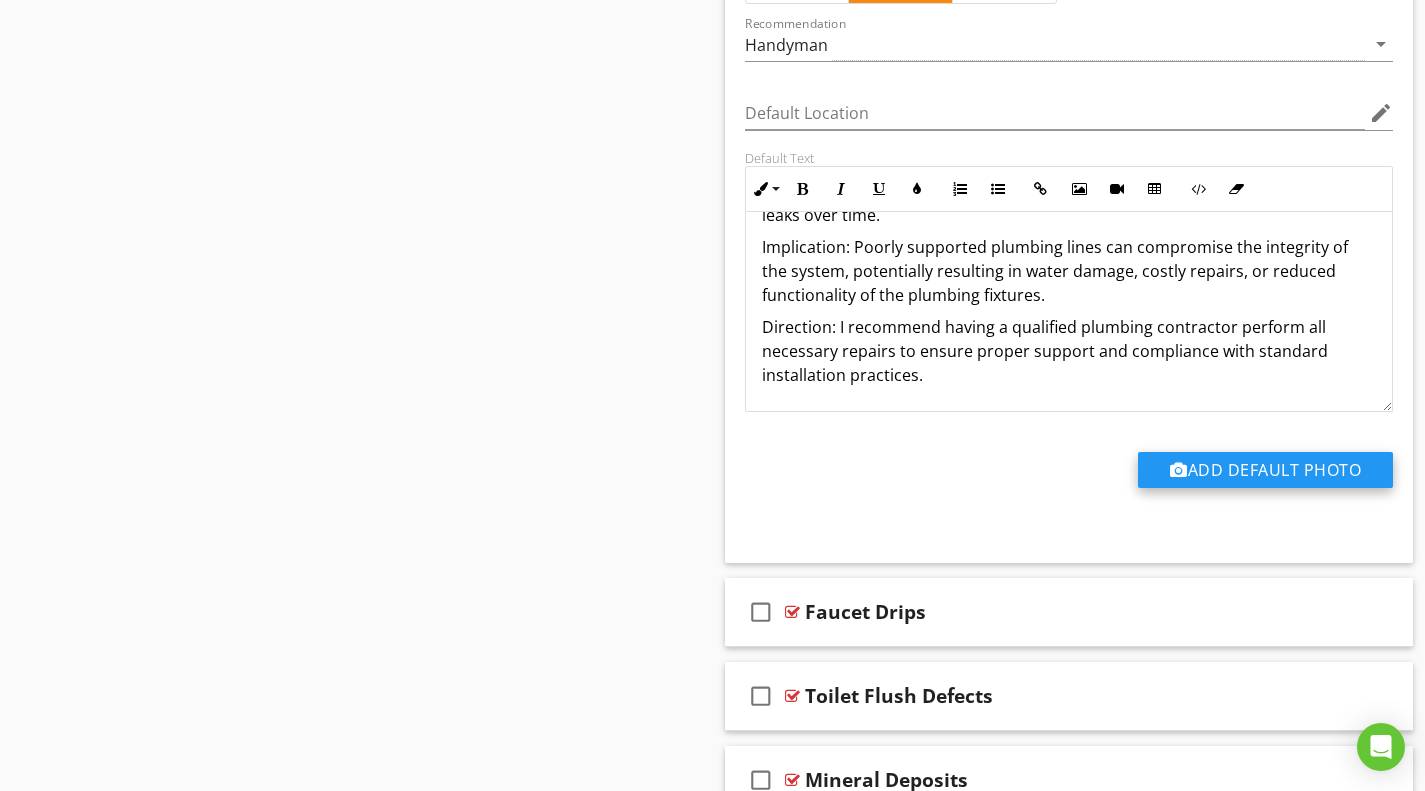 click on "Add Default Photo" at bounding box center [1265, 470] 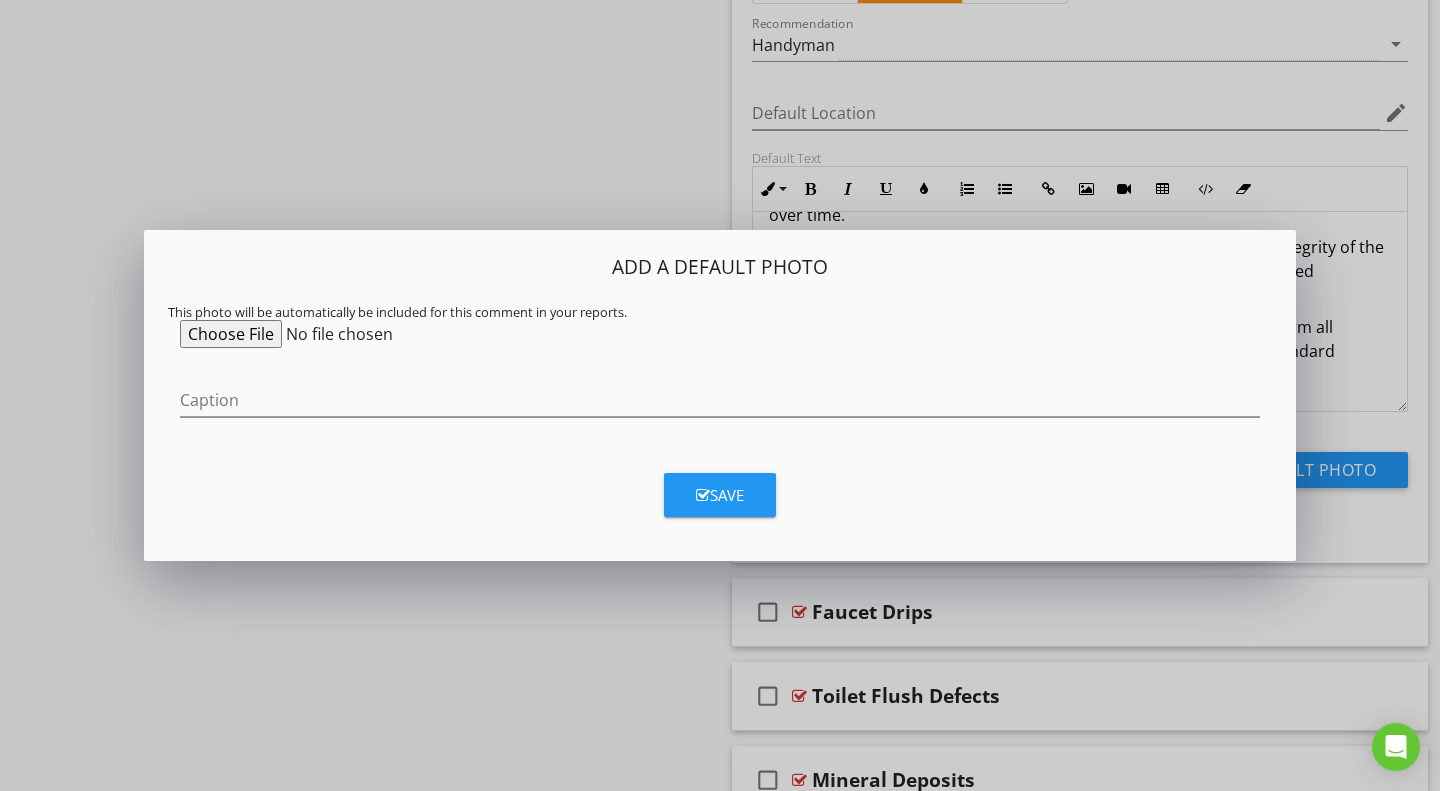click at bounding box center [333, 334] 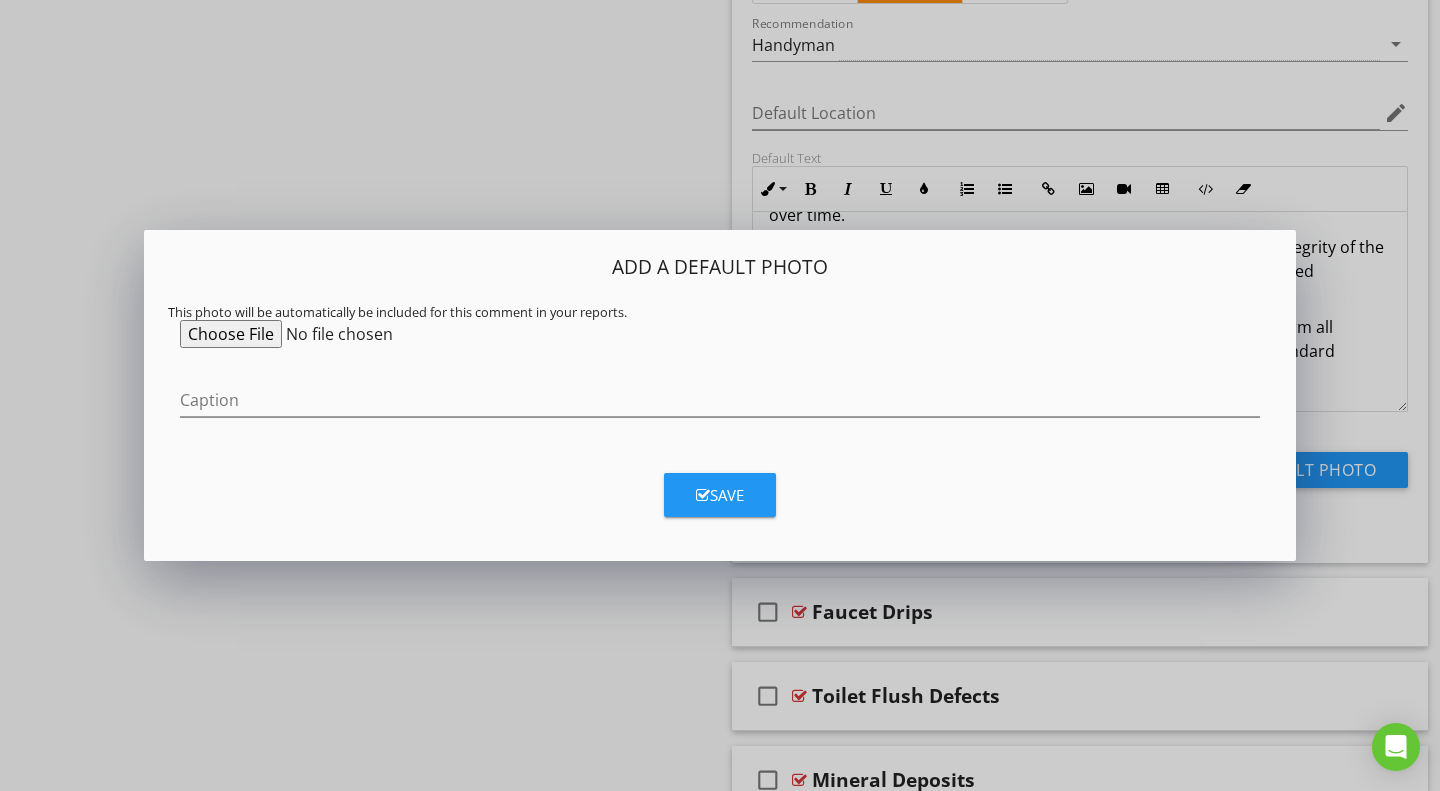 click at bounding box center [333, 334] 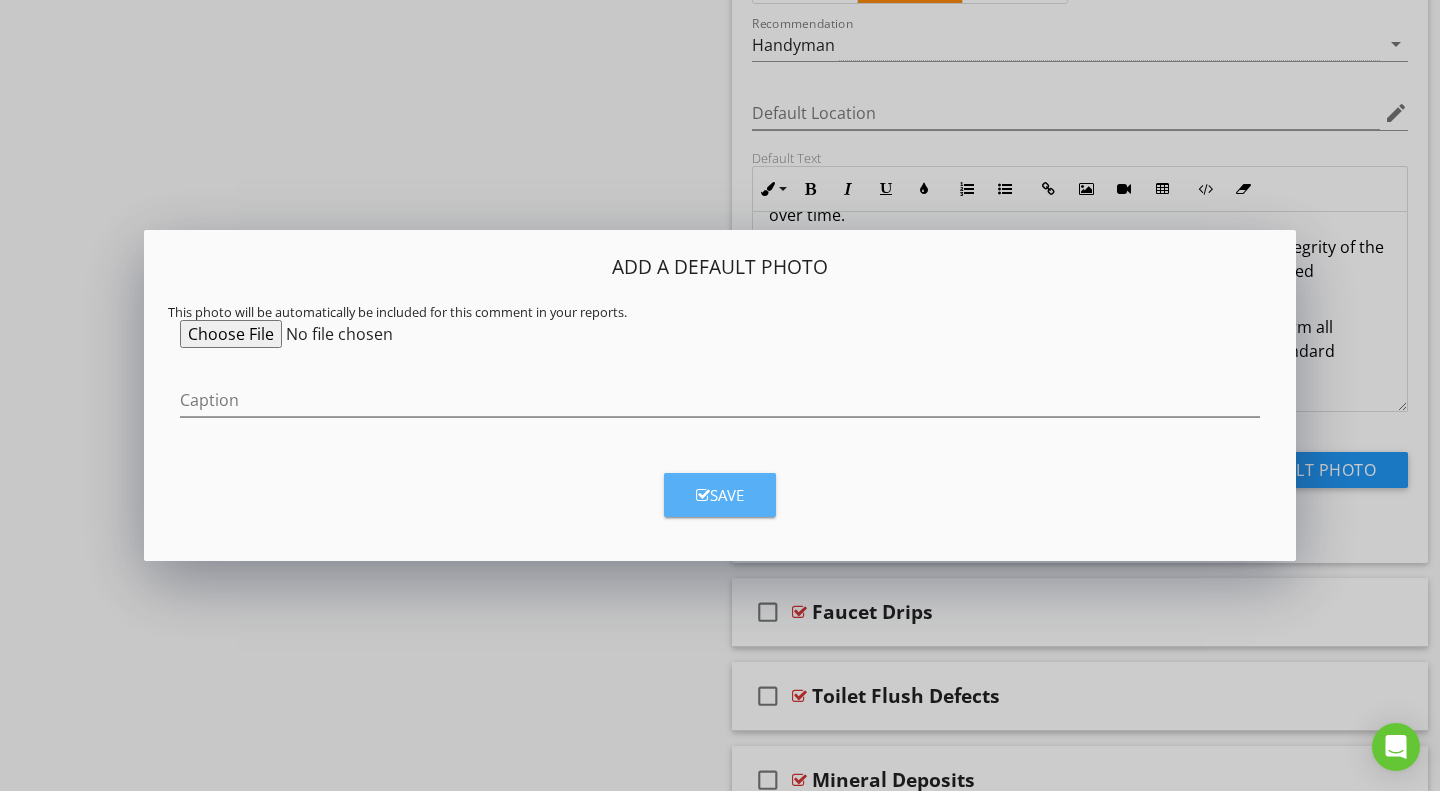 click at bounding box center [703, 495] 